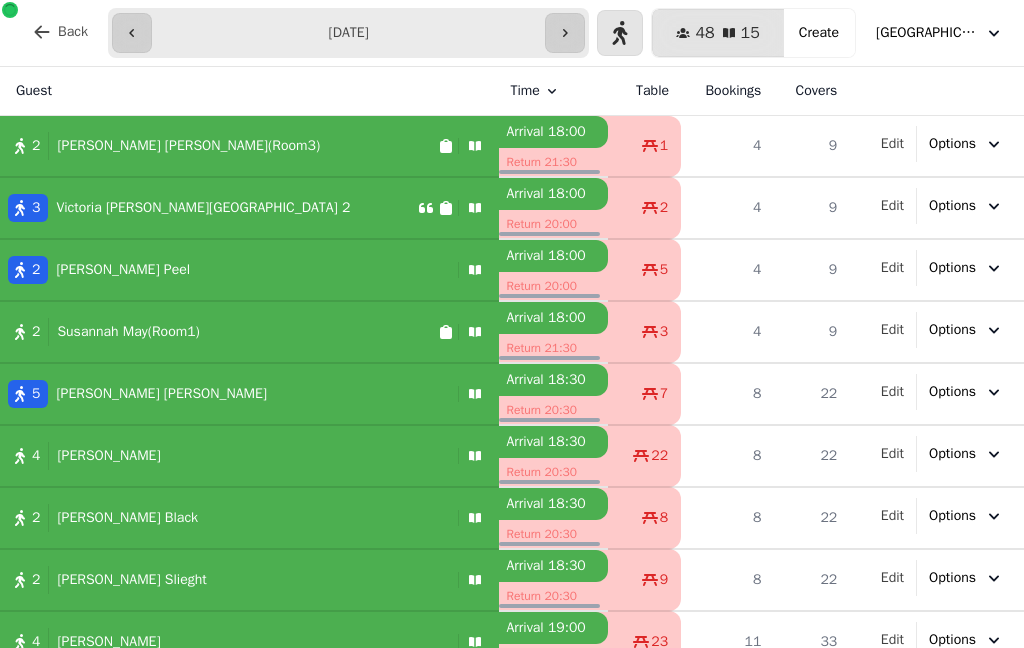 select on "*" 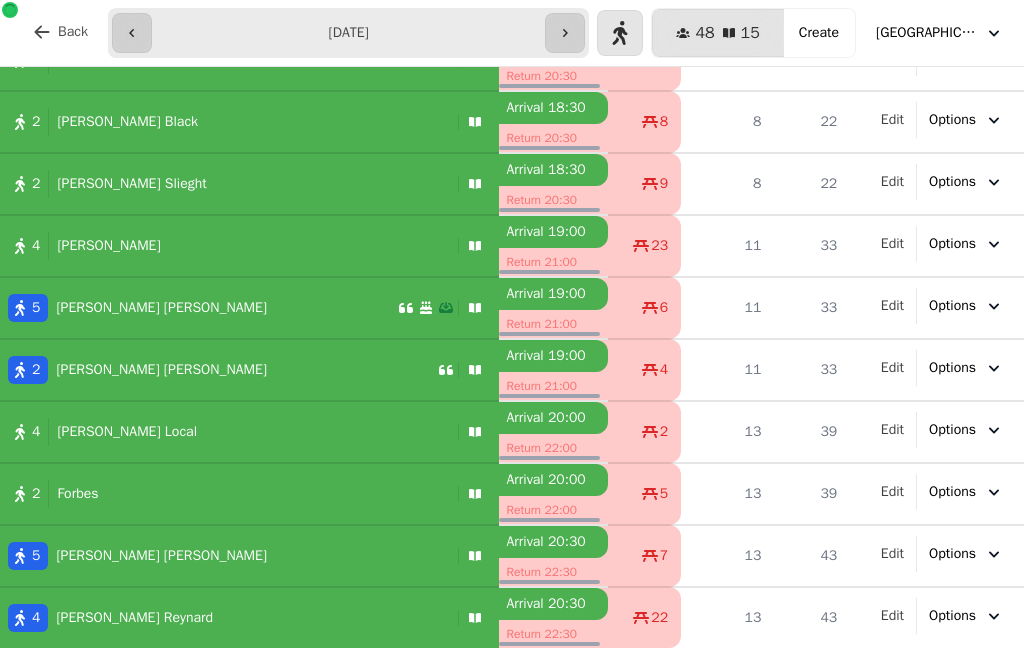 scroll, scrollTop: 0, scrollLeft: 0, axis: both 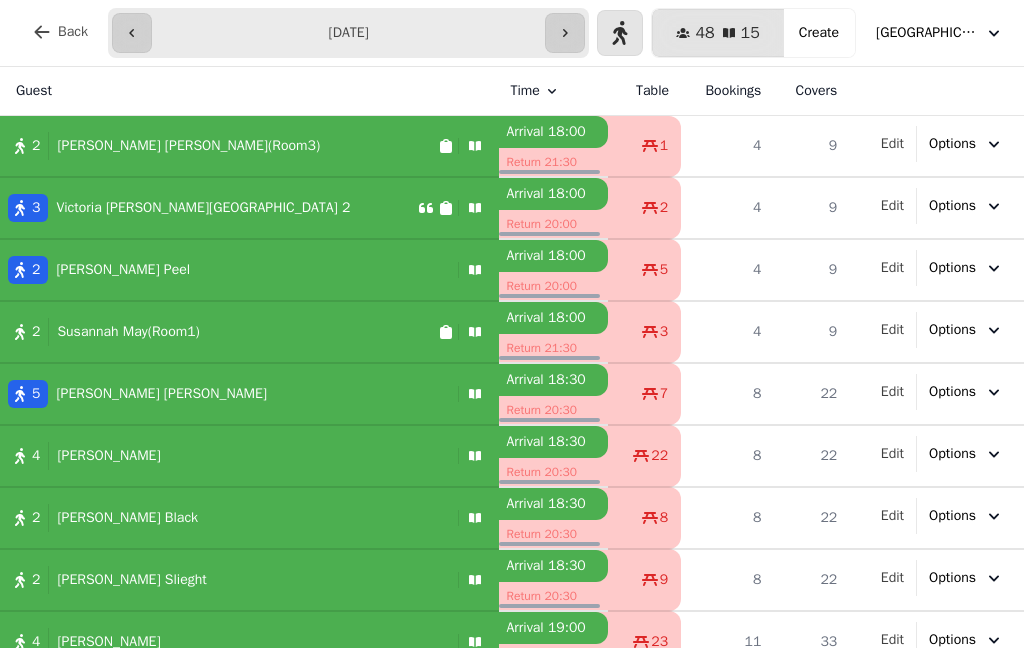 click on "Mike   Ruppenthal(Room3)" at bounding box center [188, 146] 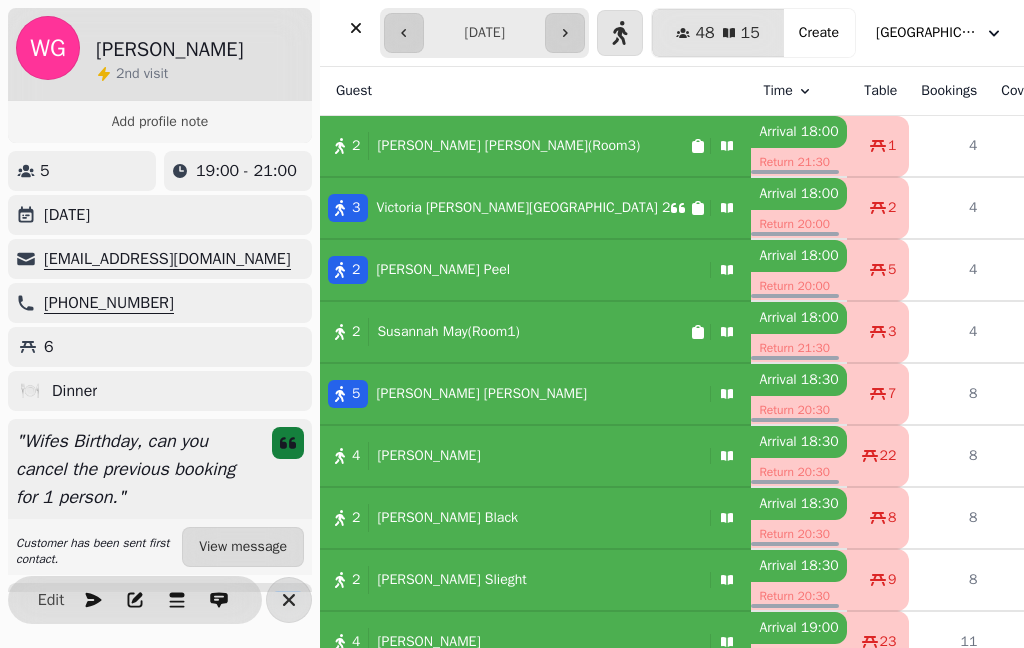 select on "*" 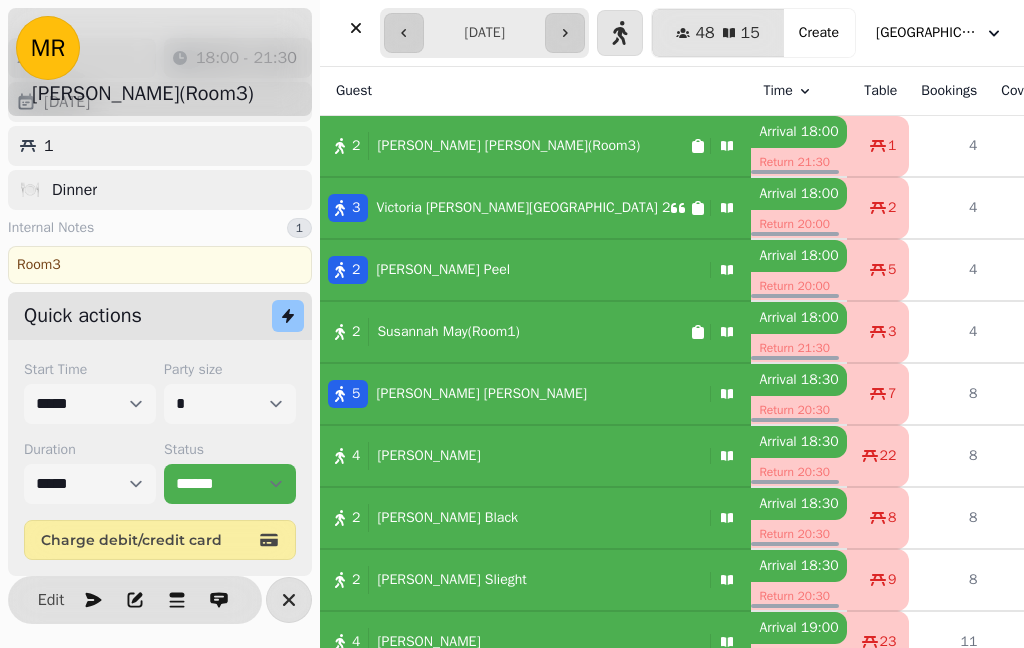 scroll, scrollTop: 86, scrollLeft: 0, axis: vertical 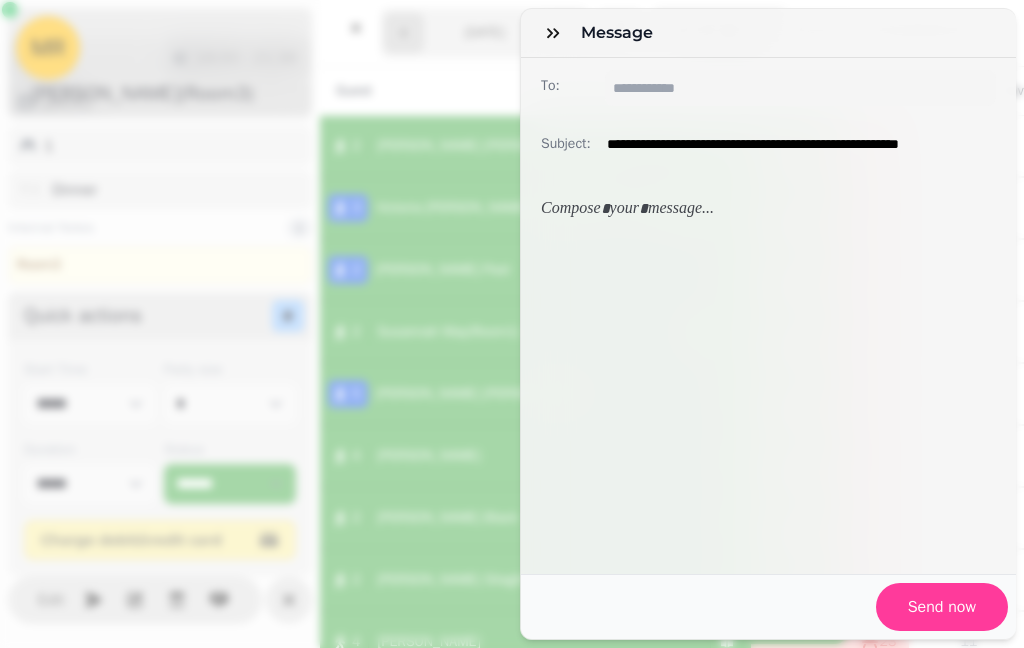 click 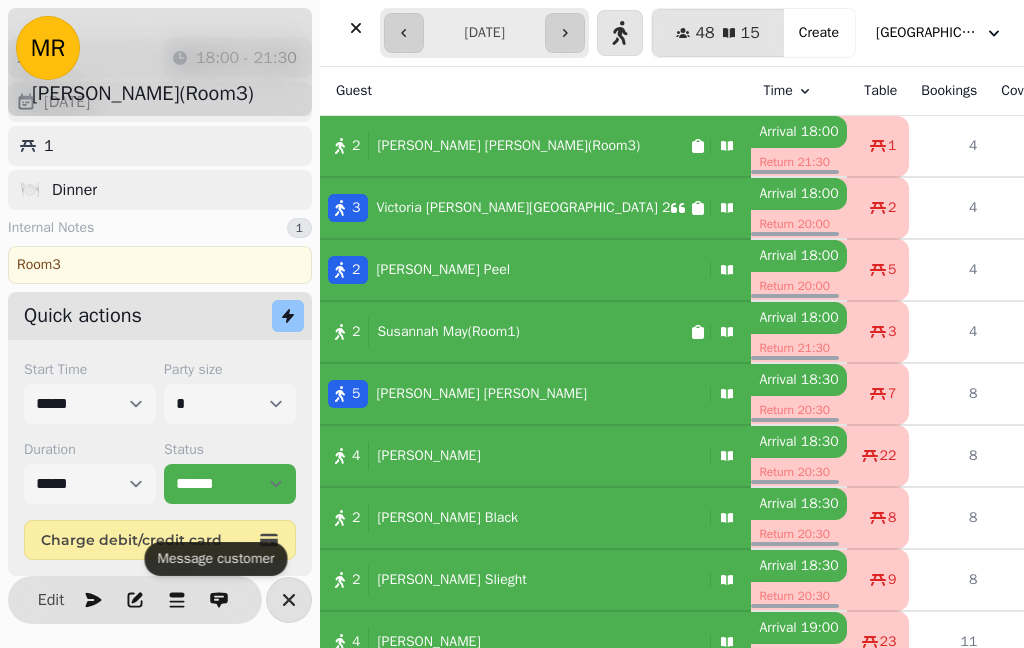 click on "Mike   Ruppenthal(Room3)" at bounding box center [508, 146] 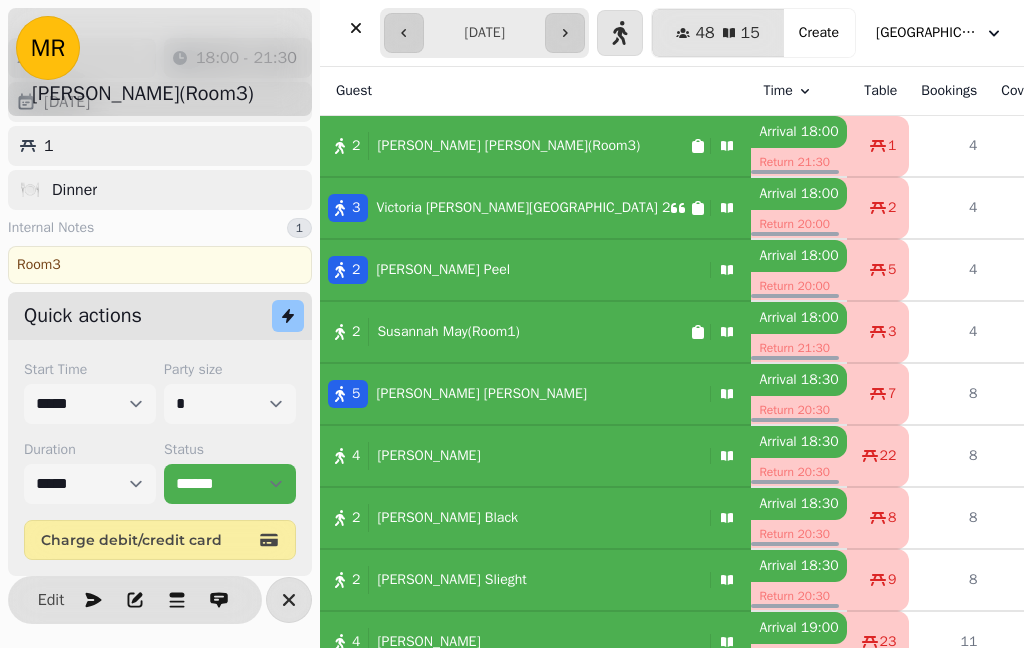 click 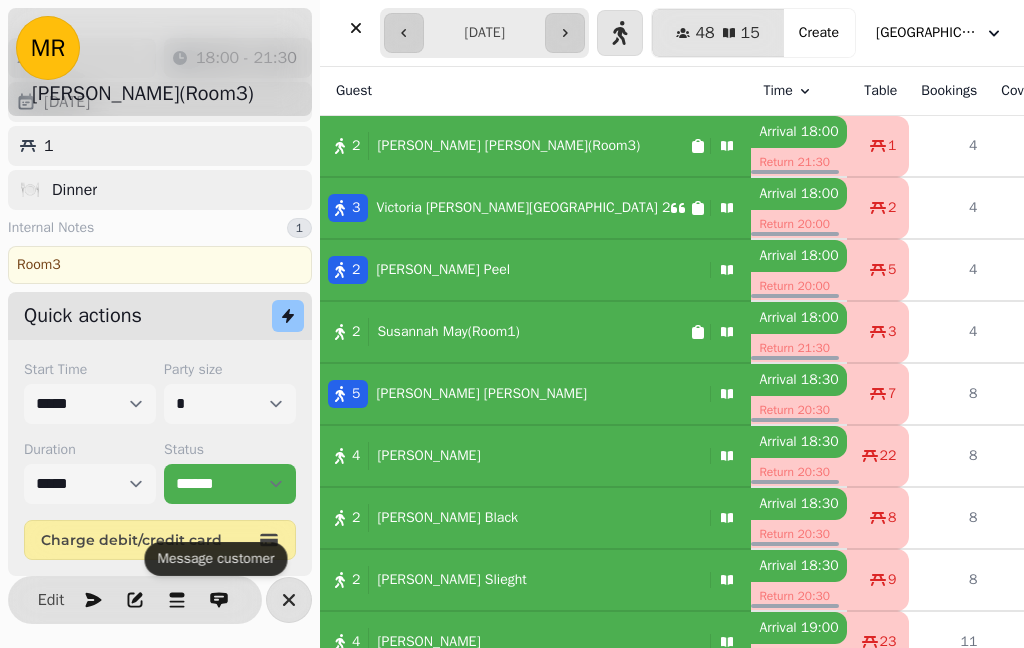 click 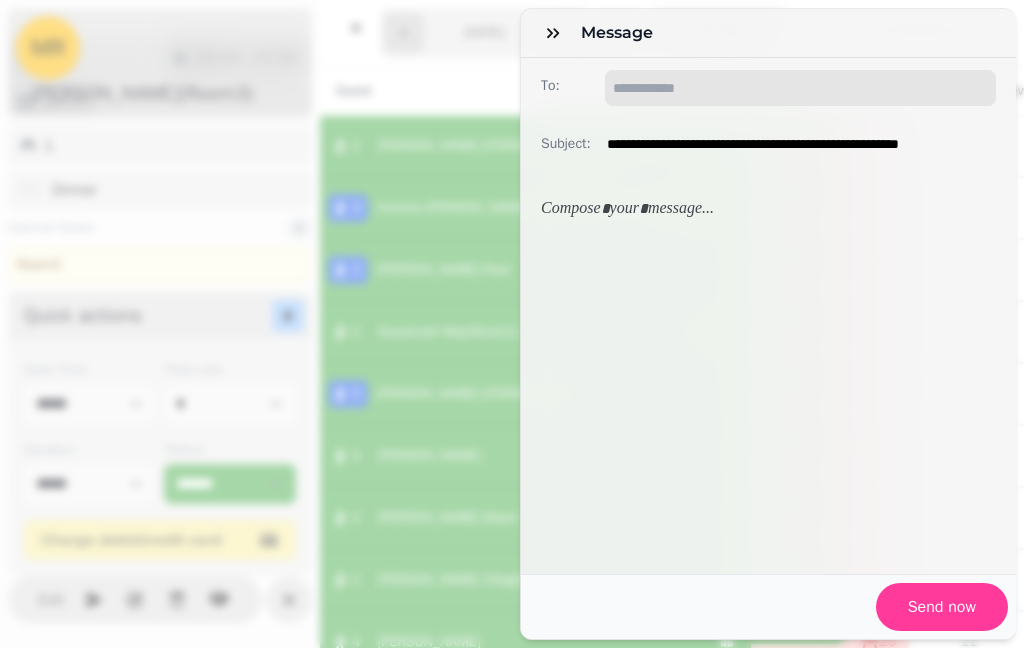 click on "To:" at bounding box center [800, 88] 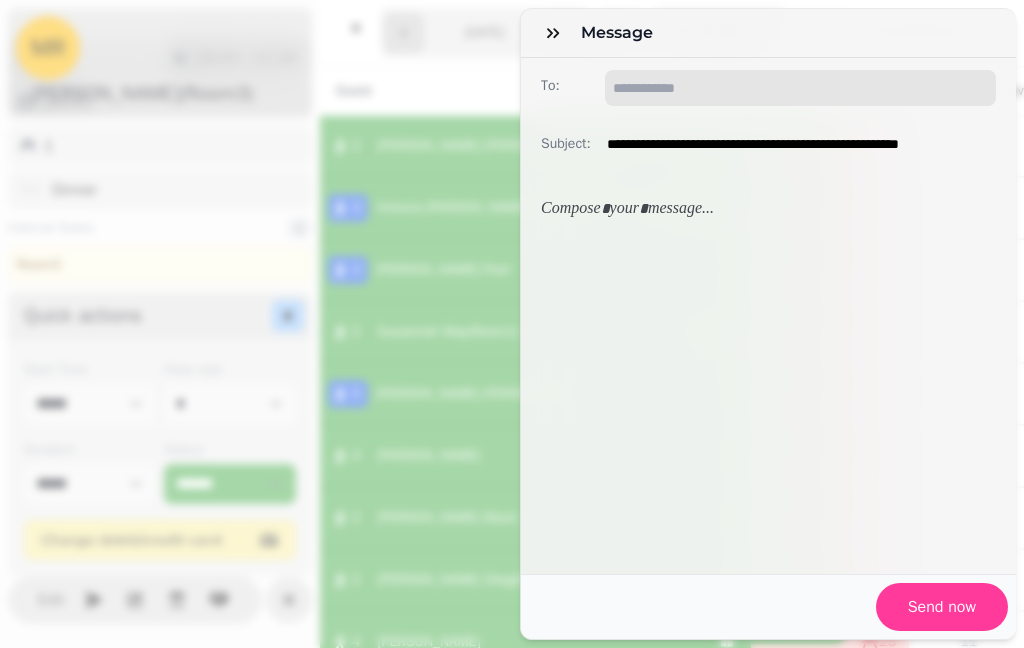 paste on "**********" 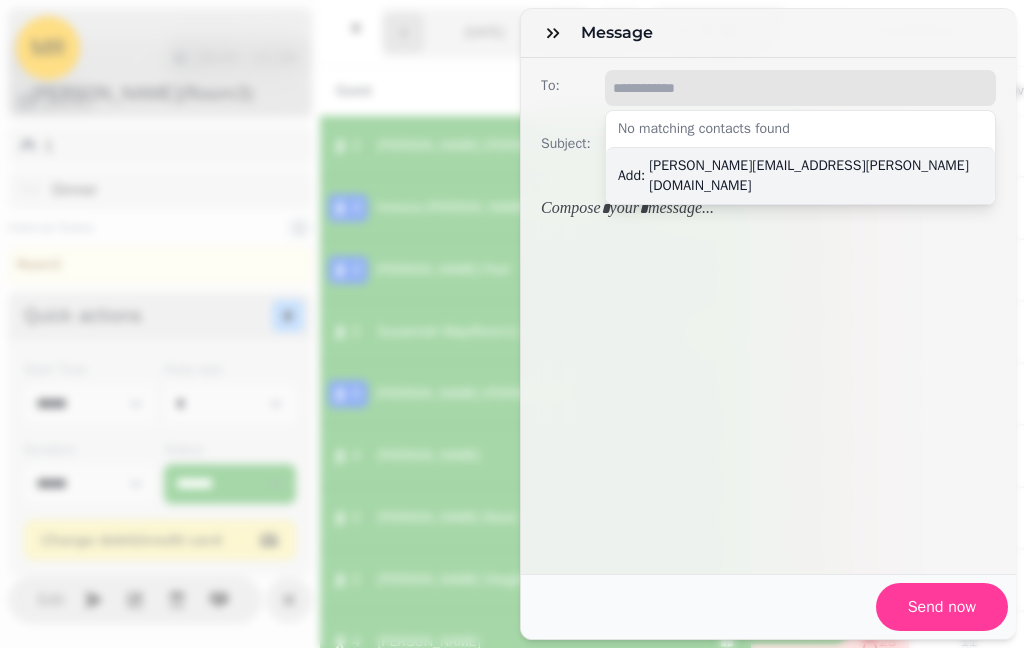 type on "**********" 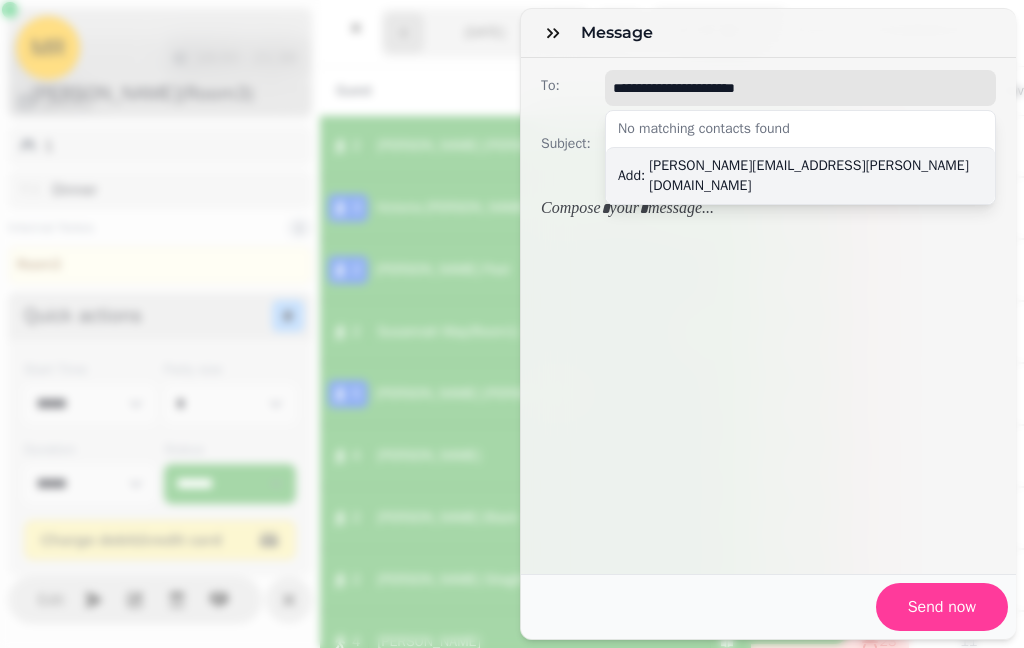 type 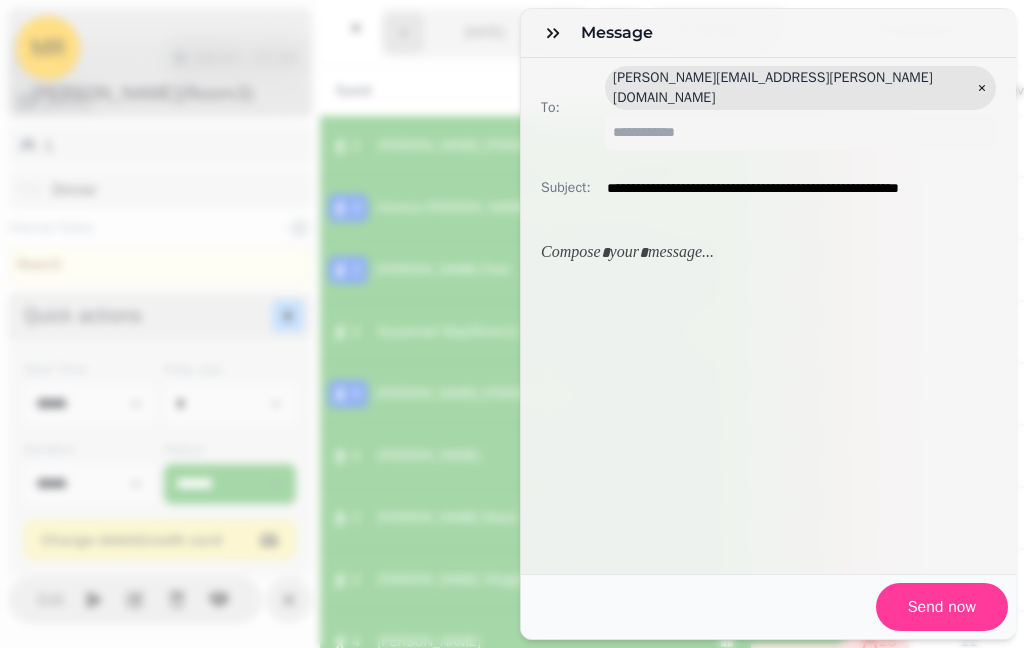 click at bounding box center (768, 253) 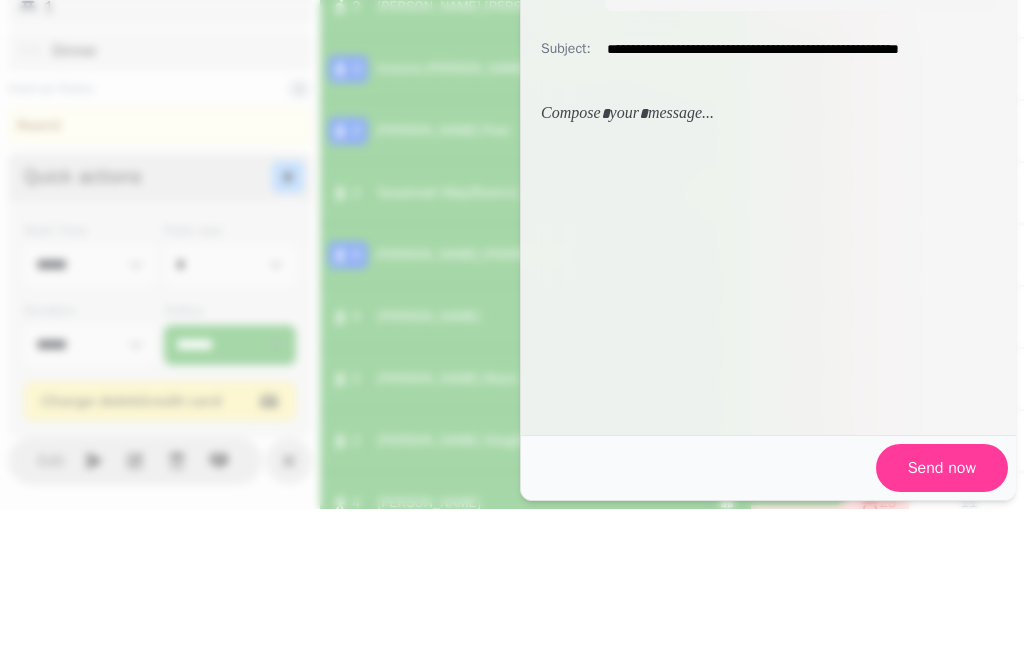 type 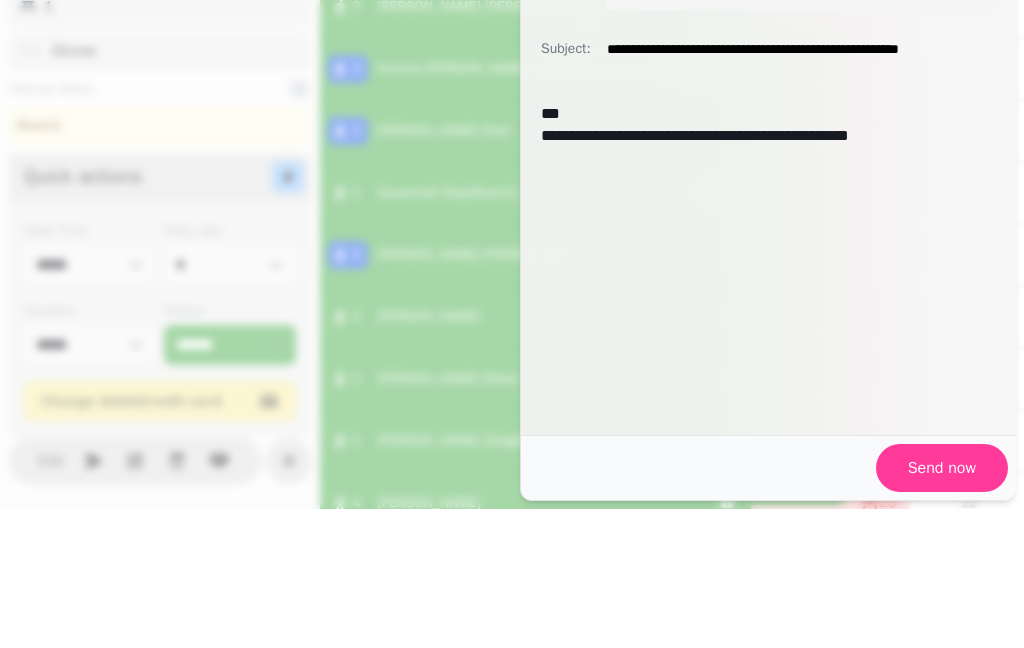 click on "**********" at bounding box center [768, 275] 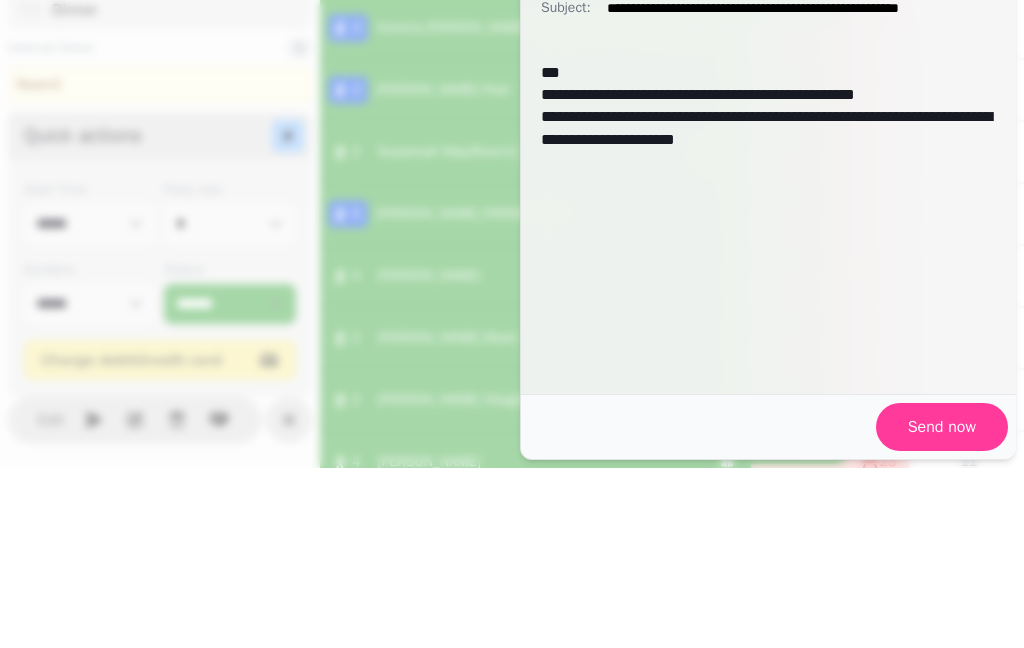 click on "**********" at bounding box center [768, 308] 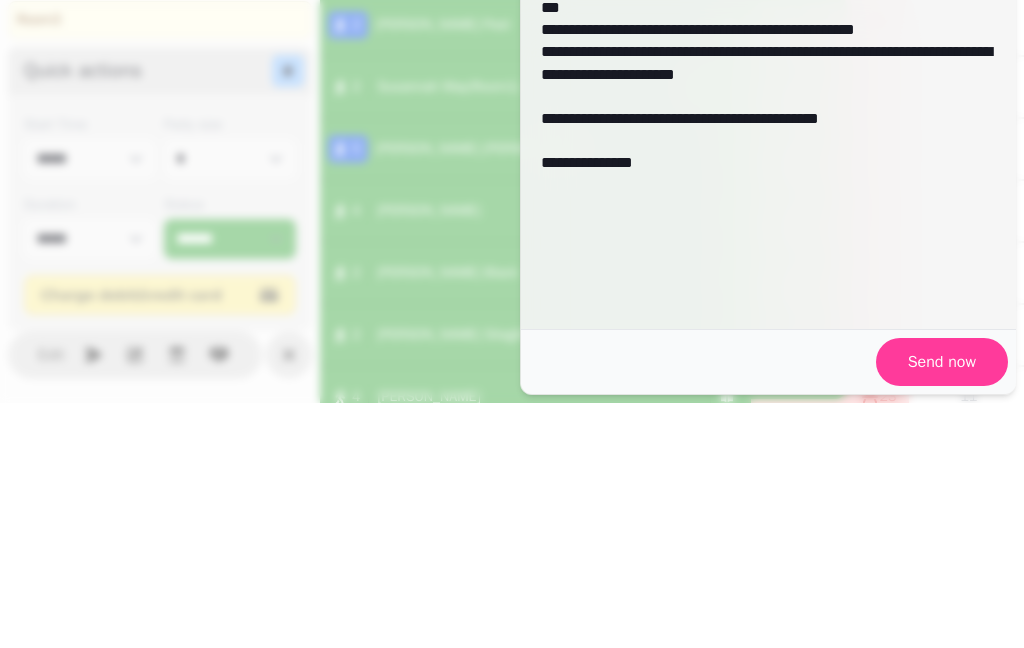 click on "**********" at bounding box center [768, 308] 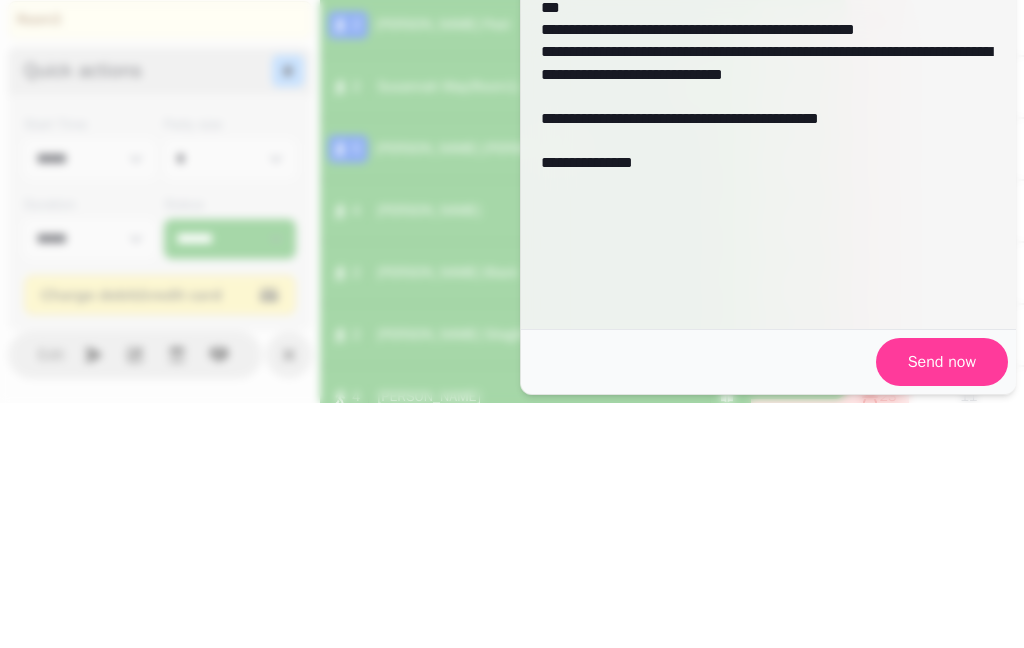 click on "**********" at bounding box center (768, 408) 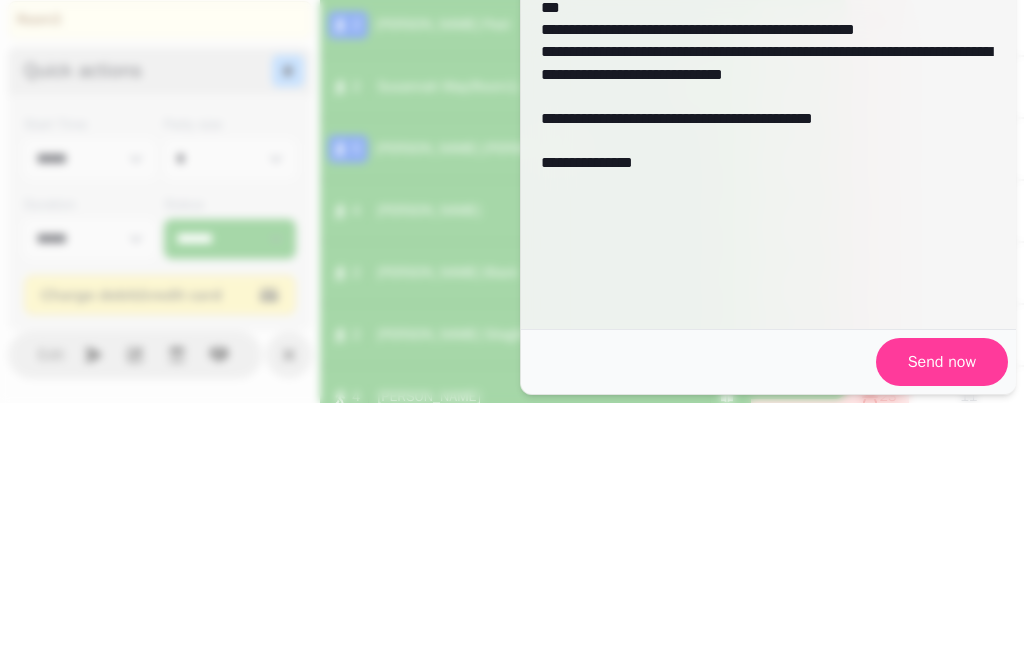 click on "**********" at bounding box center [768, 364] 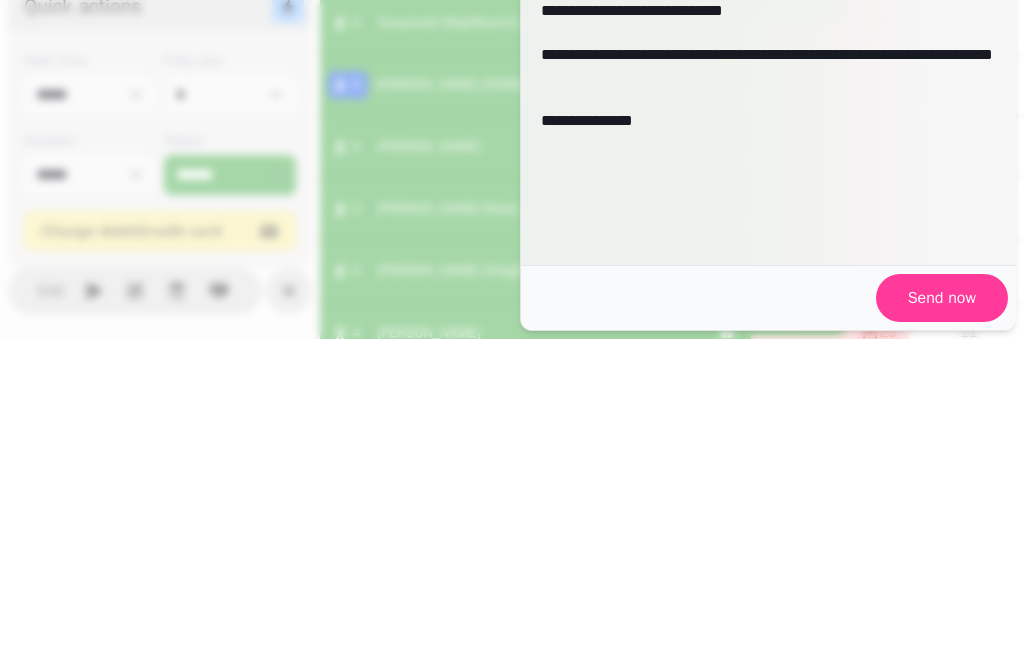 click on "**********" at bounding box center (768, 396) 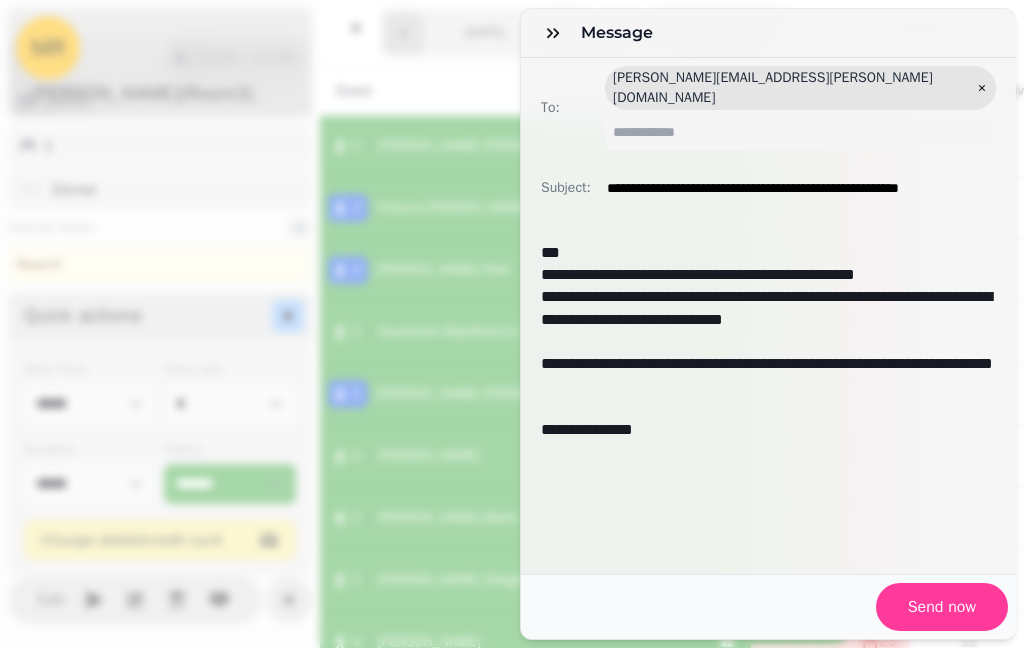 click on "**********" at bounding box center [768, 430] 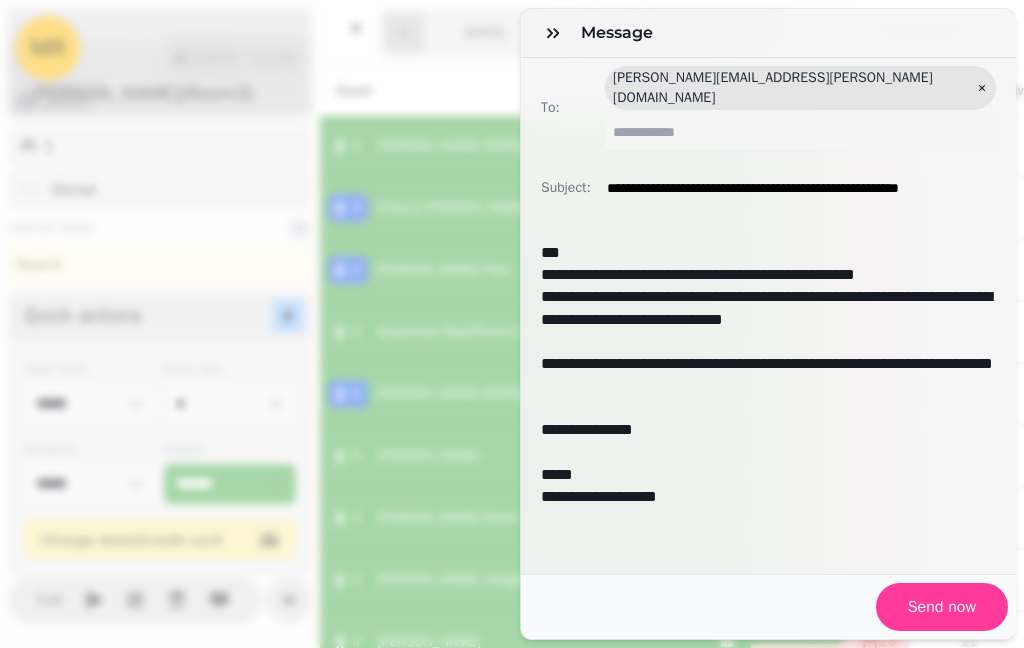 click on "Send now" at bounding box center [942, 607] 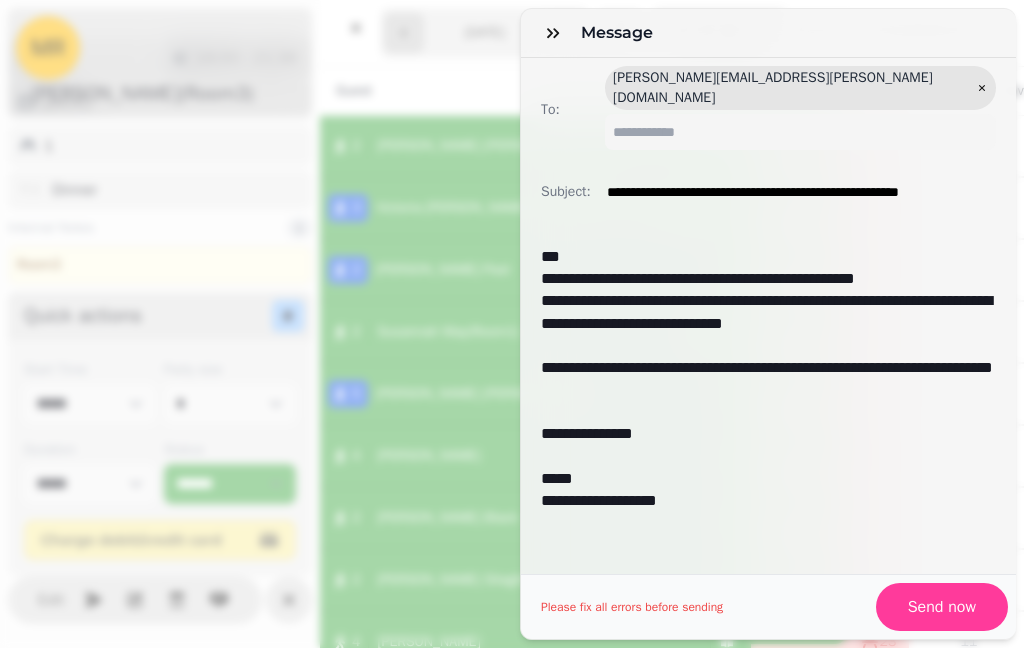 click on "Send now" at bounding box center [942, 607] 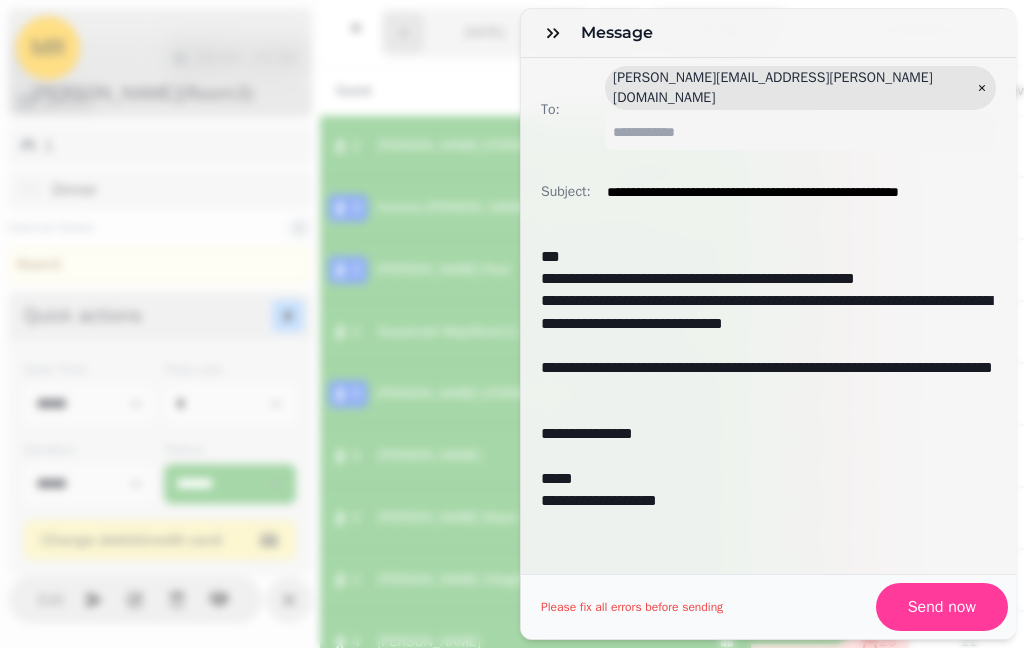 click on "Please fix all errors before sending" at bounding box center [632, 607] 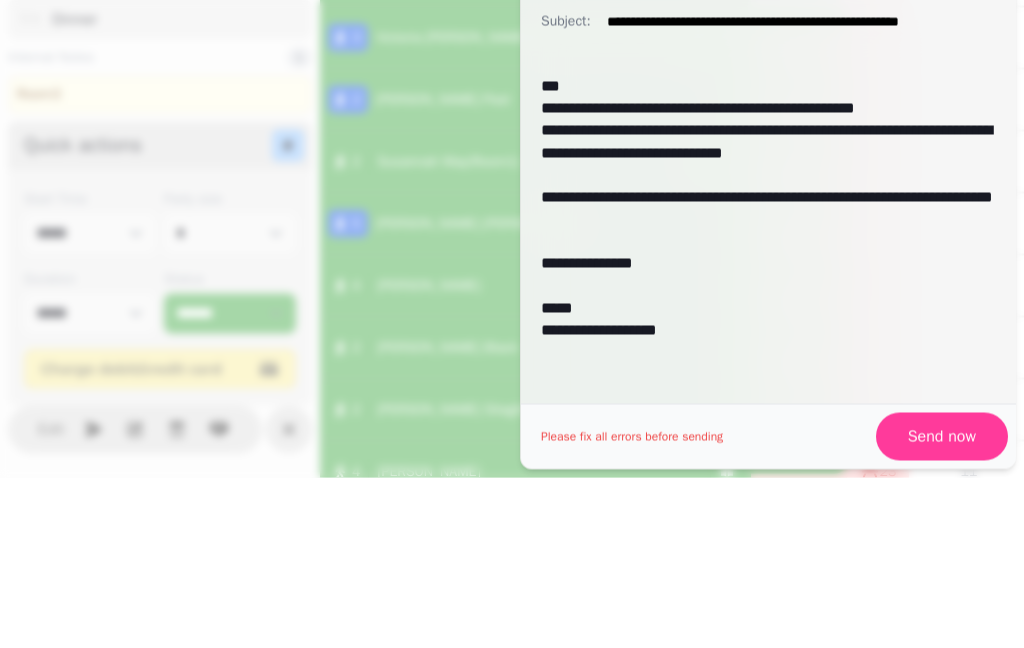click on "**********" at bounding box center (768, 279) 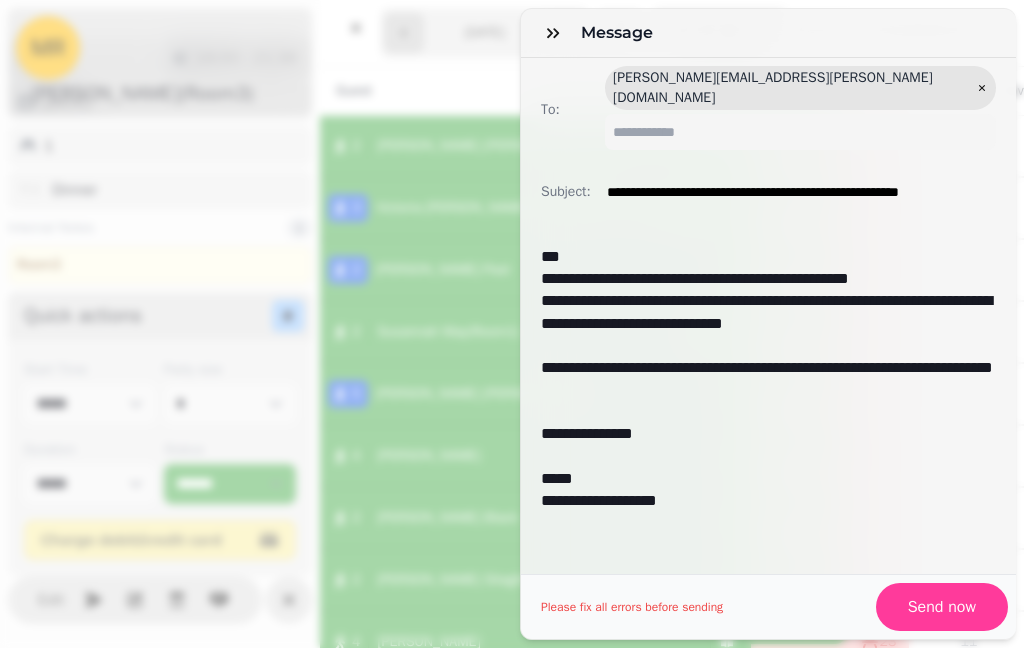 click on "**********" at bounding box center [768, 501] 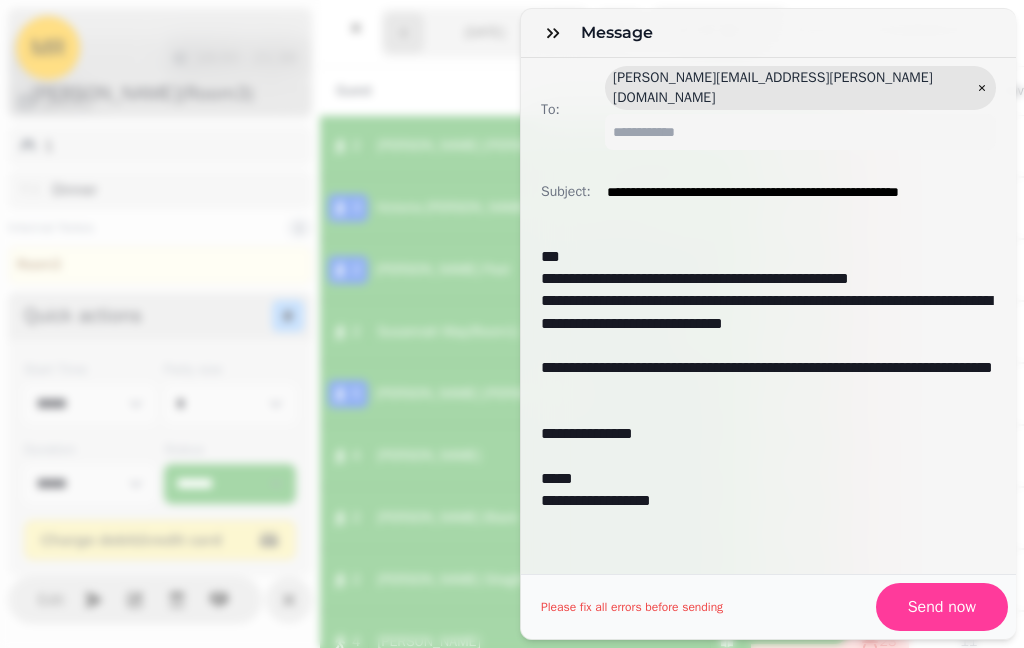 click on "**********" at bounding box center [768, 279] 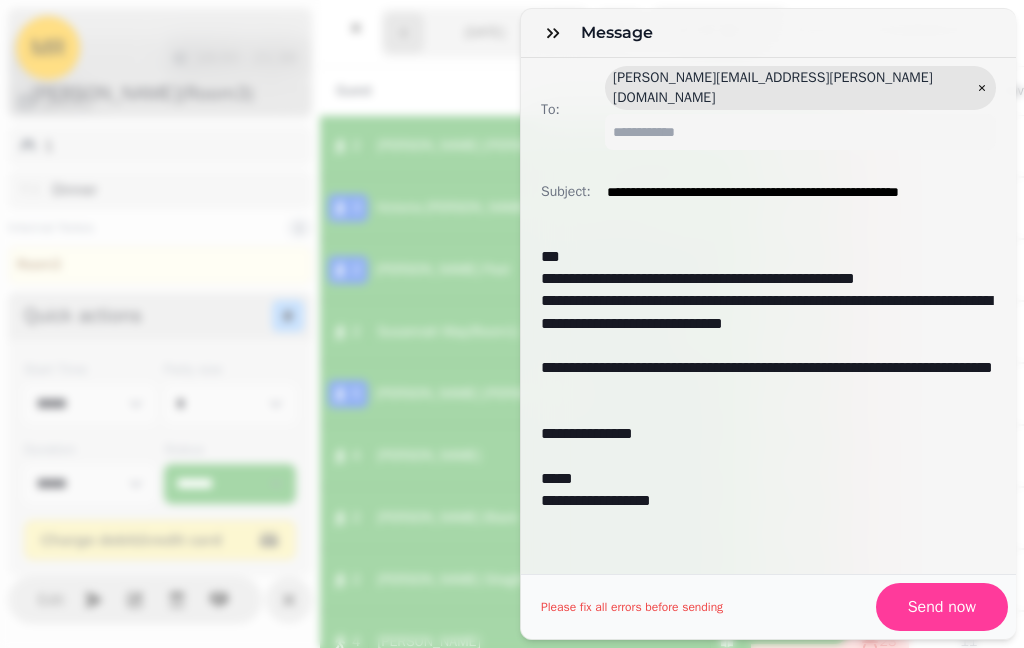 click on "Send now" at bounding box center [942, 607] 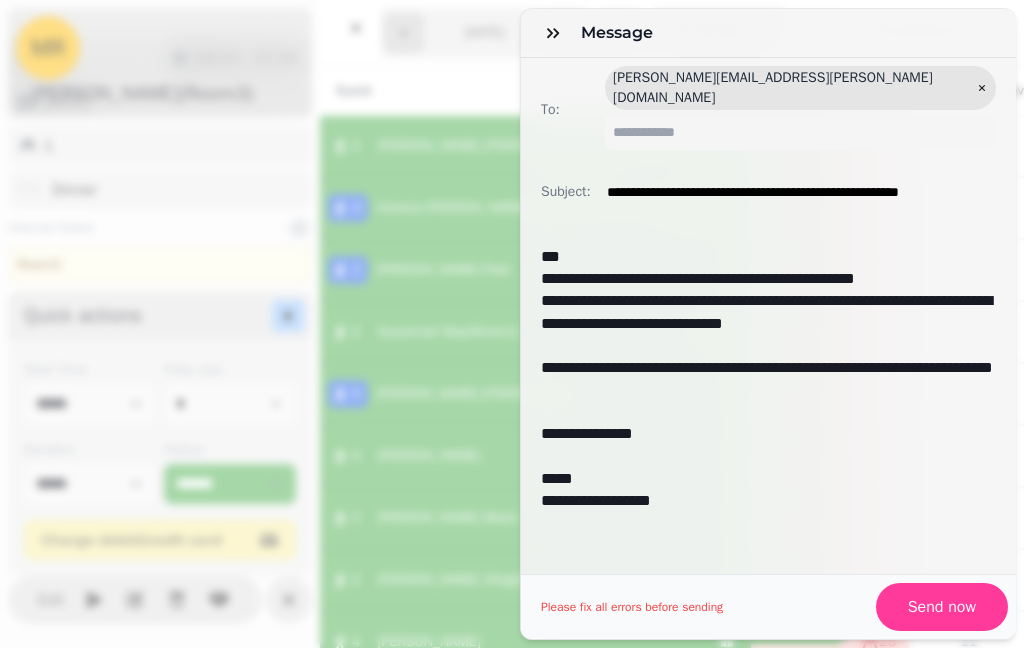 click on "**********" at bounding box center [768, 501] 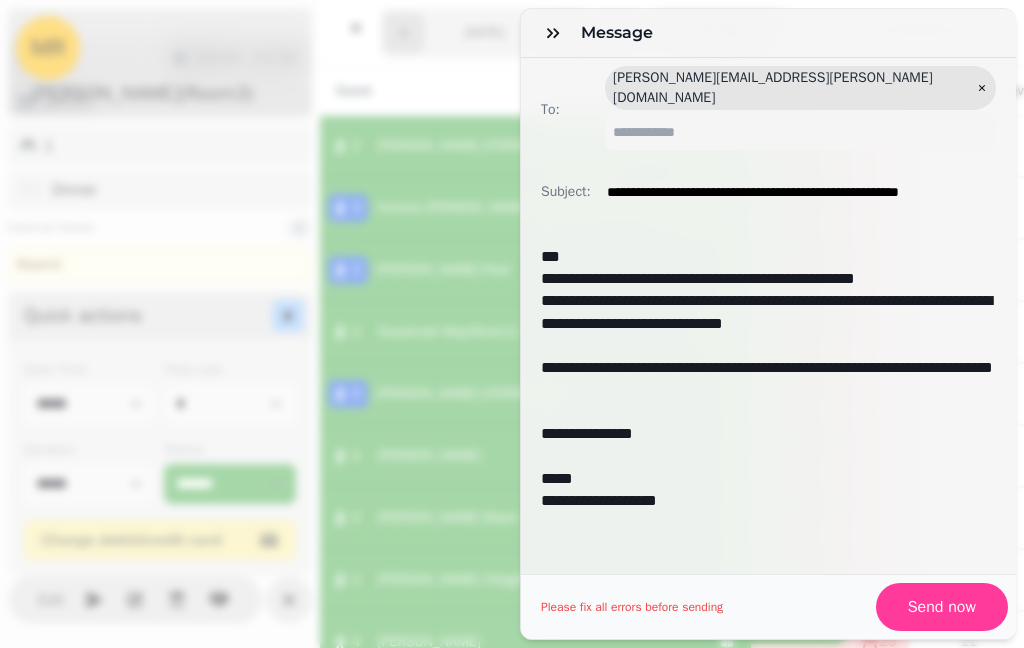 click on "Send now" at bounding box center (942, 607) 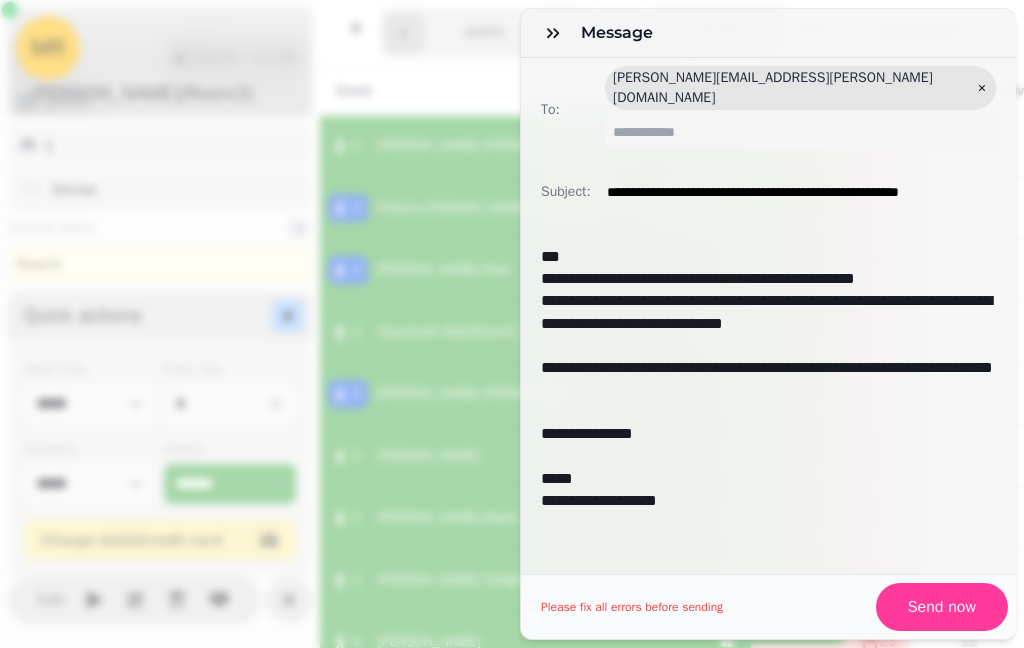 click on "**********" at bounding box center (768, 279) 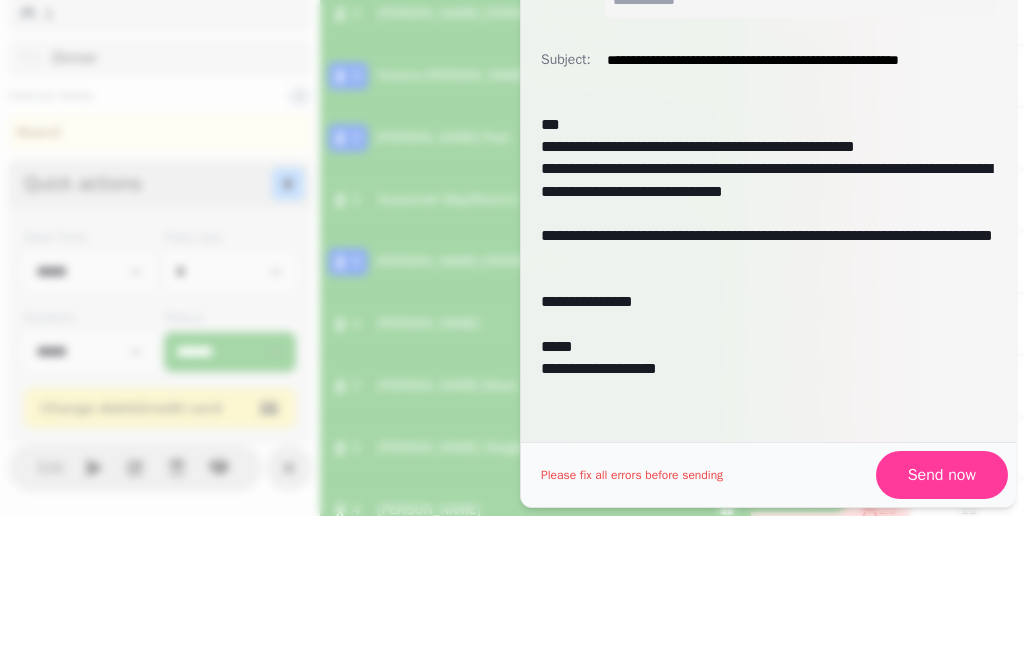 click on "***" at bounding box center (768, 257) 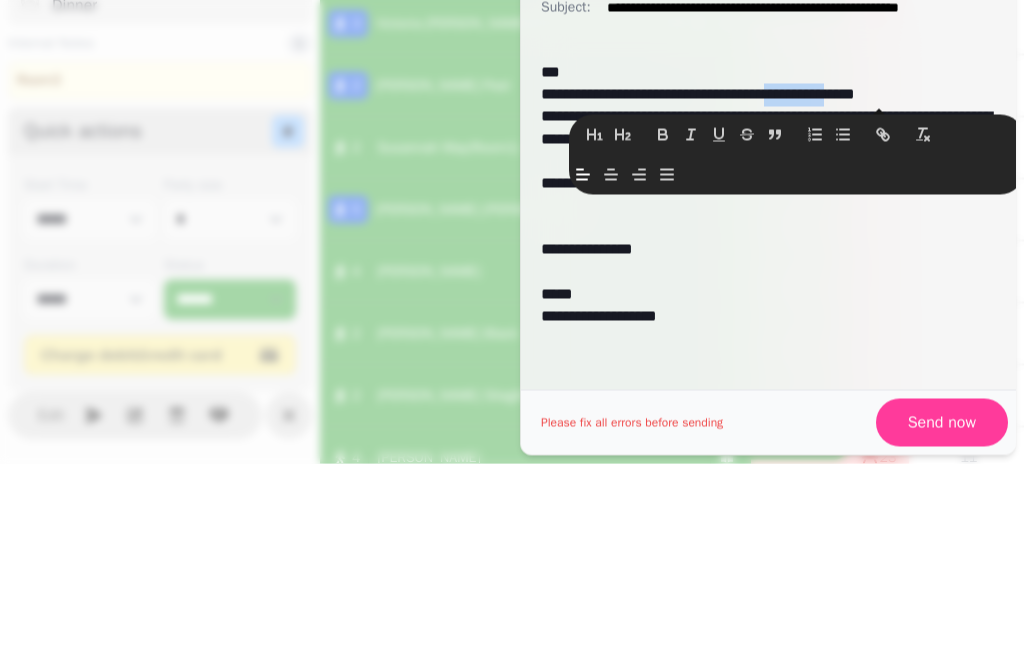 click on "**********" at bounding box center [768, 398] 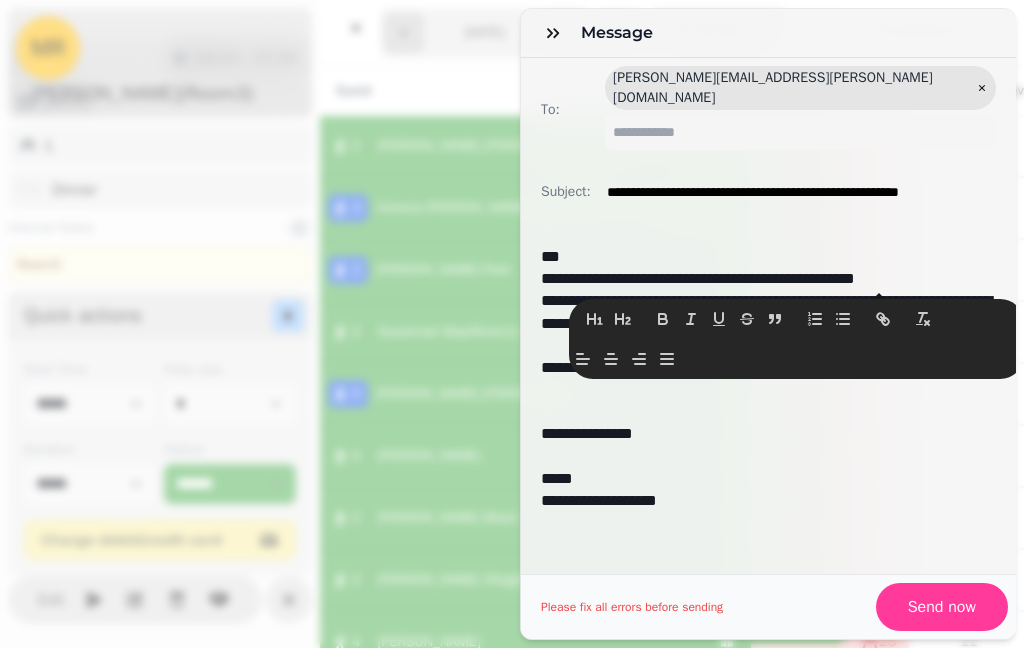 click at bounding box center [768, 412] 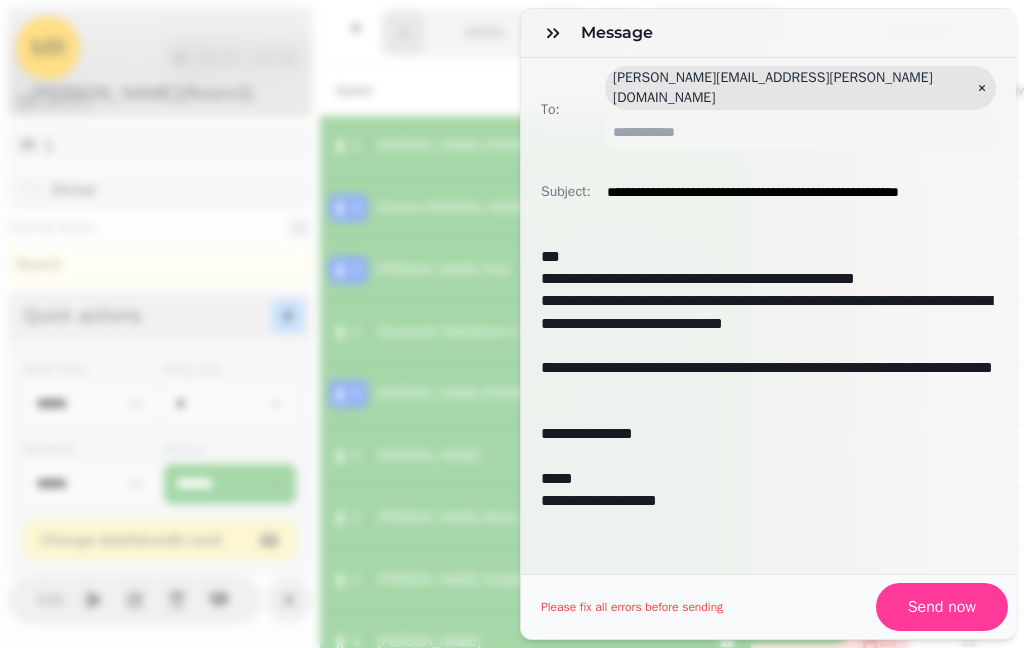 click on "Send now" at bounding box center [942, 607] 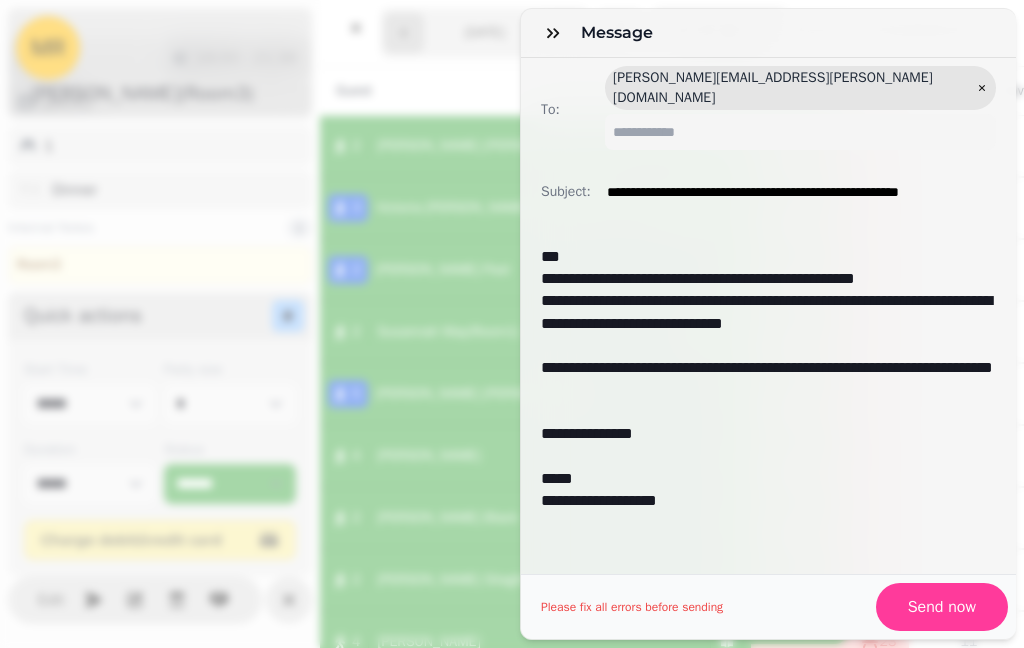 click on "Send now" at bounding box center [942, 607] 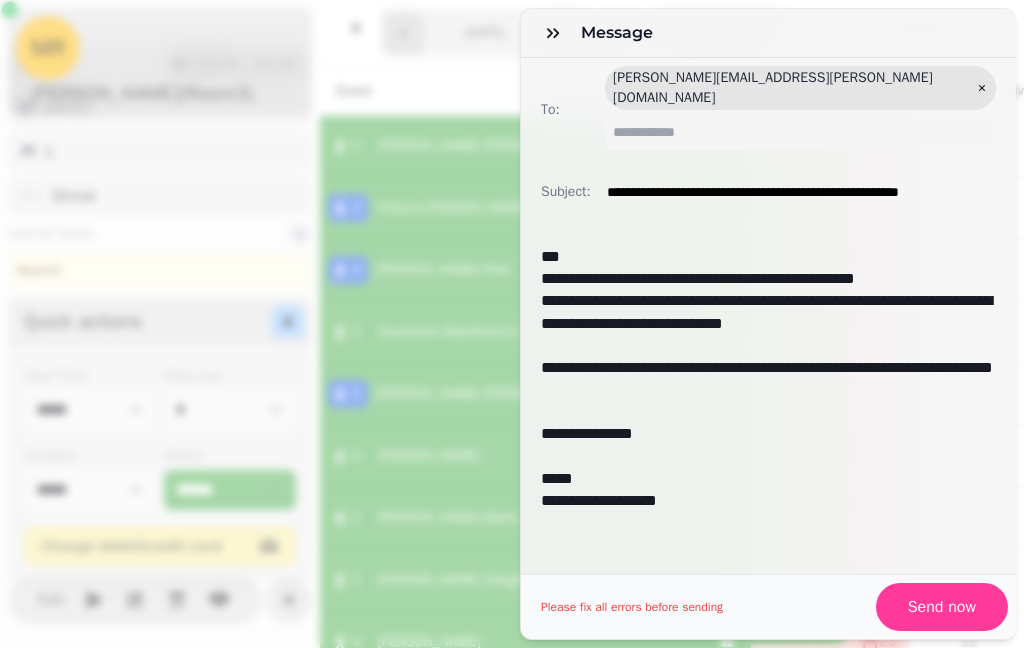 click on "mike.ruppenthal@email.de" at bounding box center [800, 88] 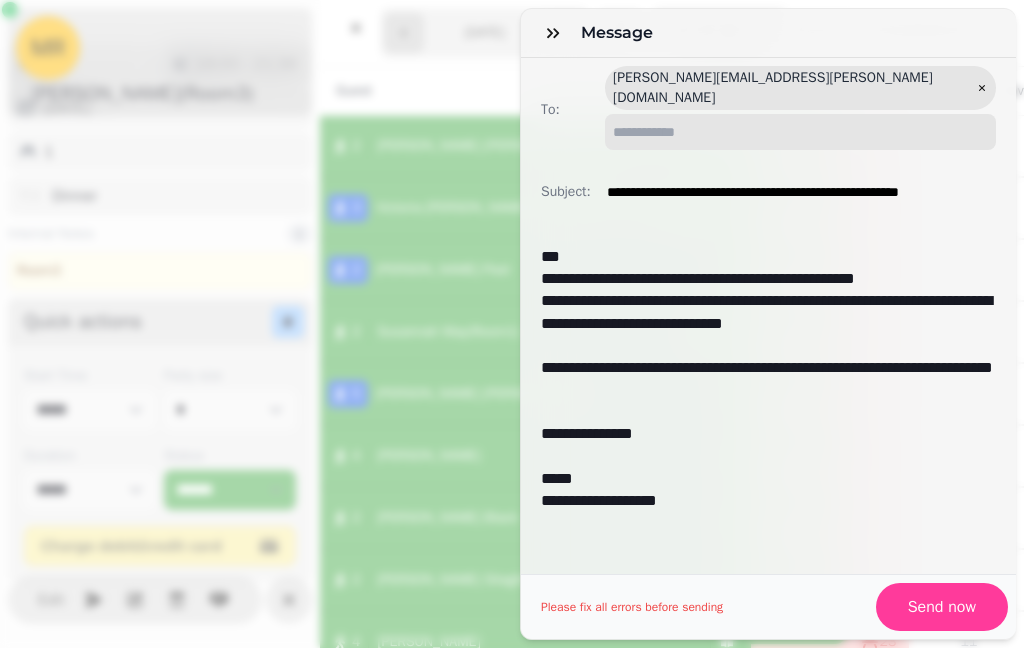 click on "To:" at bounding box center [800, 132] 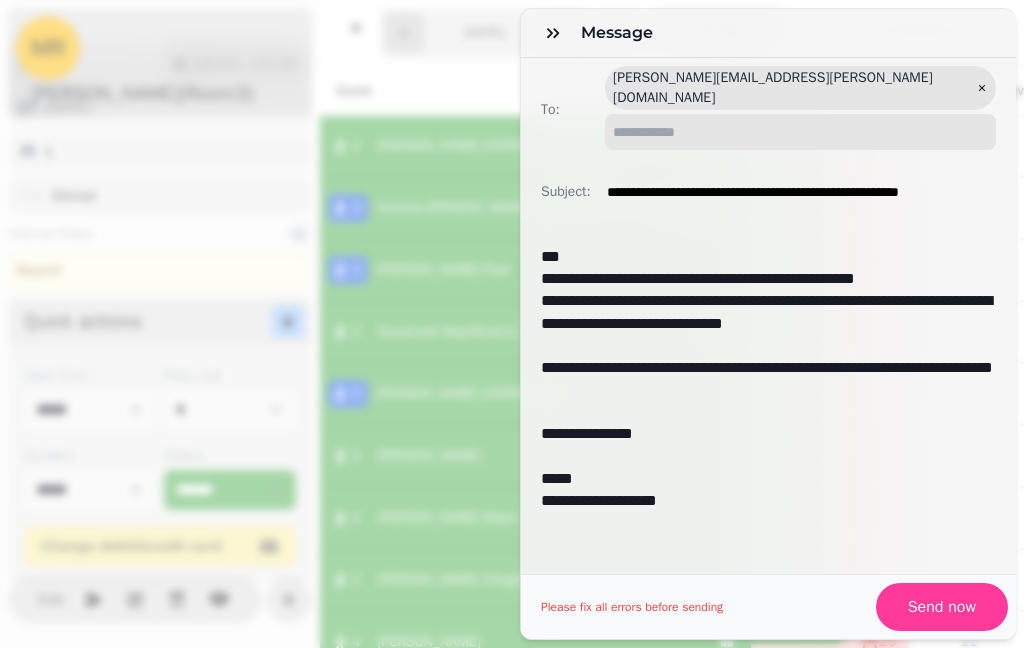 click on "To:" at bounding box center (800, 132) 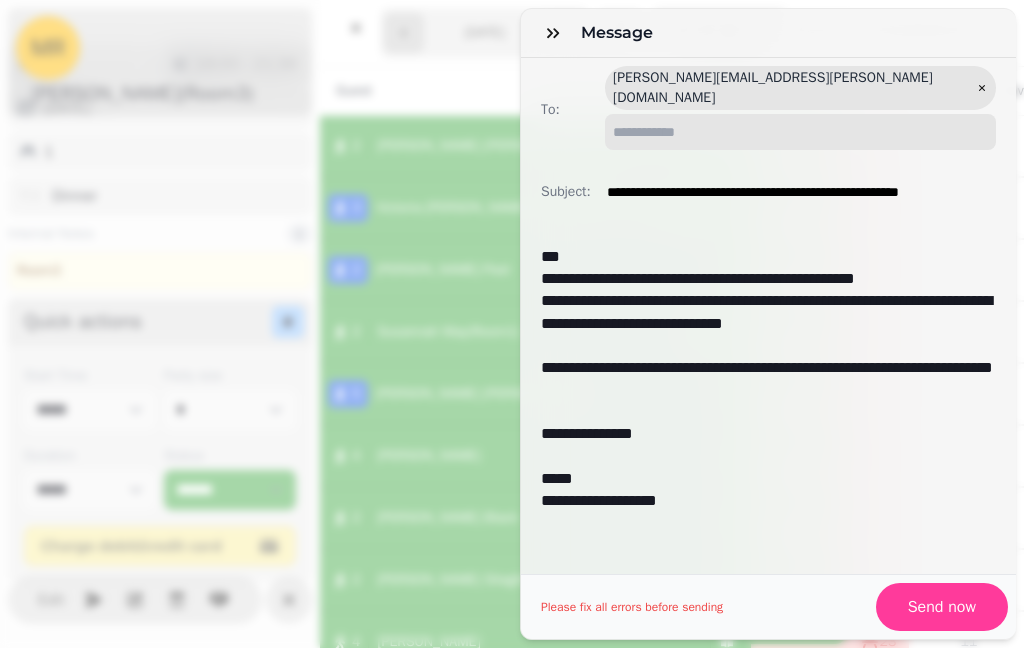 paste on "**********" 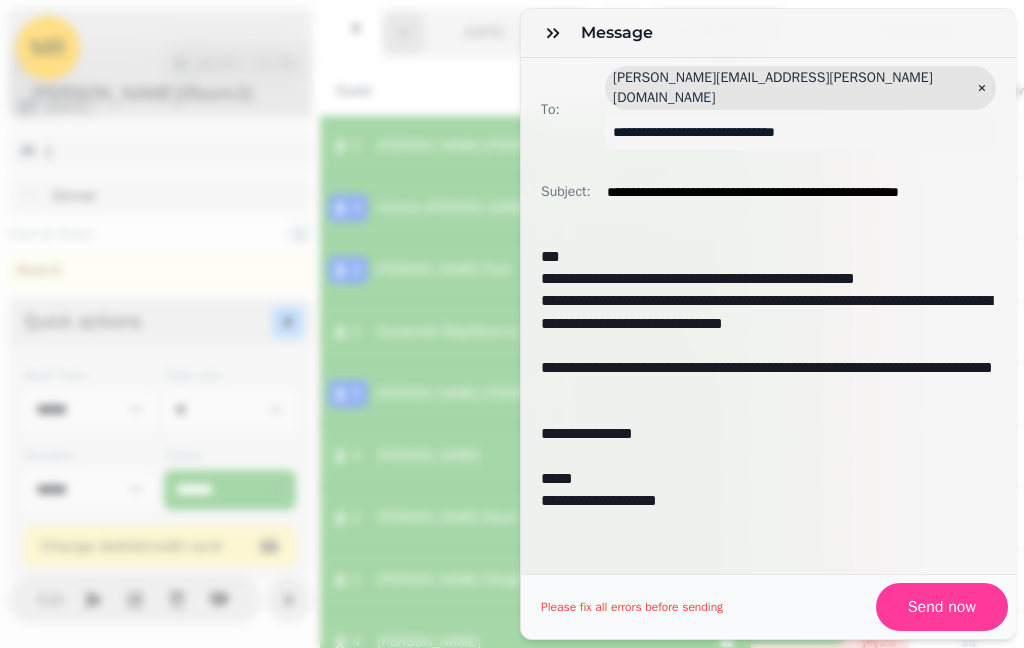 click on "Send now" at bounding box center (942, 607) 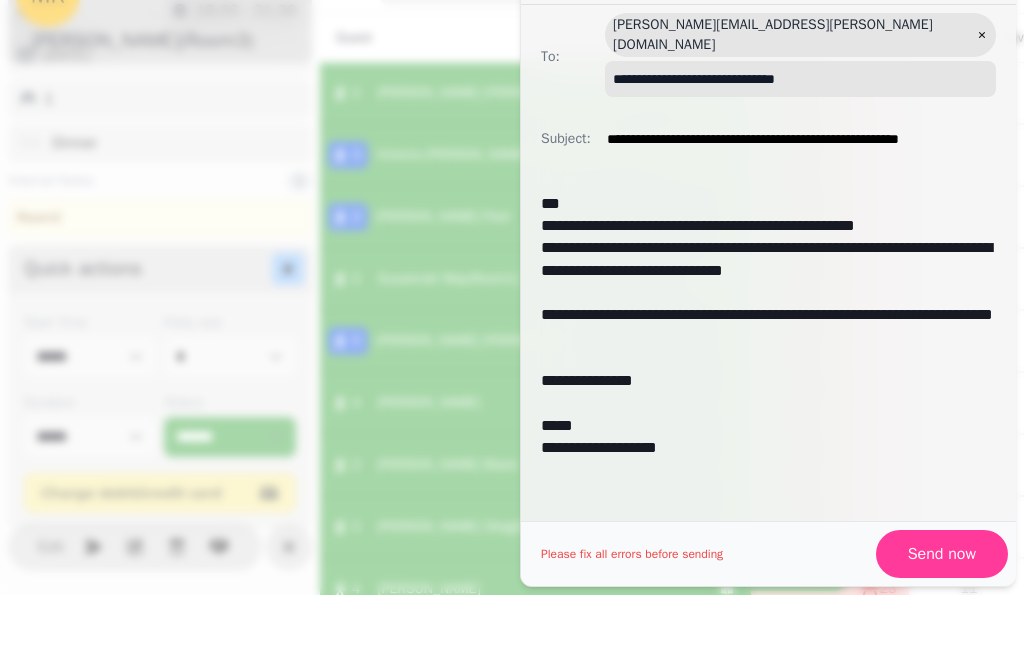 click on "**********" at bounding box center (800, 132) 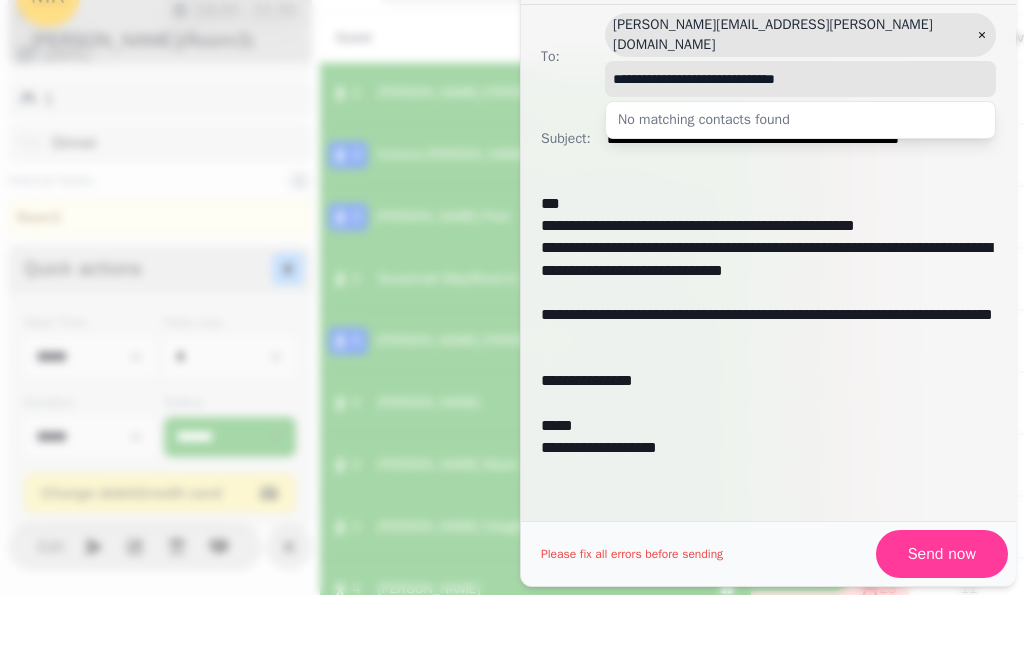 click on "**********" at bounding box center [800, 132] 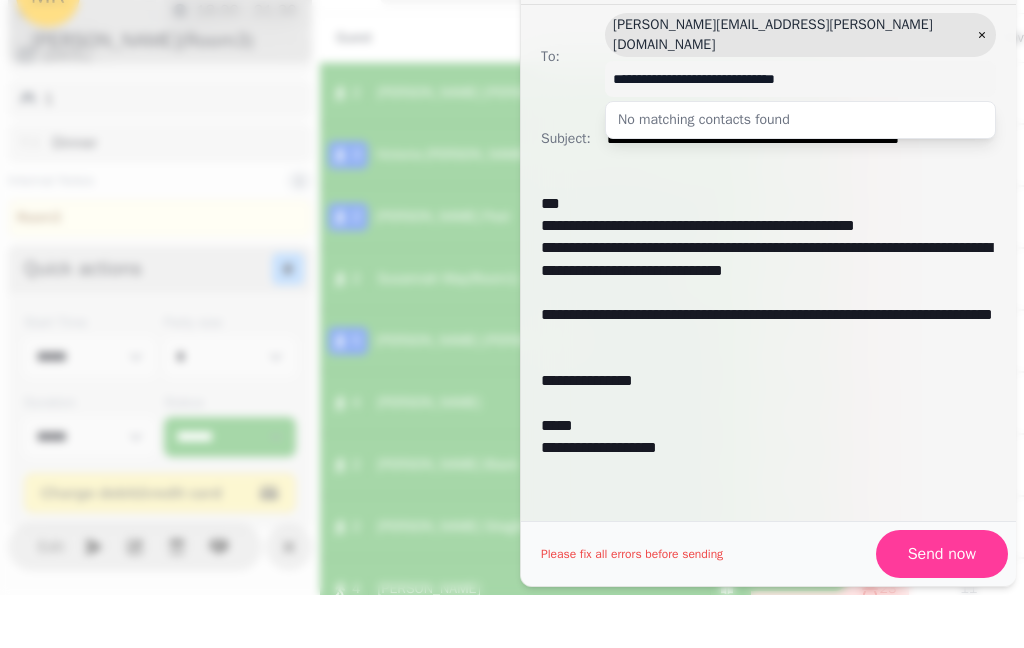 click on "**********" at bounding box center (768, 192) 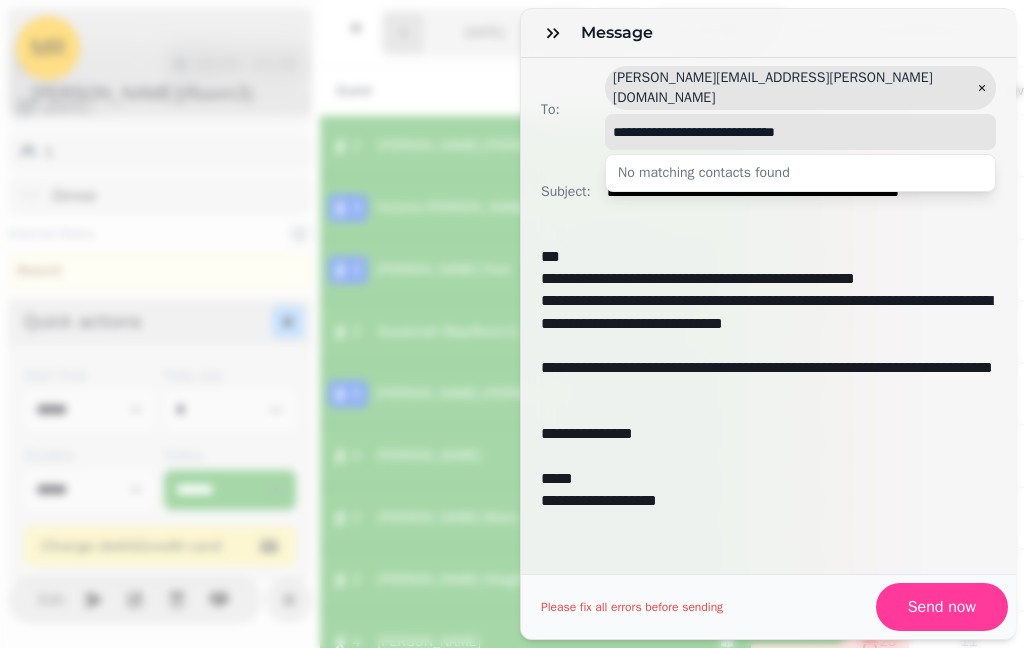 click on "**********" at bounding box center (800, 132) 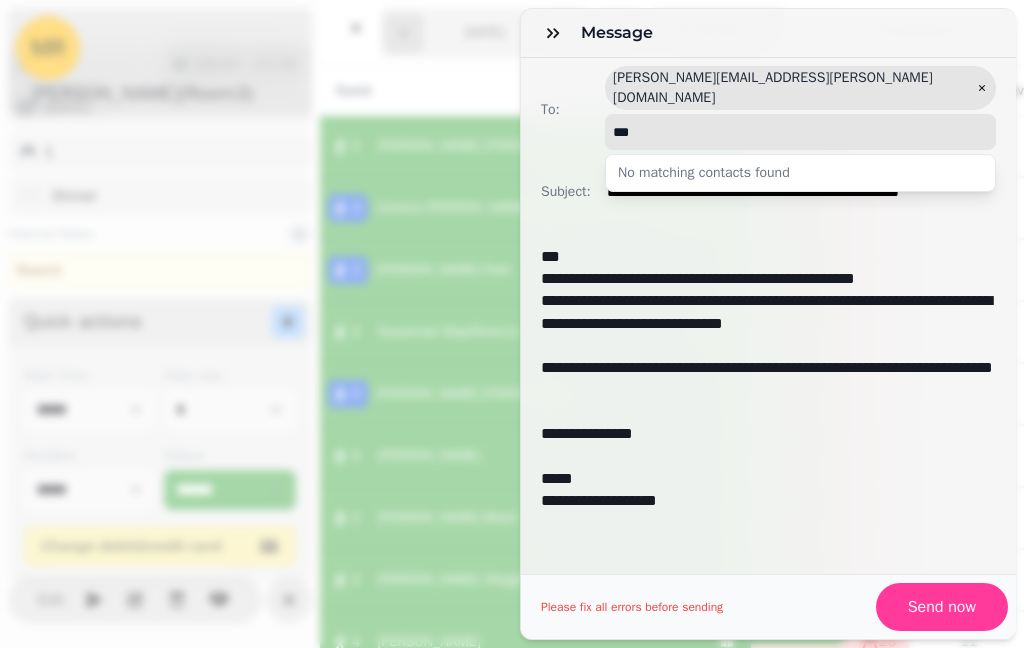 type on "*" 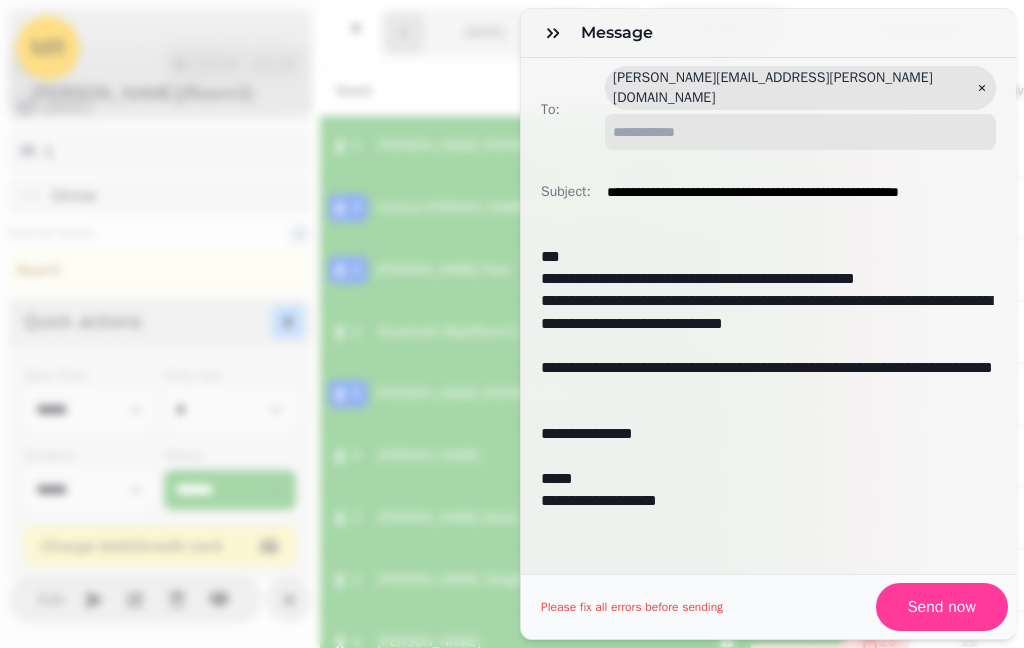 type 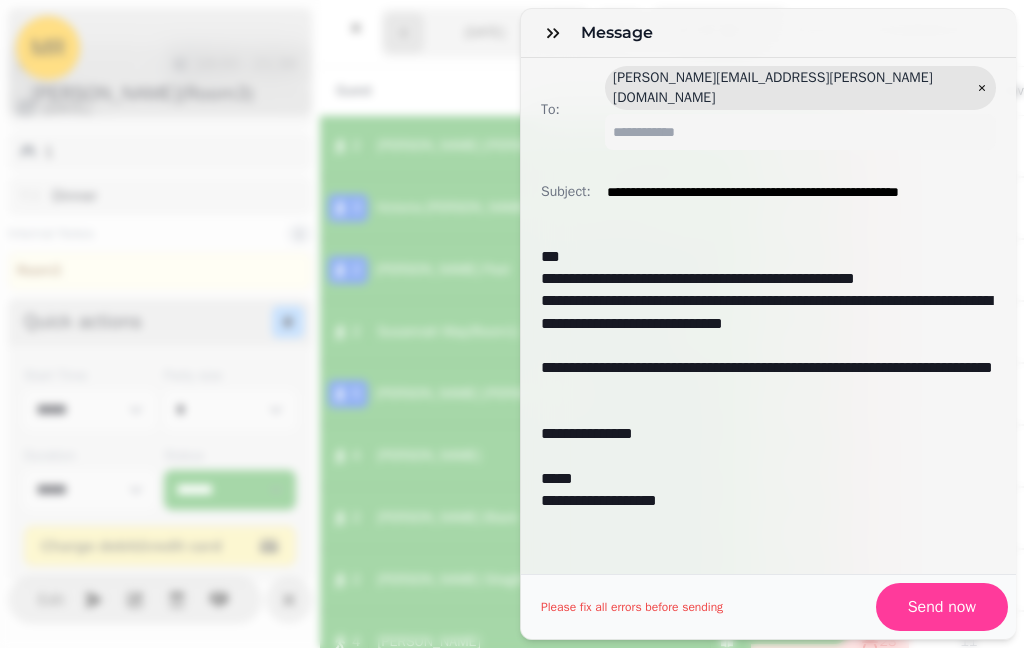 click on "Send now" at bounding box center (942, 607) 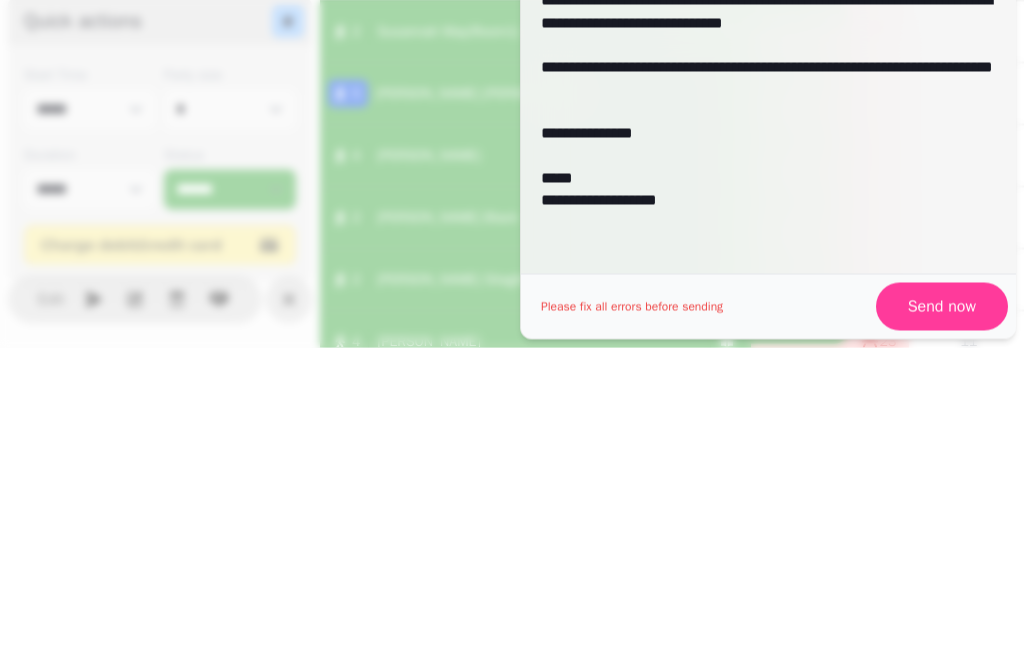 click at bounding box center [768, 456] 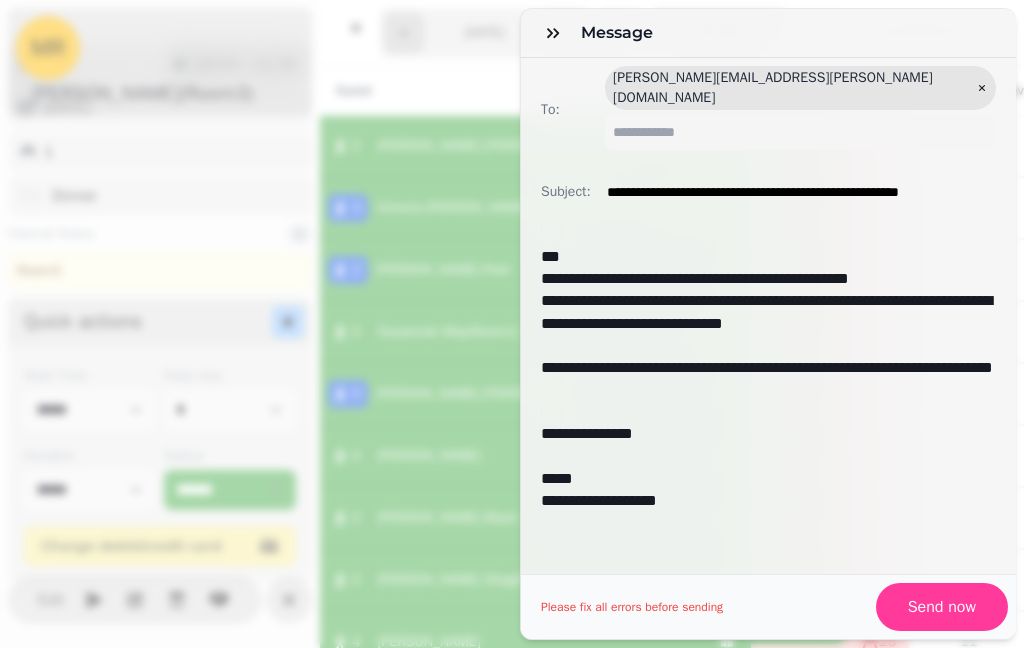 click at bounding box center (553, 33) 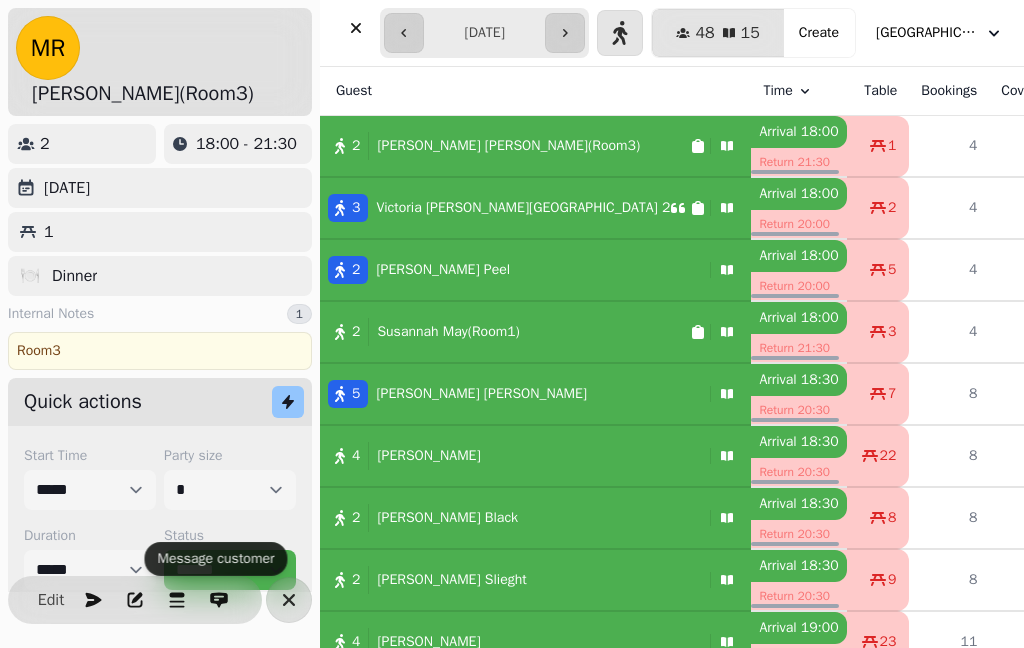 scroll, scrollTop: 0, scrollLeft: 0, axis: both 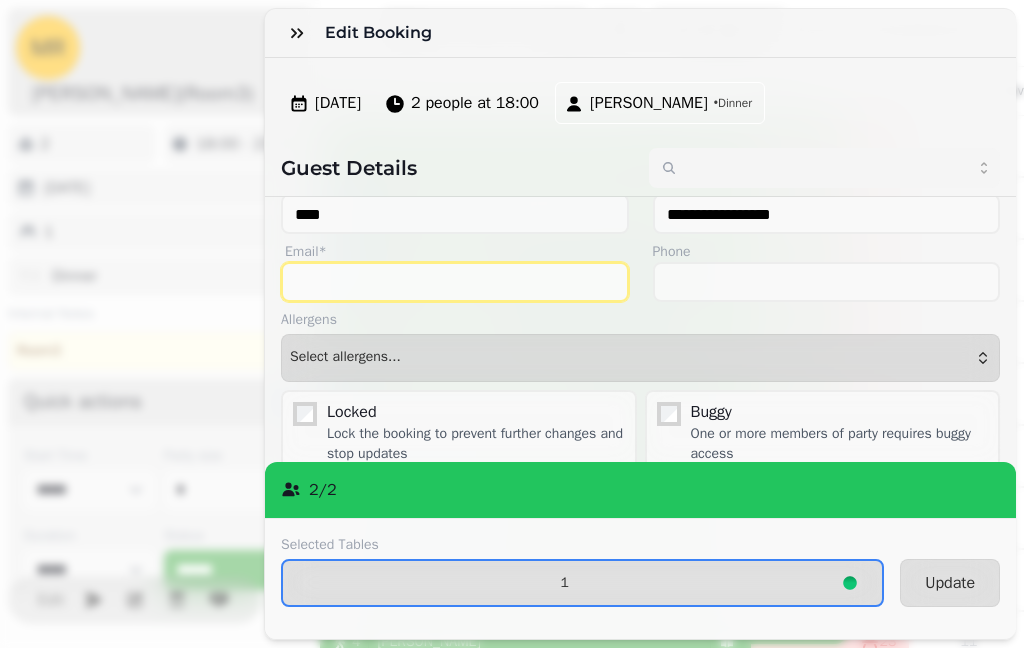 click on "Email*" at bounding box center (455, 282) 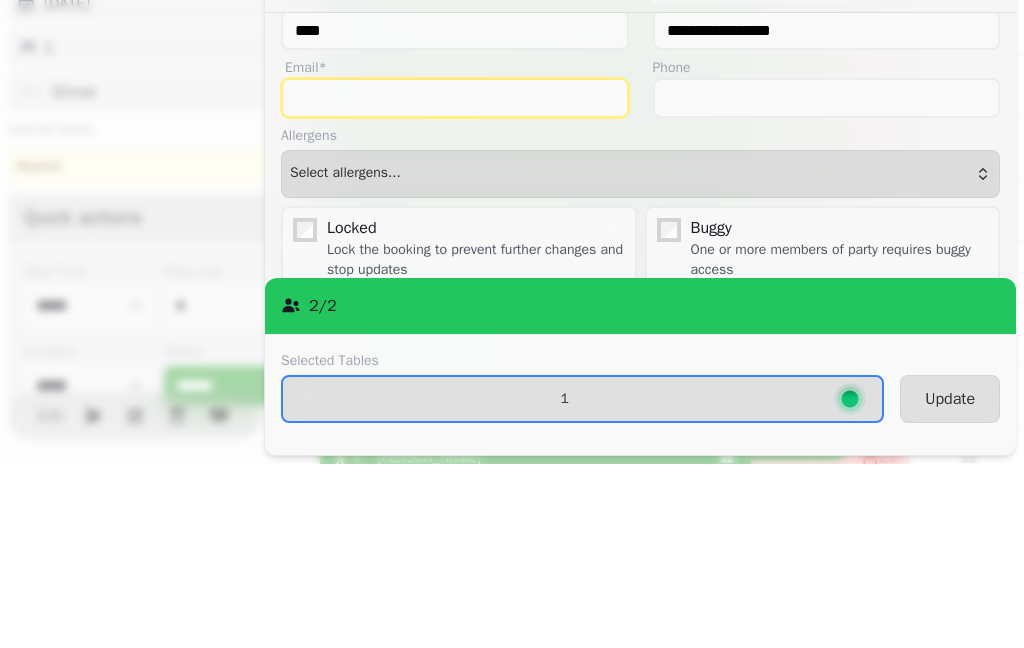 click on "Email*" at bounding box center [455, 282] 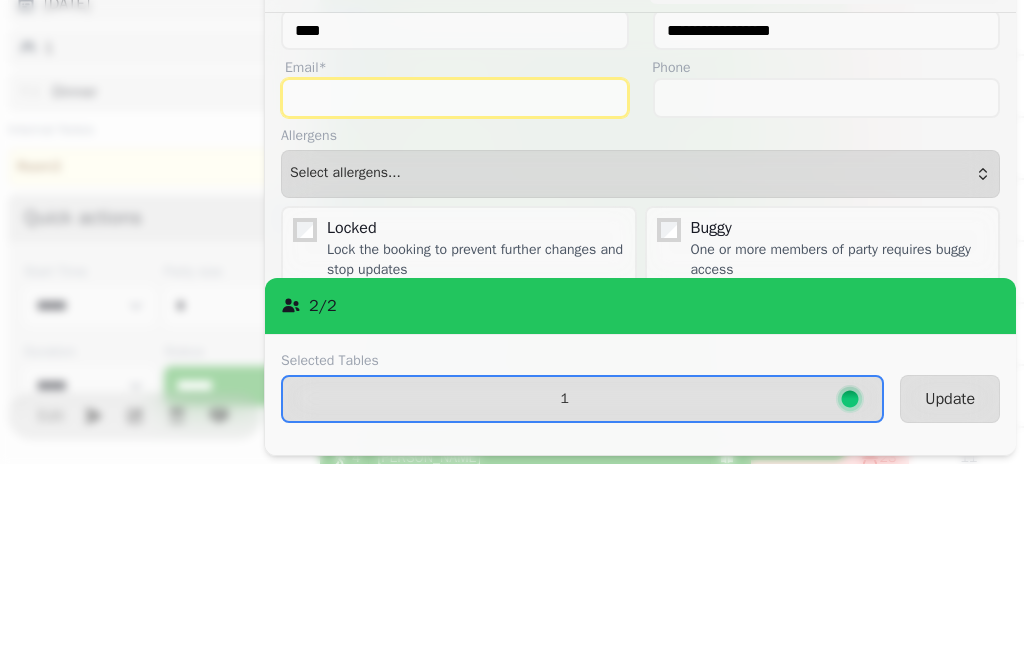 paste on "**********" 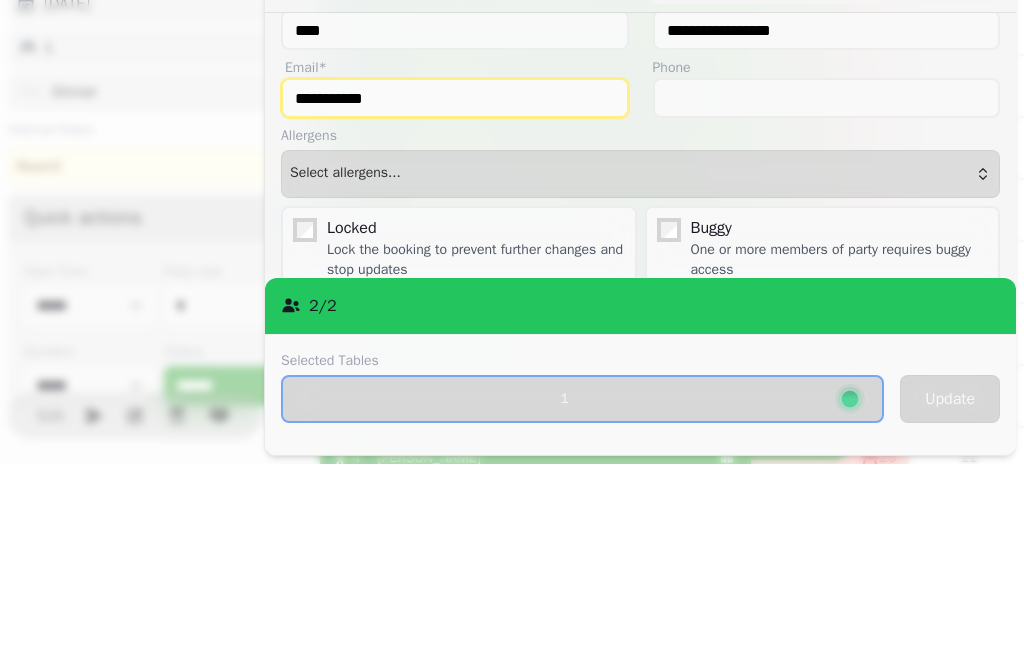 type on "**********" 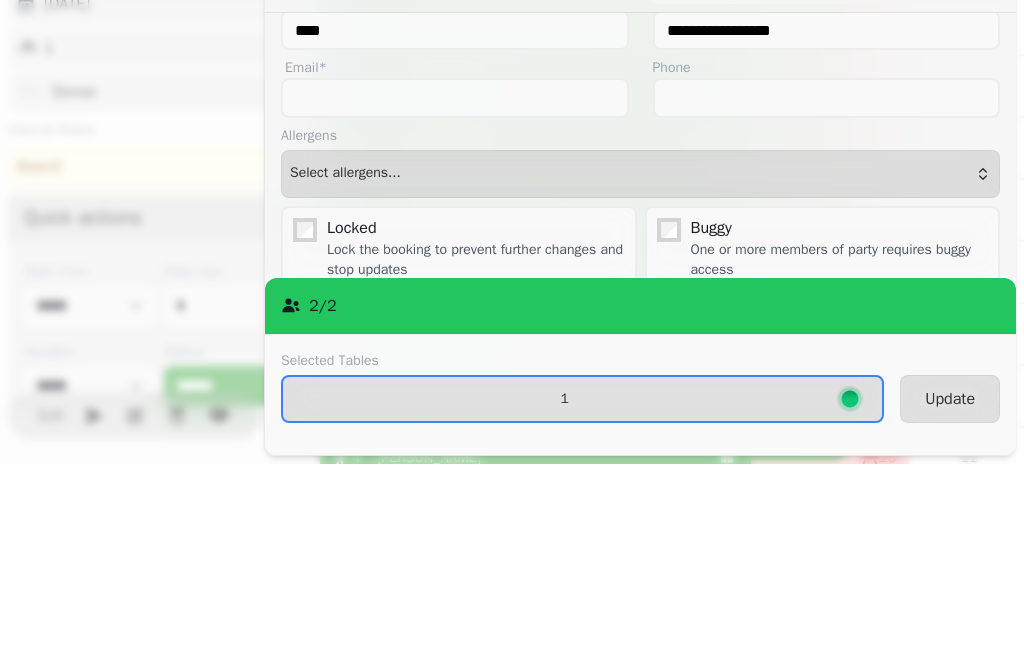 click on "MR Mike Ruppenthal(Room3) 2 18:00 - 21:30 Saturday 26th Jul 2025 1 🍽️ Dinner Internal Notes 1 Room3 Quick actions Start Time ***** ***** ***** ***** ***** ***** ***** ***** ***** ***** ***** ***** ***** ***** ***** ***** ***** ***** ***** ***** ***** ***** ***** ***** ***** ***** ***** ***** ***** ***** ***** ***** ***** ***** ***** ***** ***** ***** ***** ***** ***** ***** ***** ***** ***** ***** ***** ***** ***** ***** ***** ***** ***** ***** ***** ***** ***** ***** ***** ***** ***** ***** ***** ***** ***** ***** ***** ***** ***** ***** ***** ***** ***** ***** ***** ***** ***** ***** ***** ***** ***** ***** ***** ***** ***** ***** ***** ***** ***** ***** ***** ***** ***** ***** ***** ***** Party size * * * * * * * * * ** ** ** ** ** ** ** ** ** ** ** ** ** ** ** ** ** ** ** ** ** ** ** ** ** ** ** ** ** ** ** ** ** ** ** ** ** ** ** ** ** ** ** ** ** ** ** ** ** ** ** ** ** ** ** ** ** ** ** ** ** ** ** ** ** ** ** ** ** ** ** ** ** ** ** ** ** ** ** ** ** ** ** ** ** ** ** ** ** ** 48" at bounding box center (512, 324) 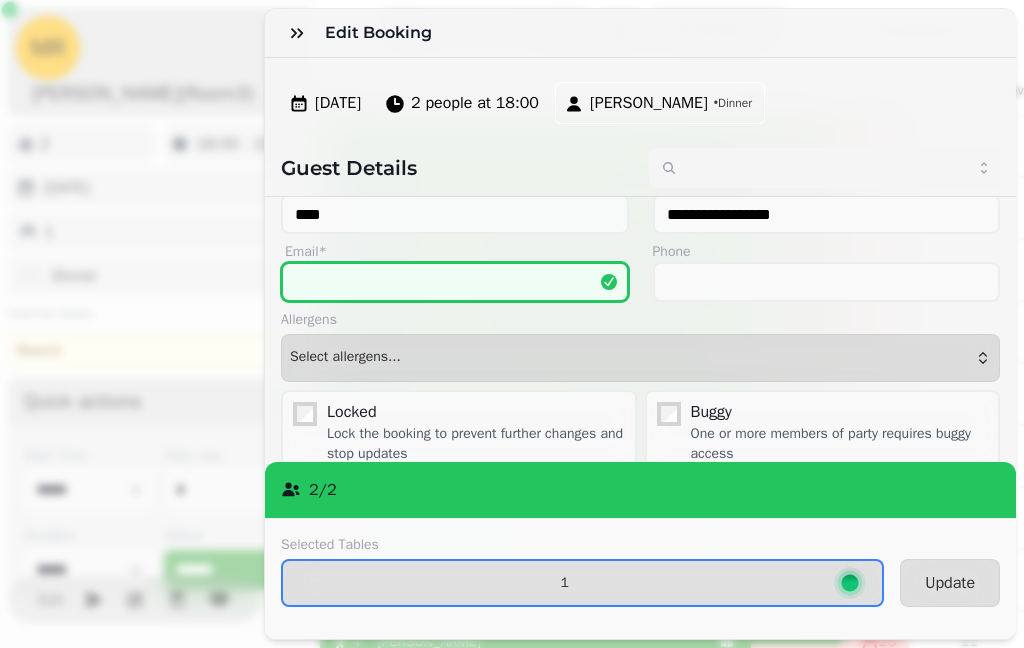 click on "Email*" at bounding box center (455, 282) 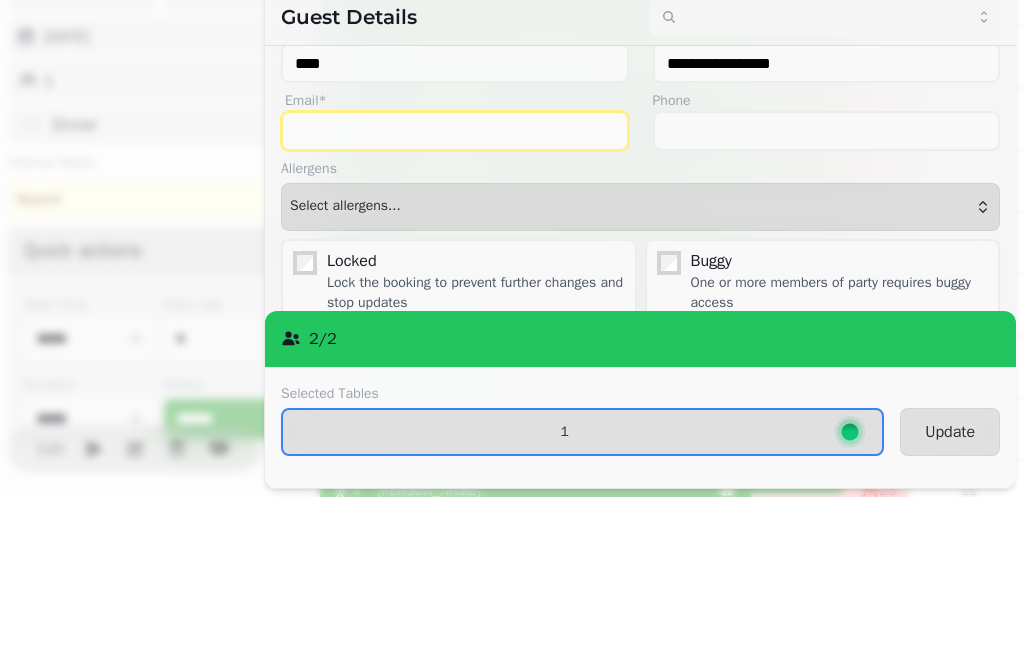 click on "Email*" at bounding box center [455, 282] 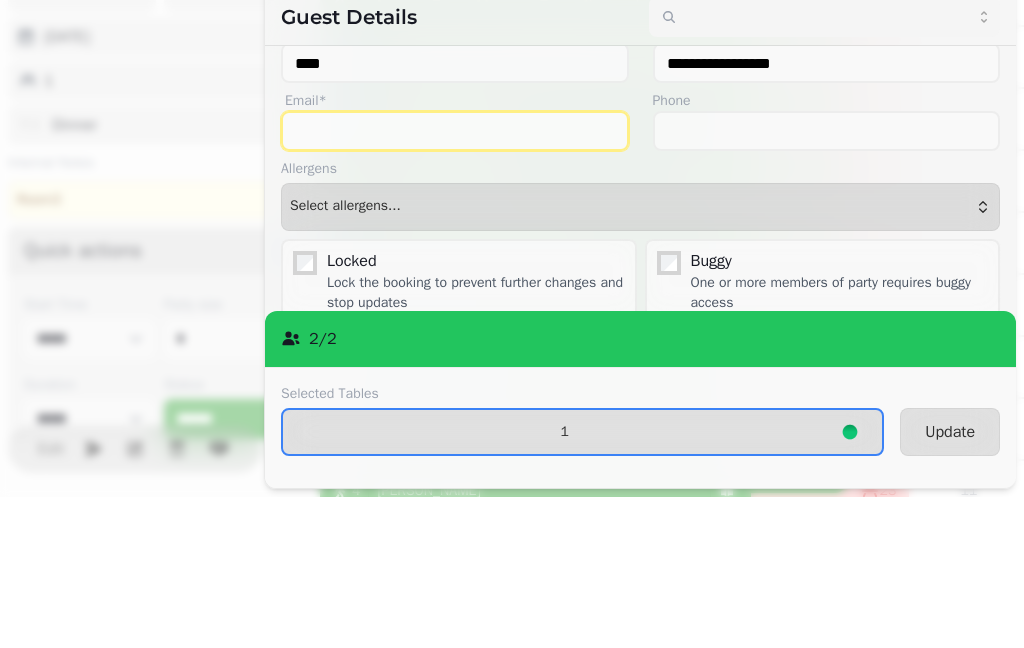 paste on "**********" 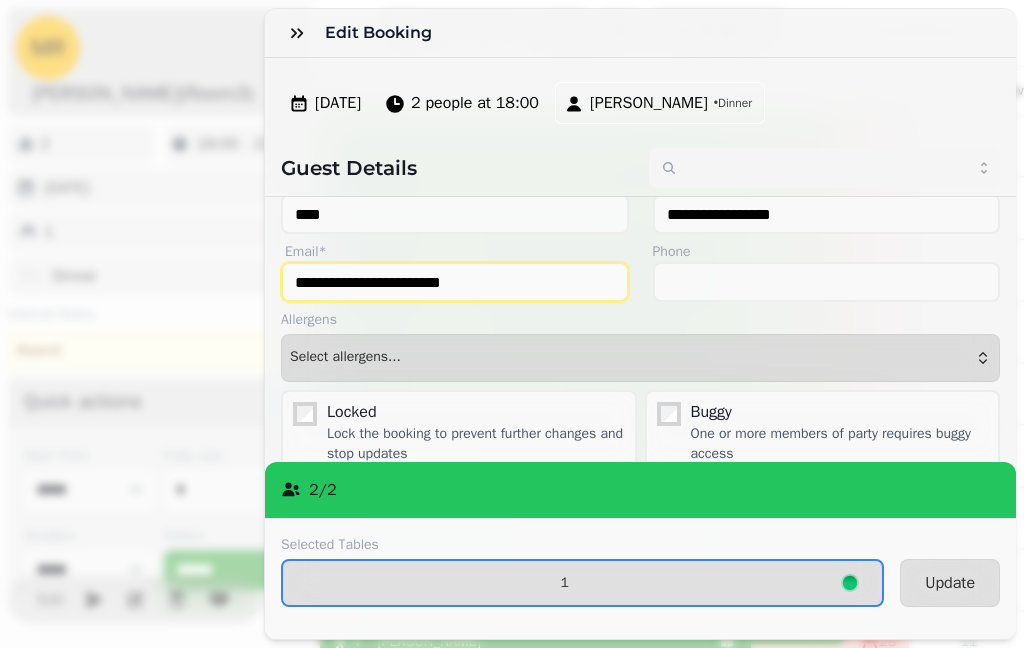 type on "**********" 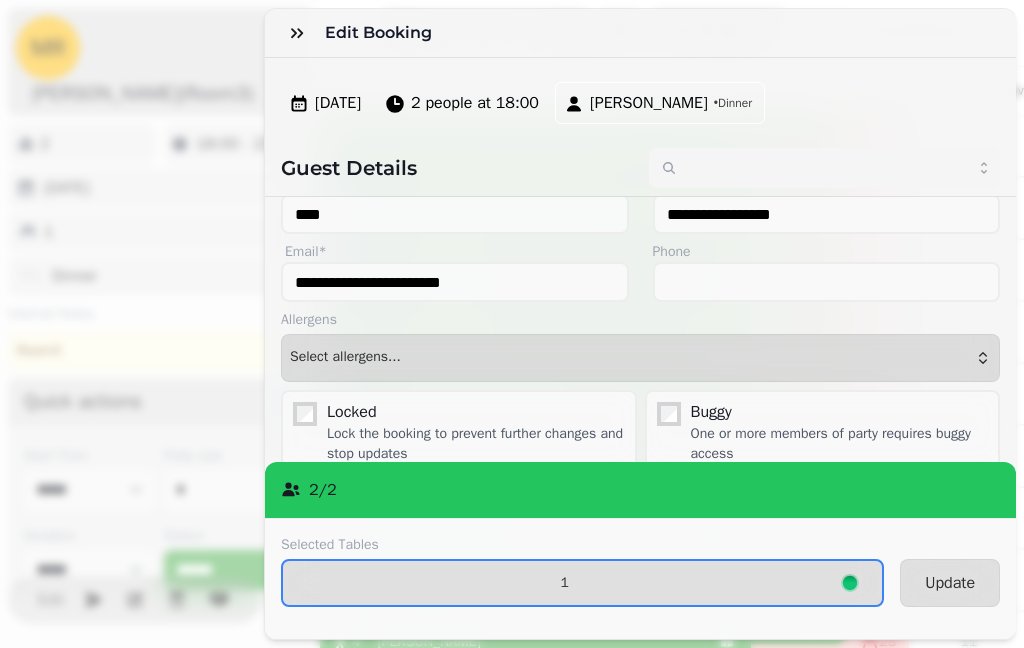 click on "Update" at bounding box center [950, 583] 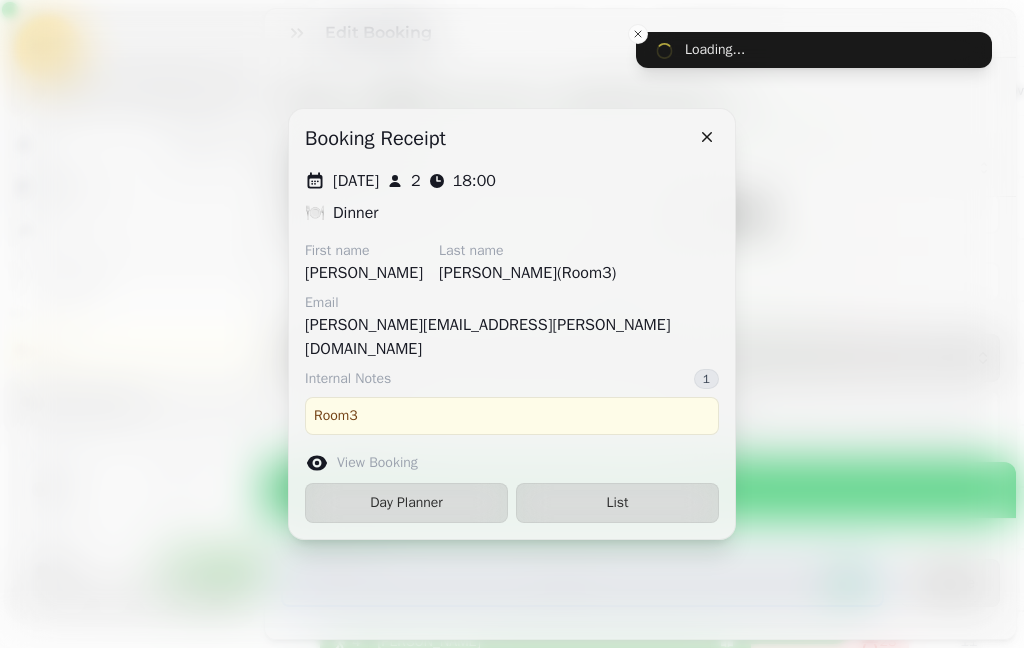 type on "**********" 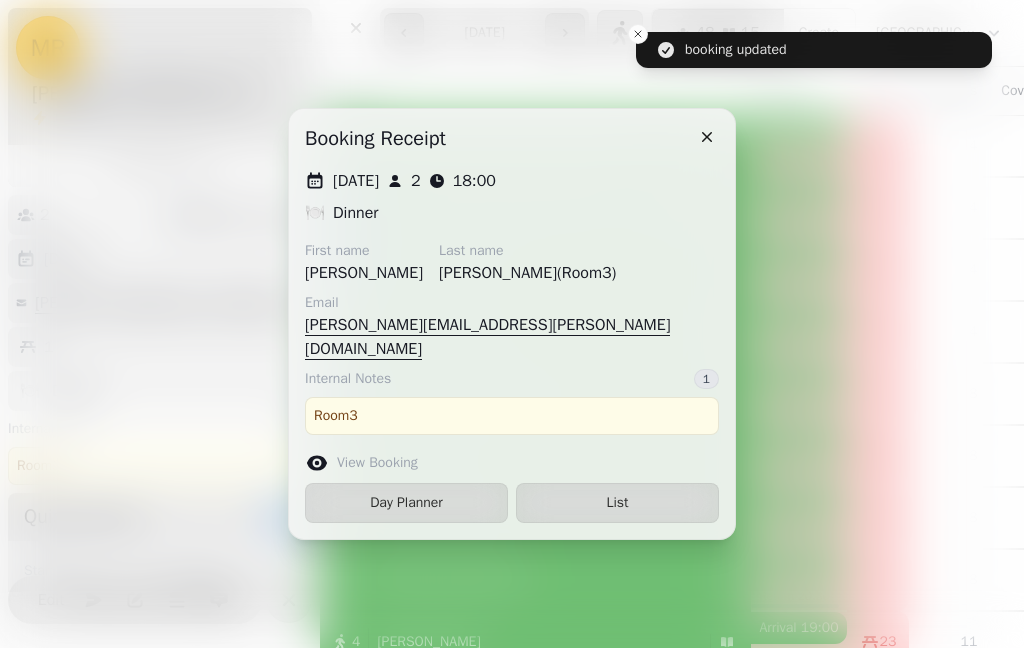 click 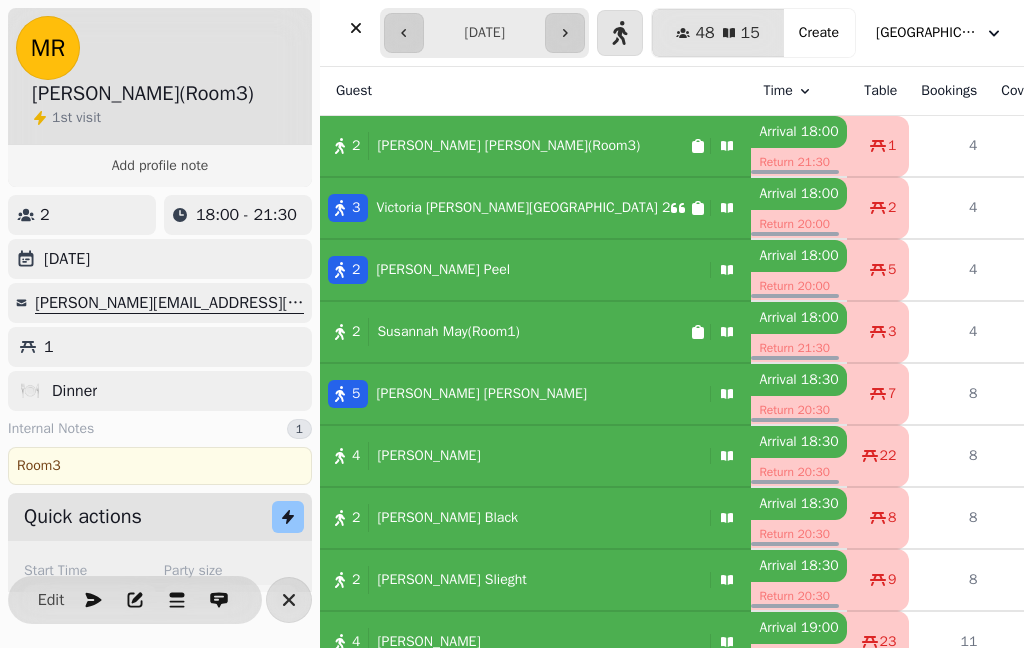 click 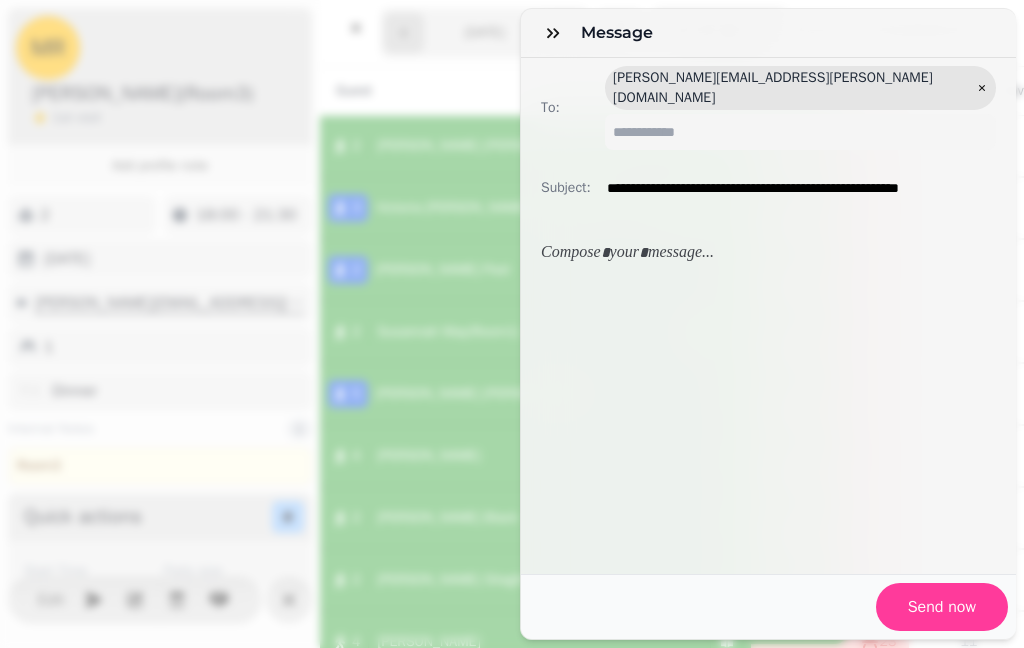 click at bounding box center [768, 253] 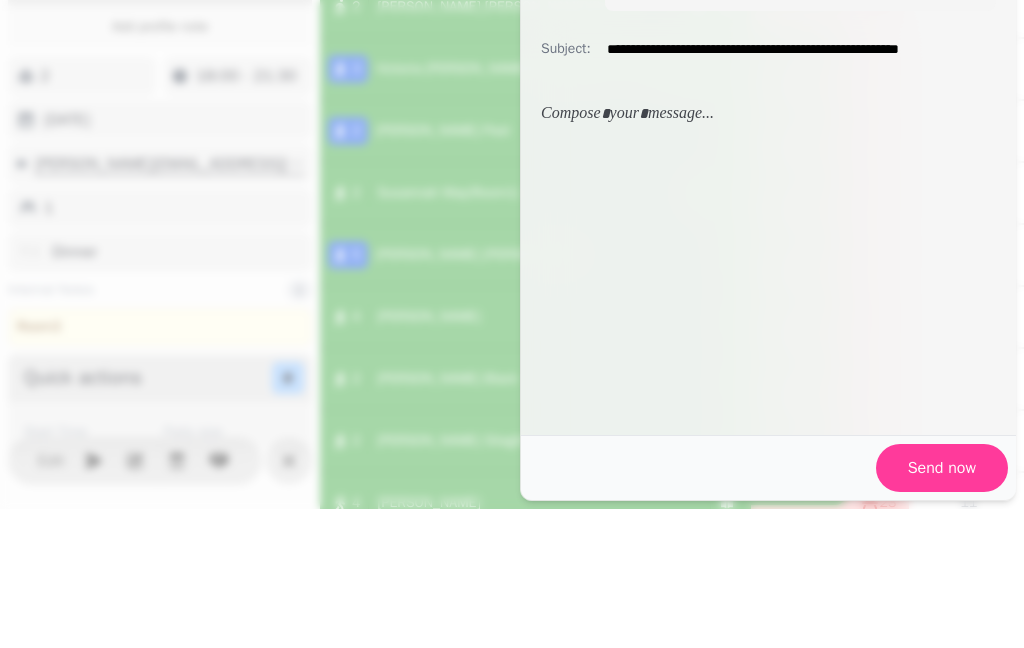 type 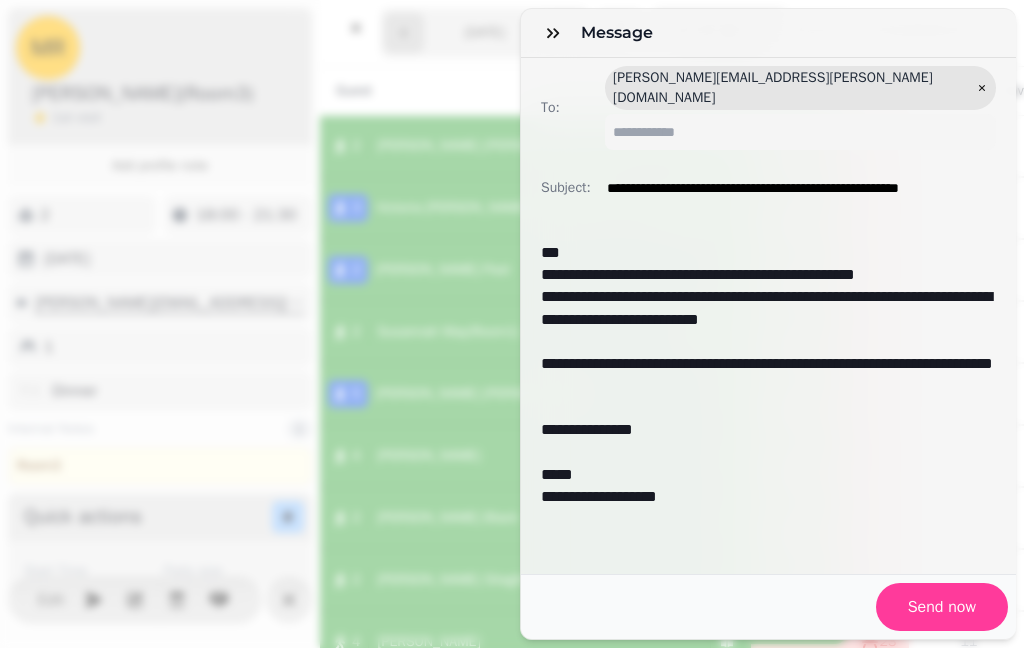 click on "**********" at bounding box center (768, 275) 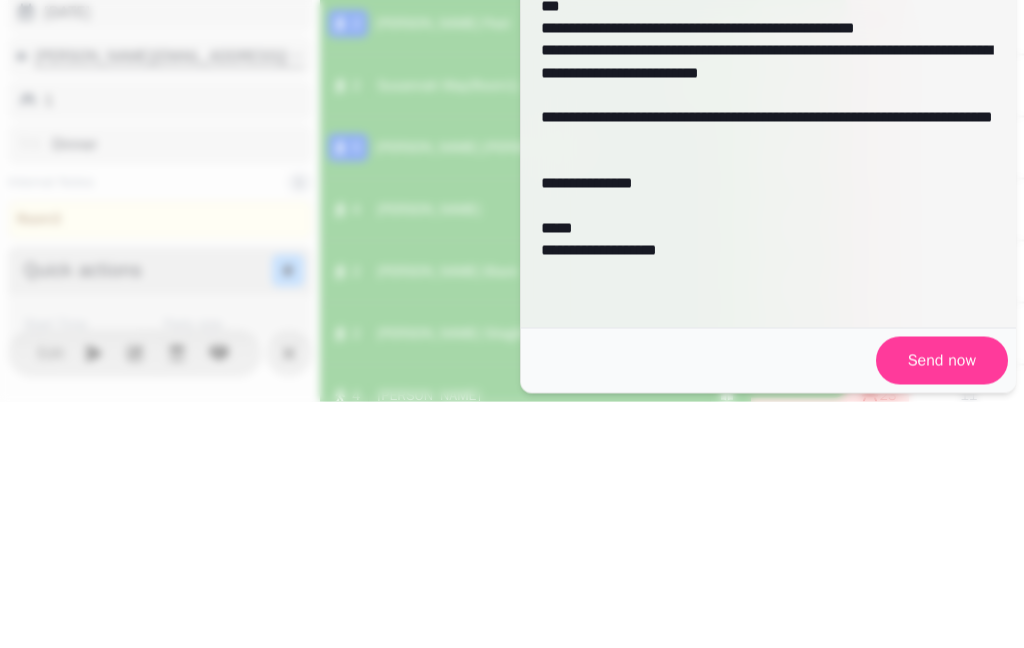 click on "**********" at bounding box center (768, 375) 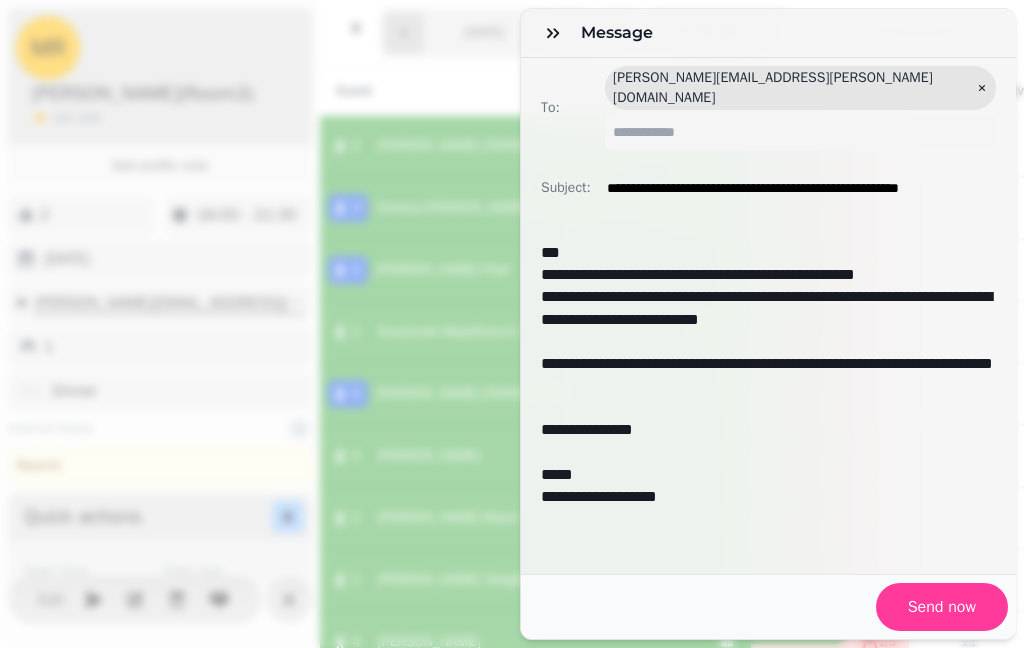 click on "Send now" at bounding box center [942, 607] 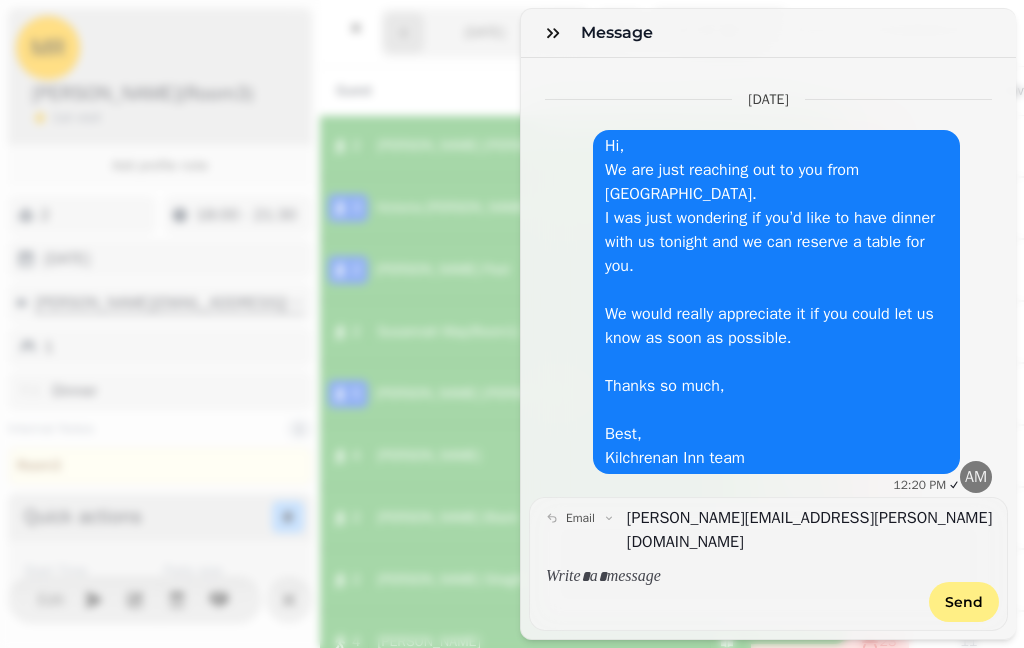 click 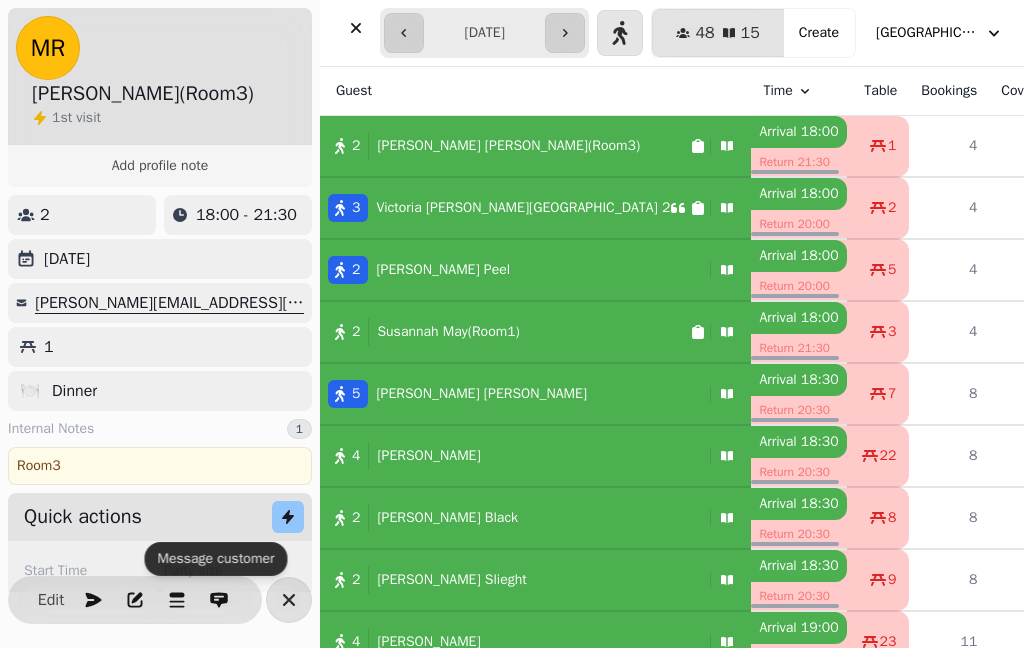 scroll, scrollTop: -2, scrollLeft: 0, axis: vertical 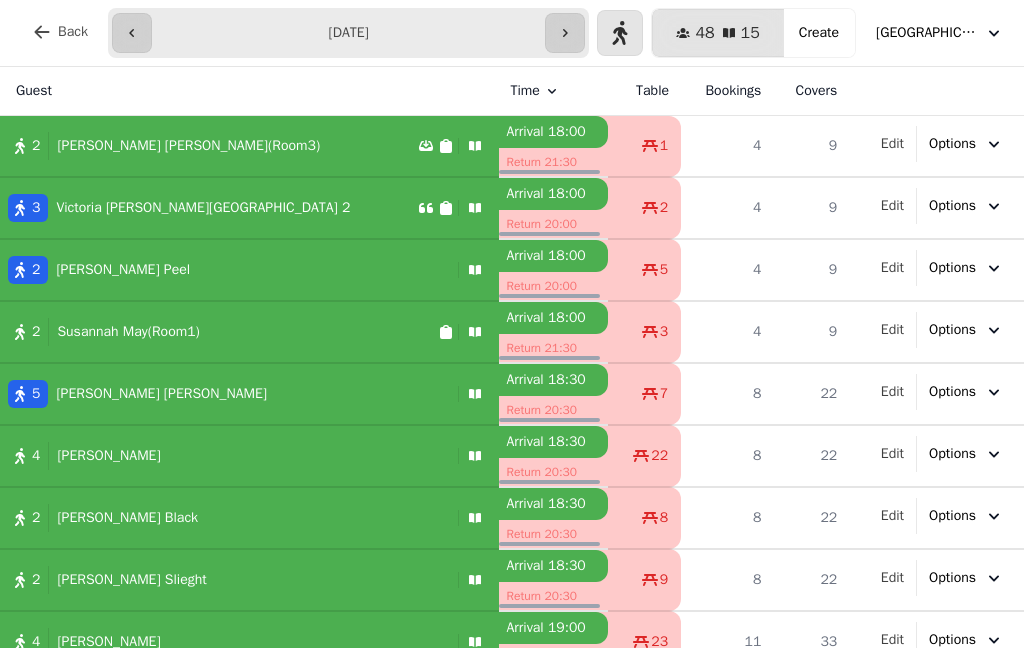 click on "2 Mike   Ruppenthal(Room3)" at bounding box center (209, 146) 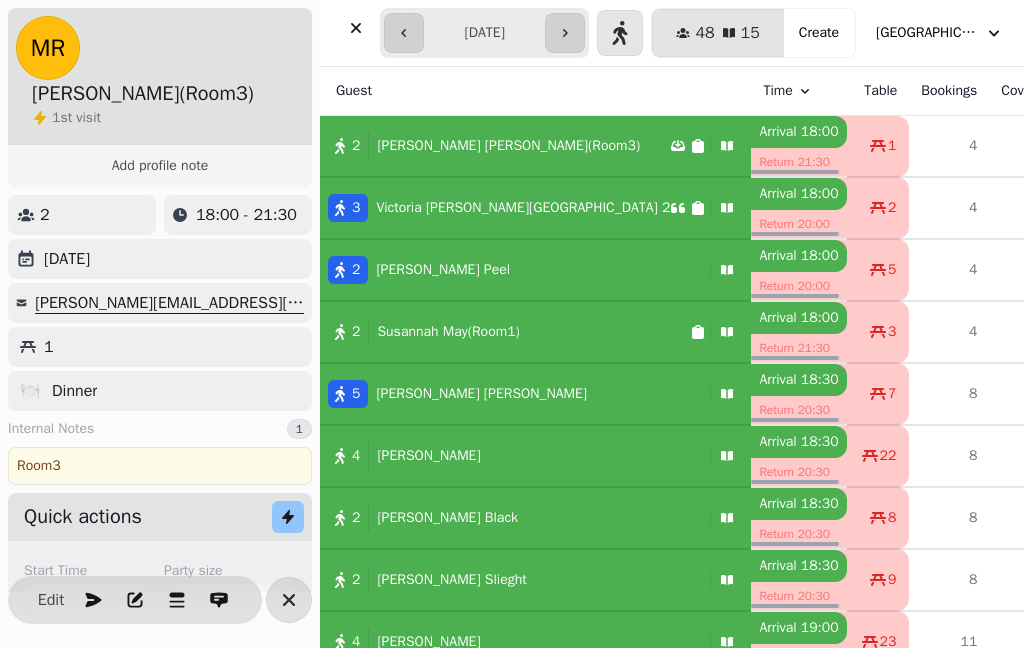 click 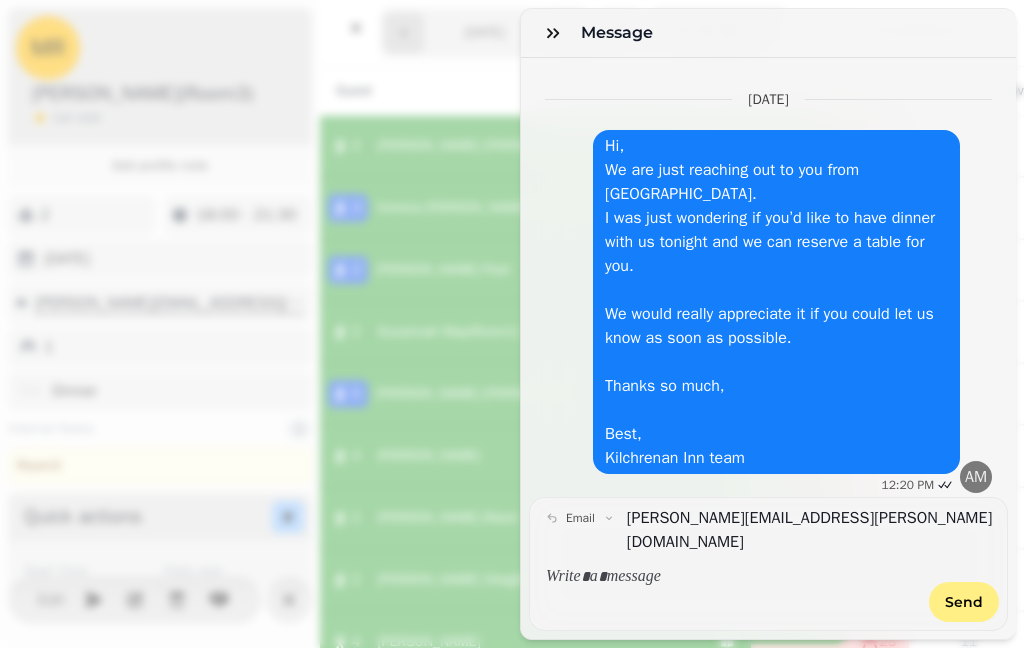click 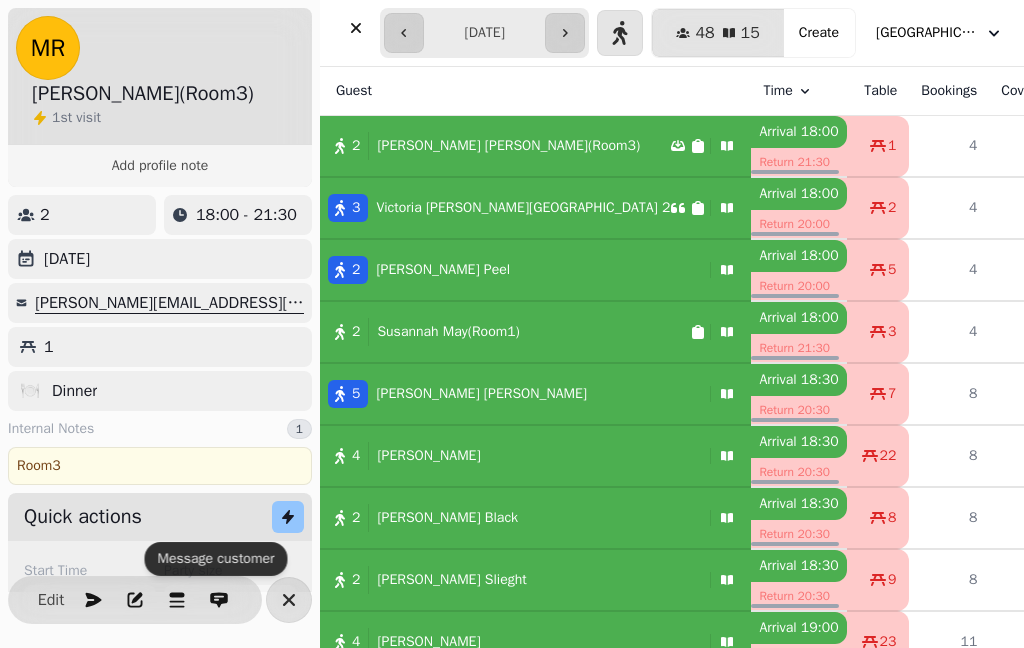 click 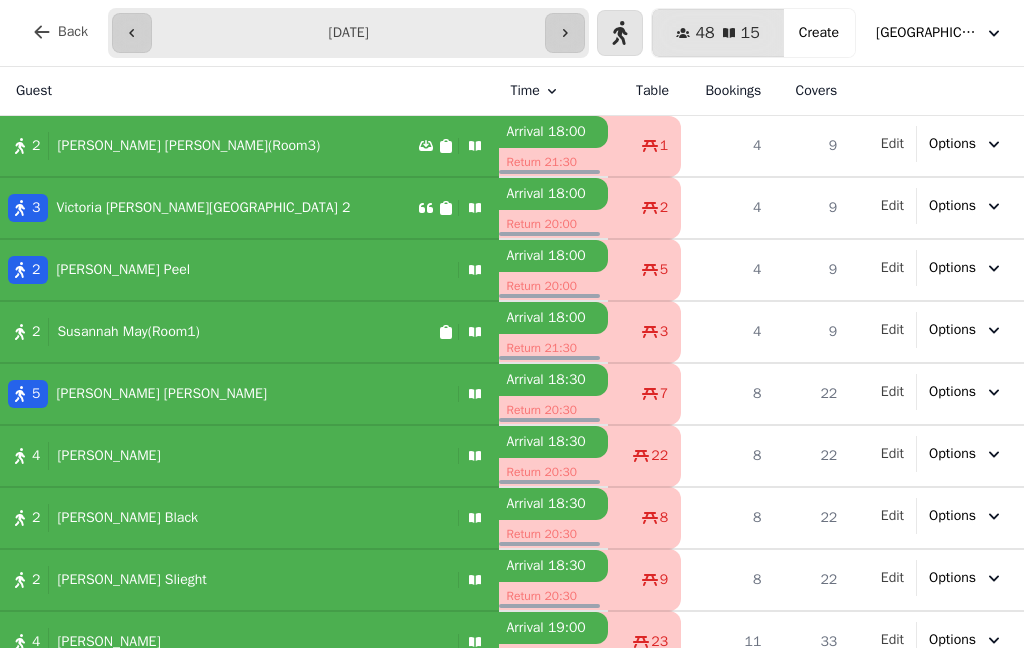 click at bounding box center [565, 33] 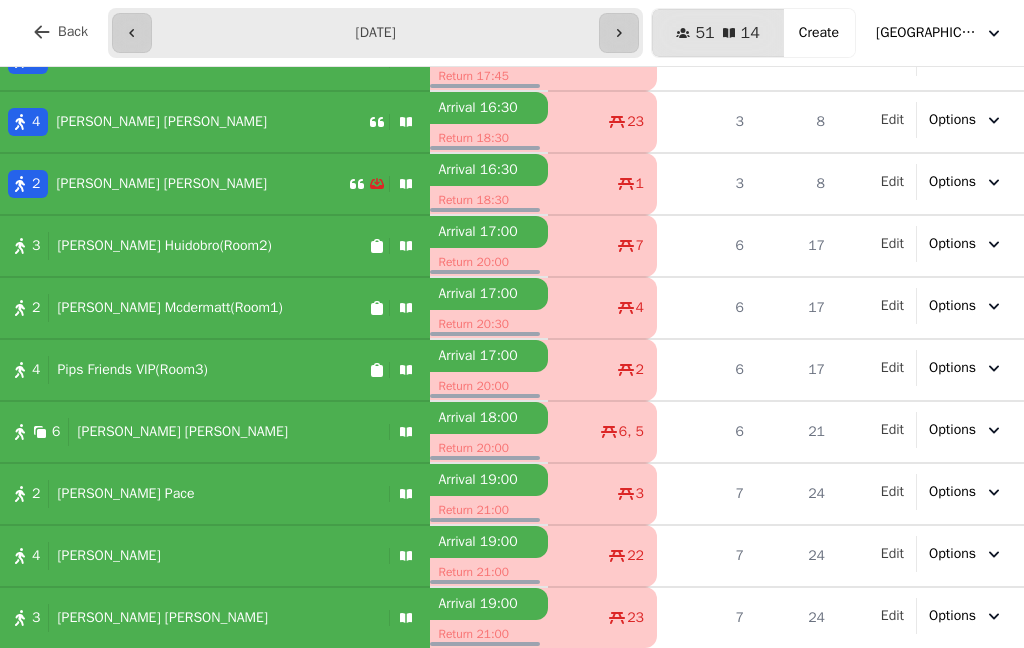scroll, scrollTop: 334, scrollLeft: 0, axis: vertical 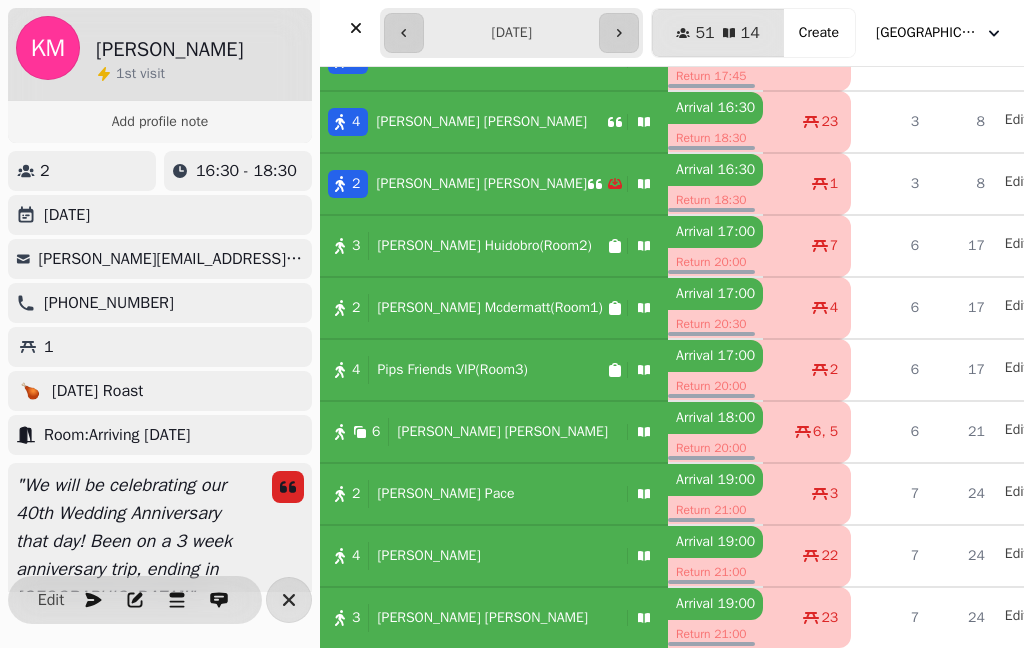 select on "****" 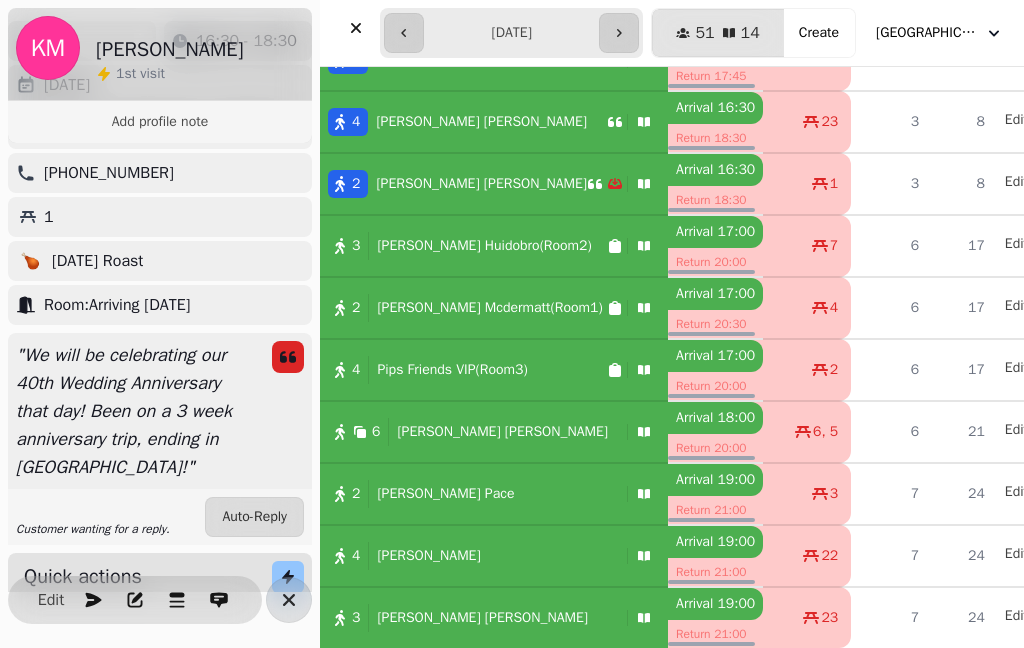 scroll, scrollTop: 122, scrollLeft: 0, axis: vertical 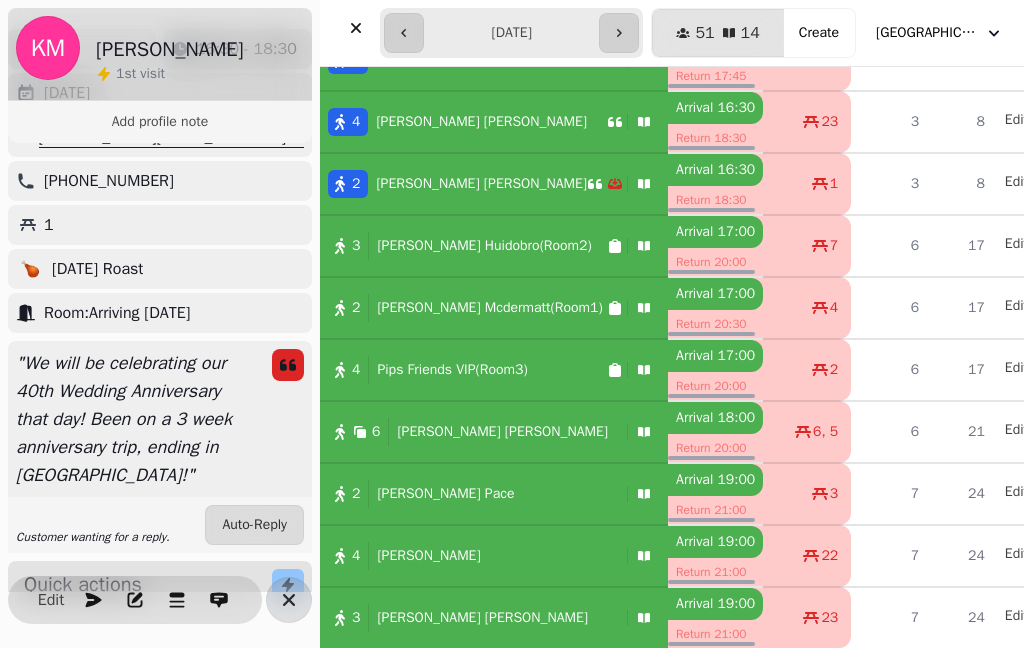 click 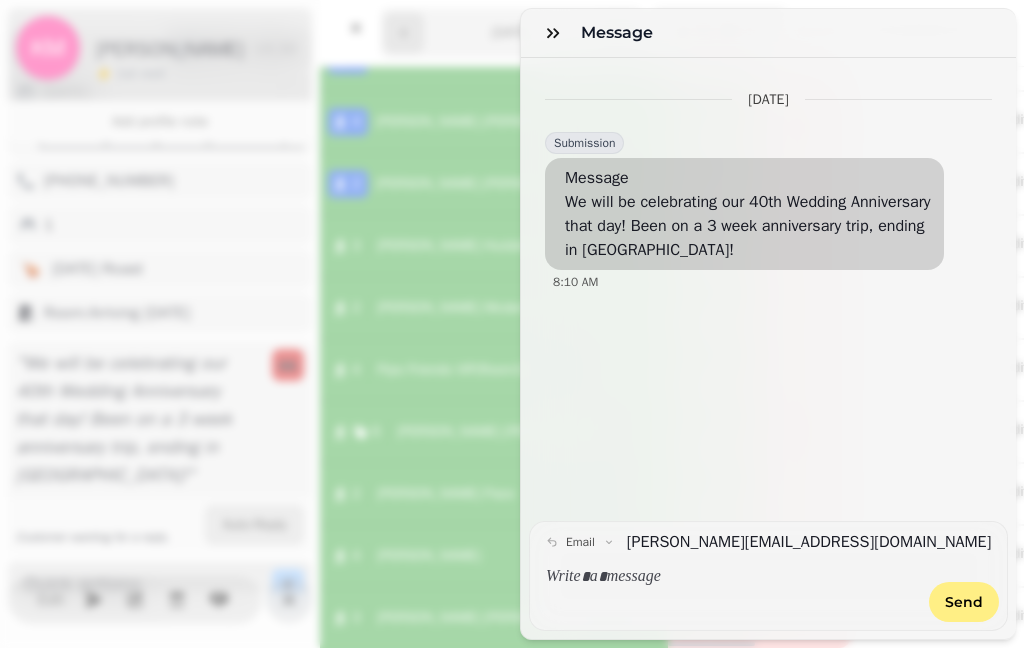 click at bounding box center [731, 577] 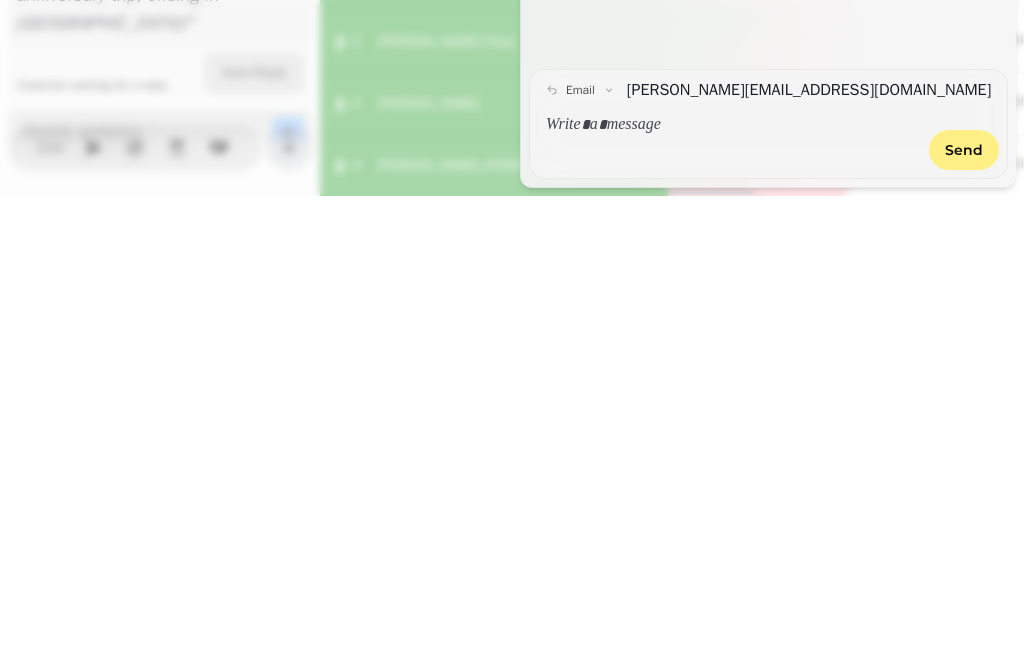 type 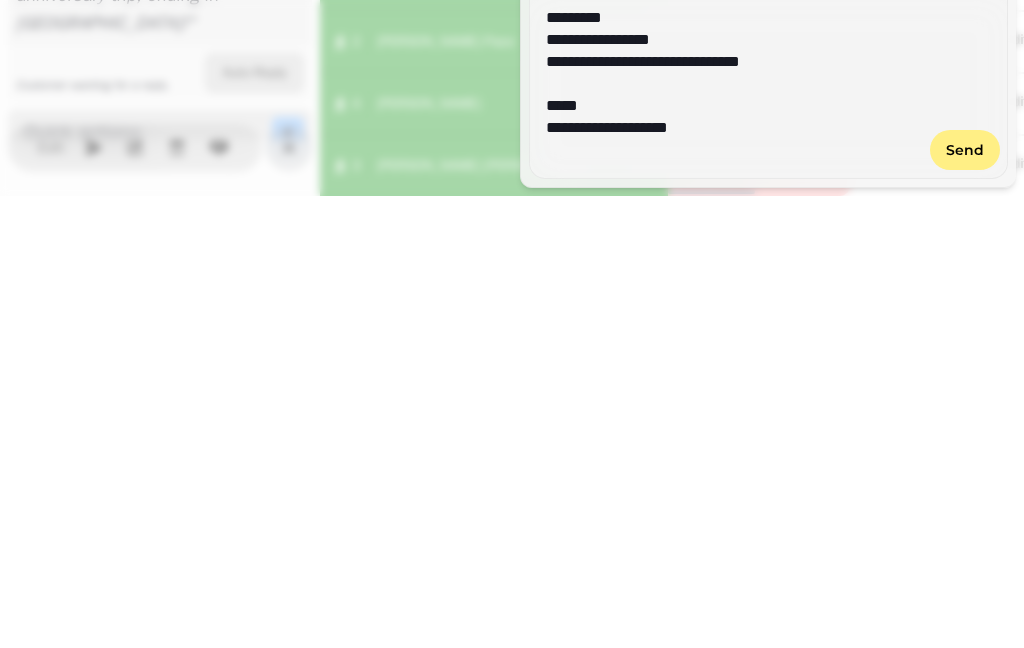 click on "Send" at bounding box center [965, 602] 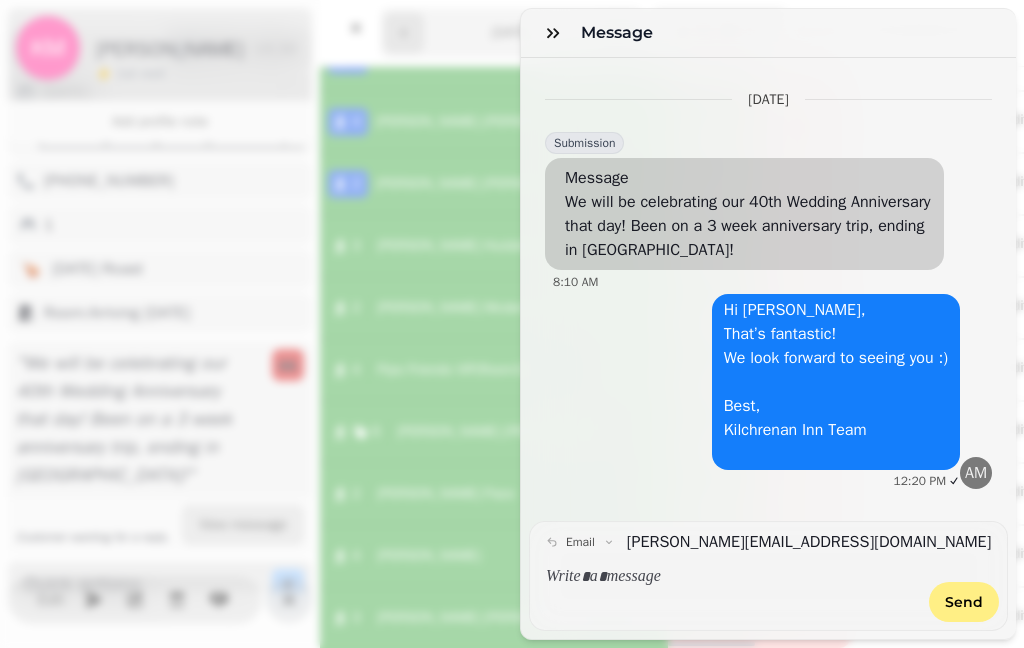 click 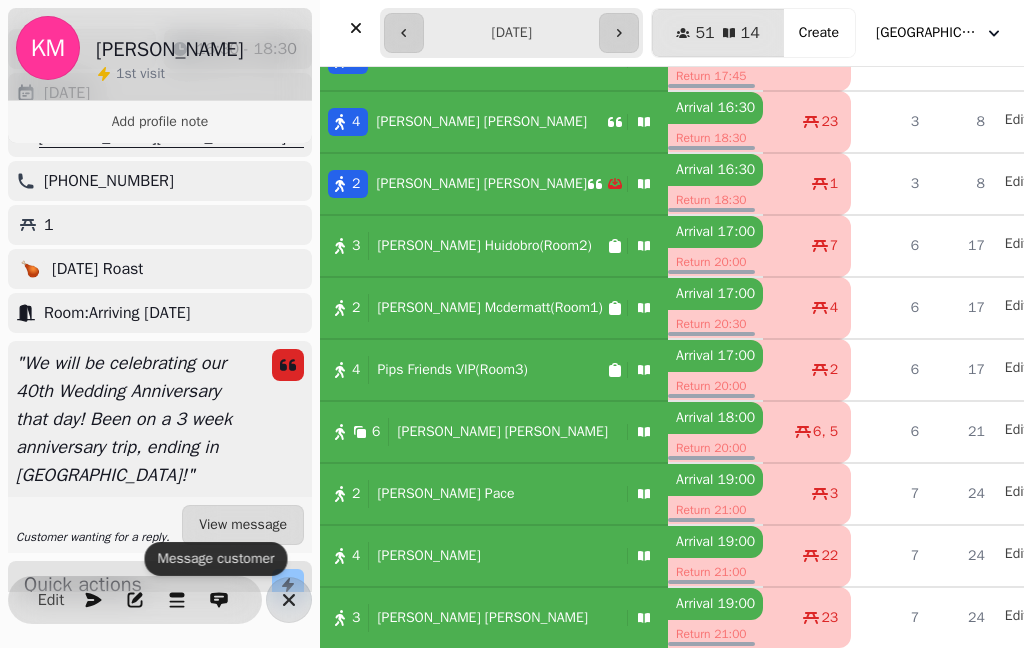 click 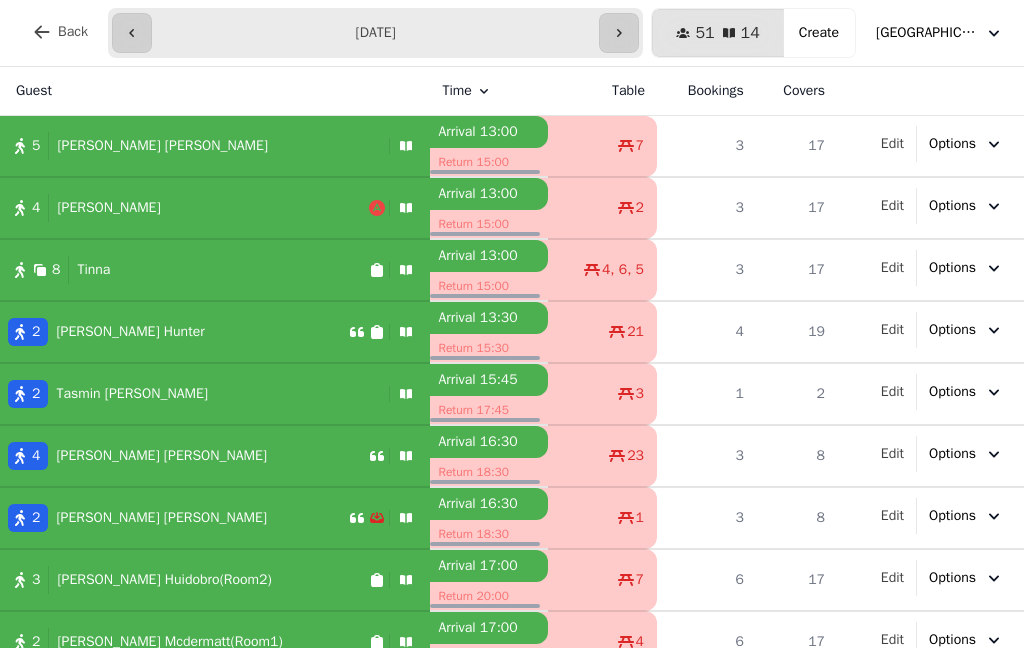 scroll, scrollTop: 0, scrollLeft: 0, axis: both 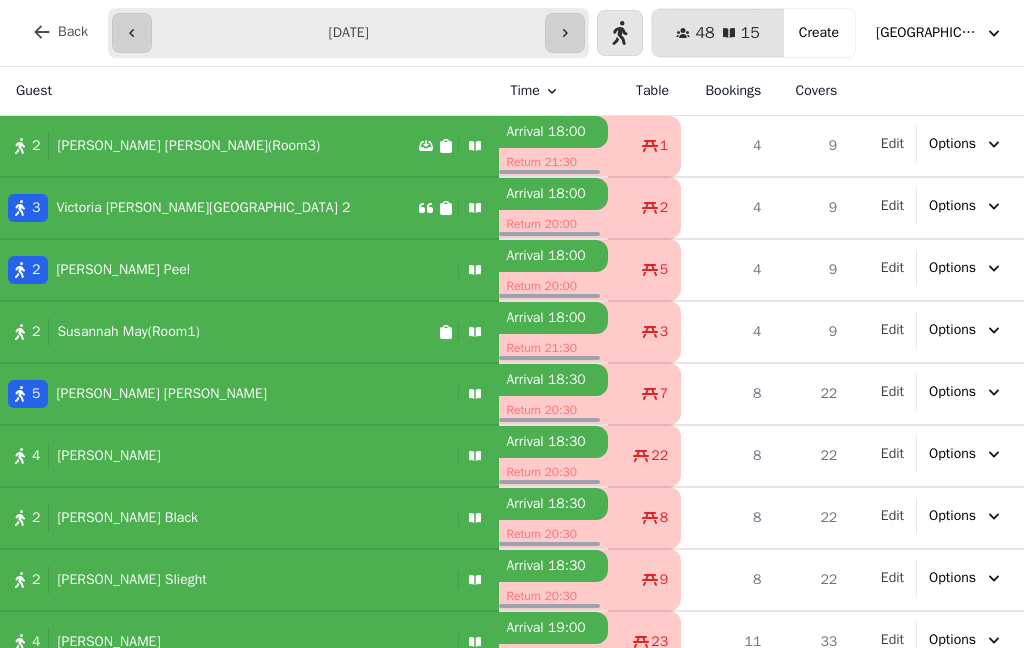 click on "2 Mike   Ruppenthal(Room3)" at bounding box center (249, 146) 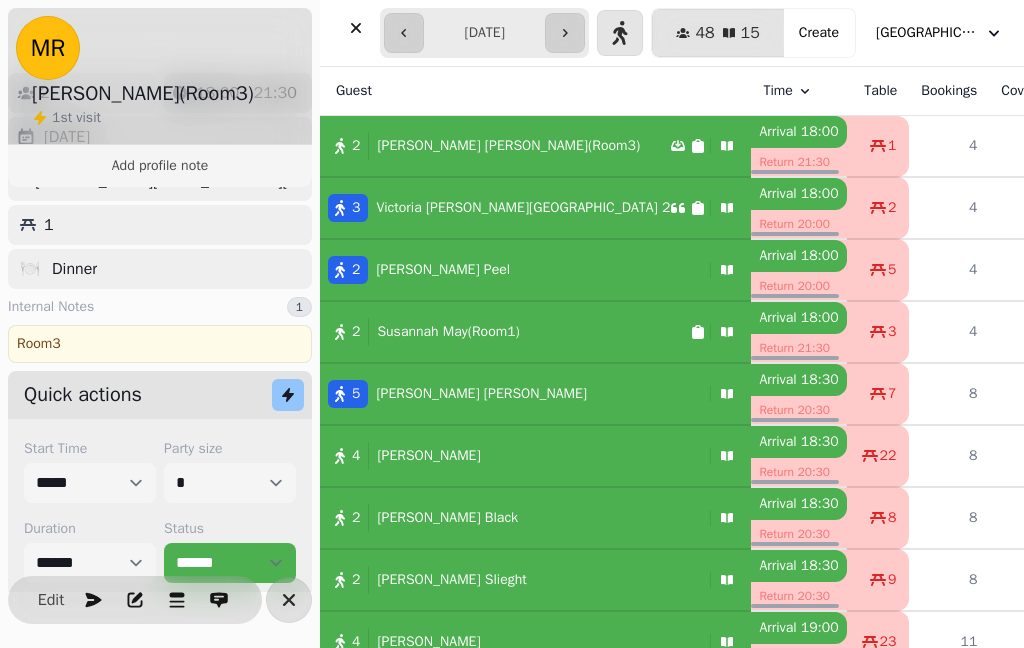select on "*****" 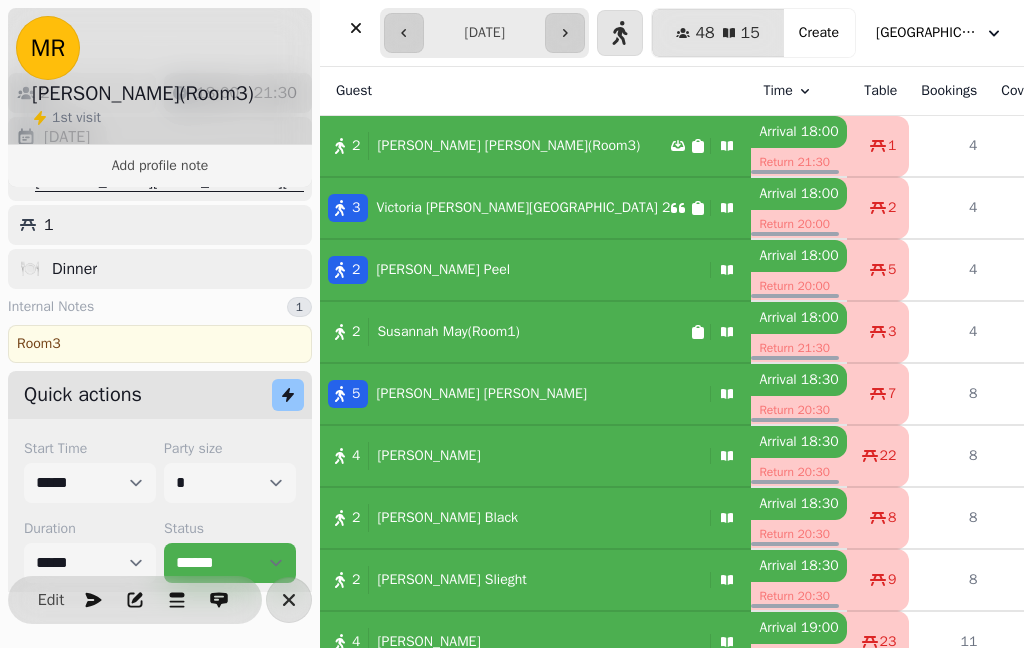 click 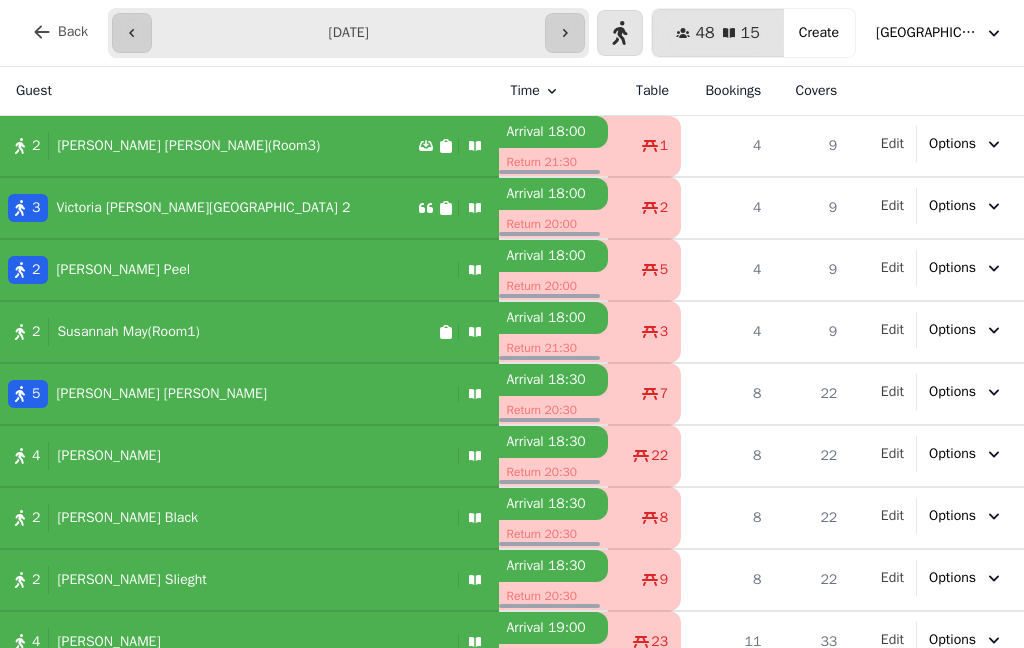 click on "2 Mike   Ruppenthal(Room3)" at bounding box center [209, 146] 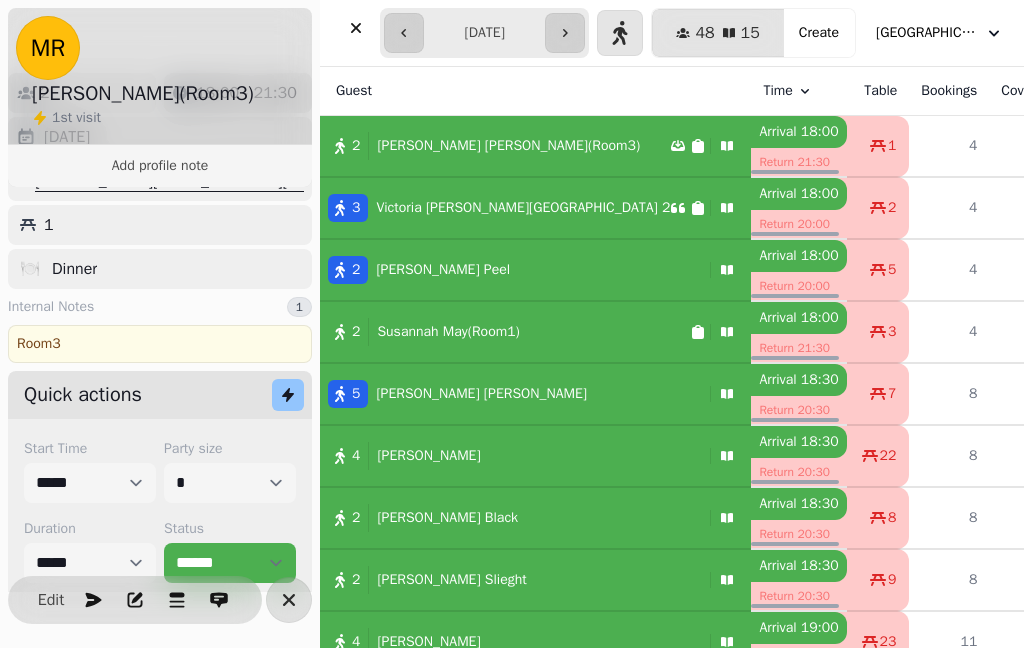 click at bounding box center [219, 600] 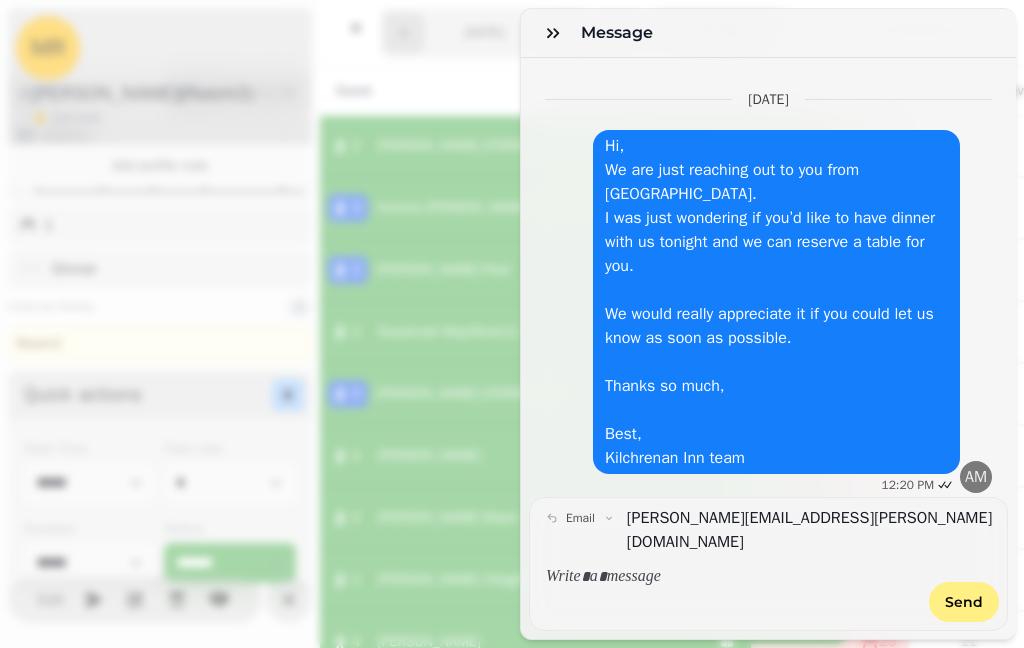 click 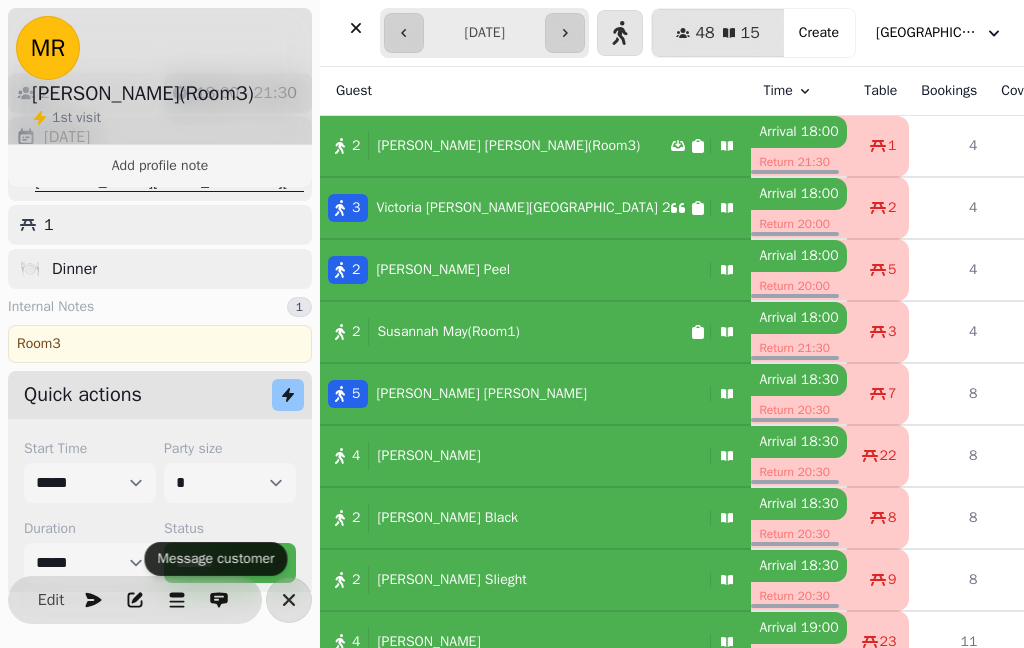 click 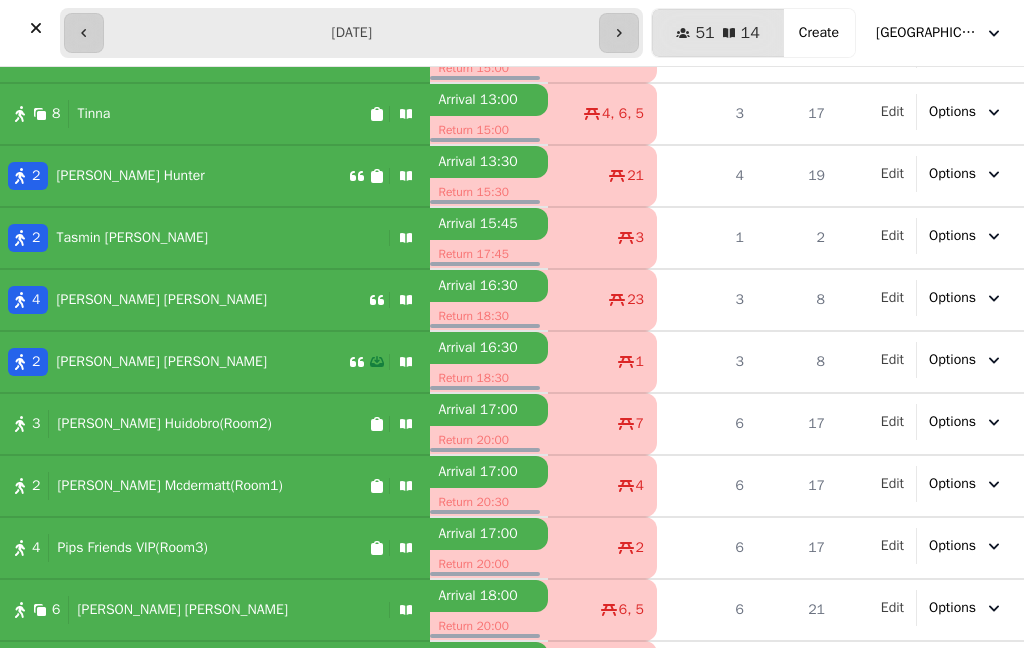 scroll, scrollTop: 144, scrollLeft: 0, axis: vertical 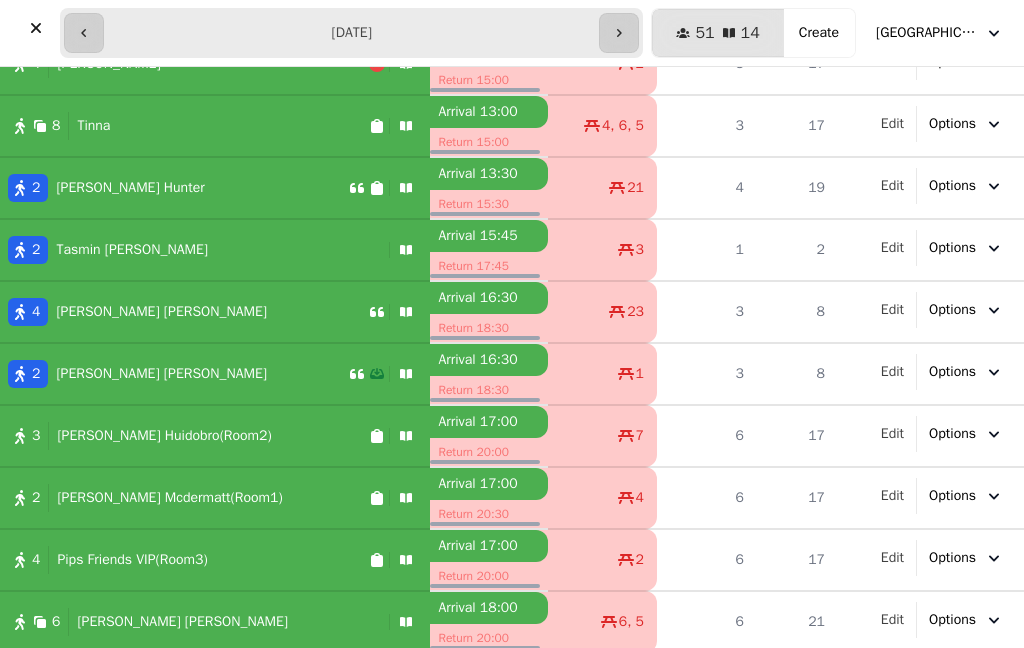 click on "2 [PERSON_NAME]" at bounding box center (174, 374) 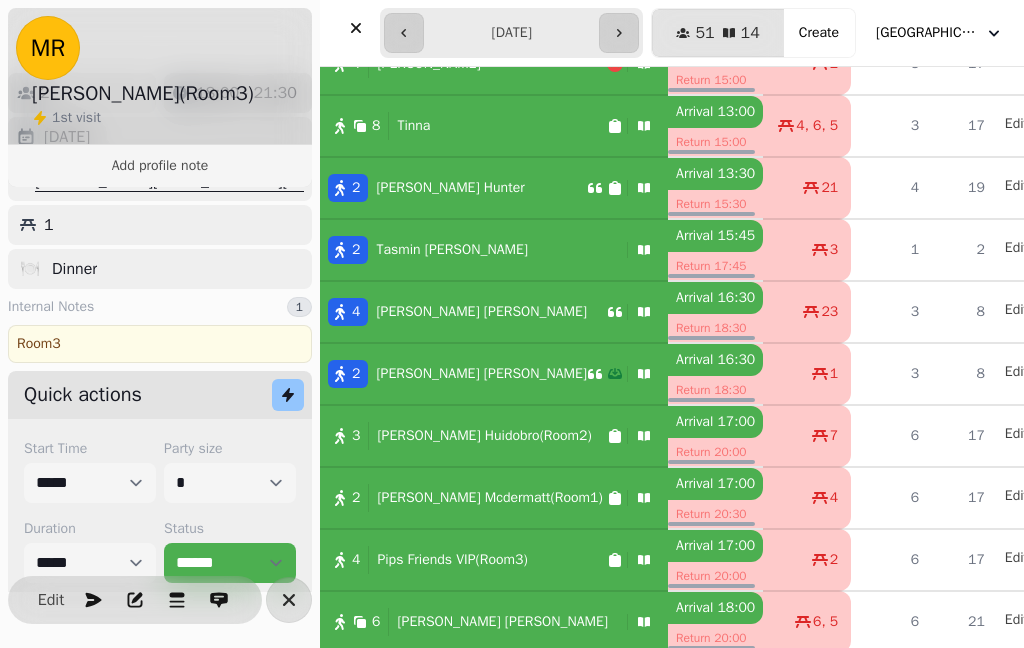select on "****" 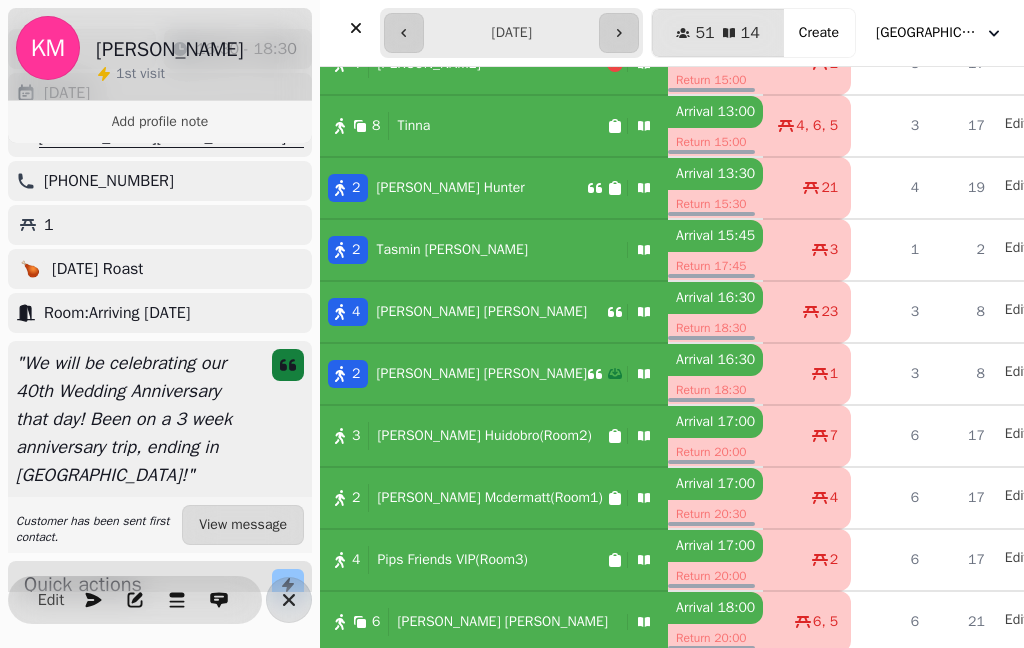 click on "Edit" at bounding box center [51, 600] 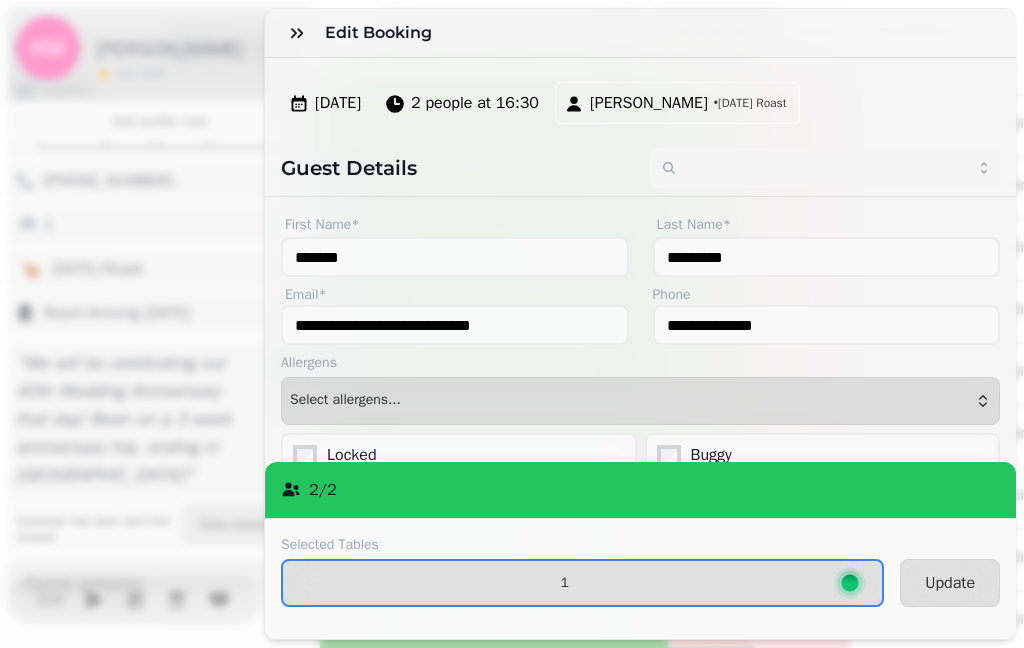 click on "1" at bounding box center (564, 583) 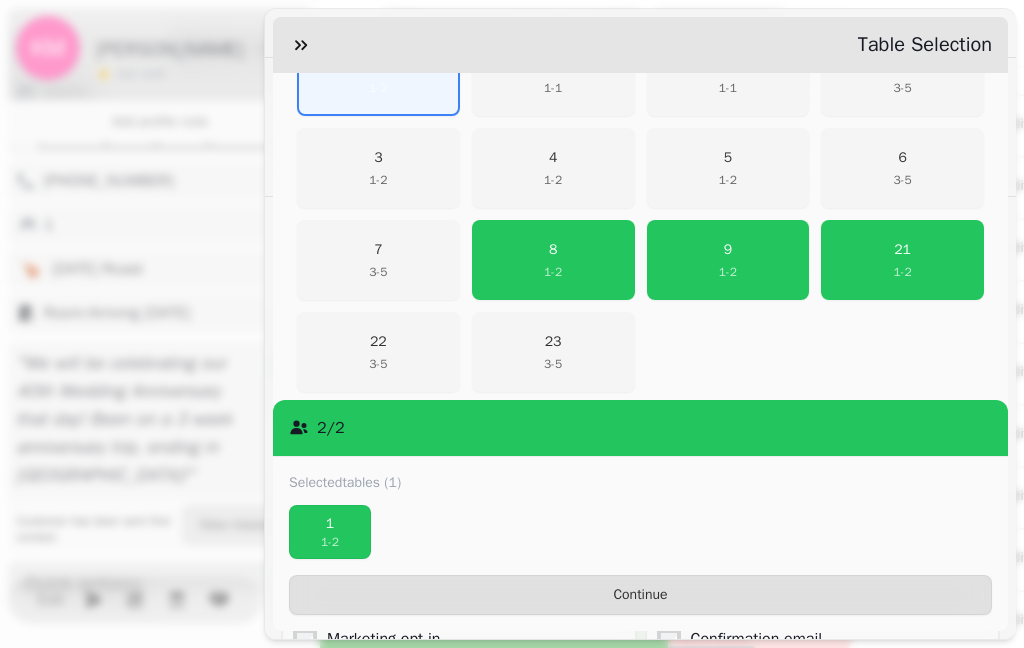 scroll, scrollTop: 469, scrollLeft: 0, axis: vertical 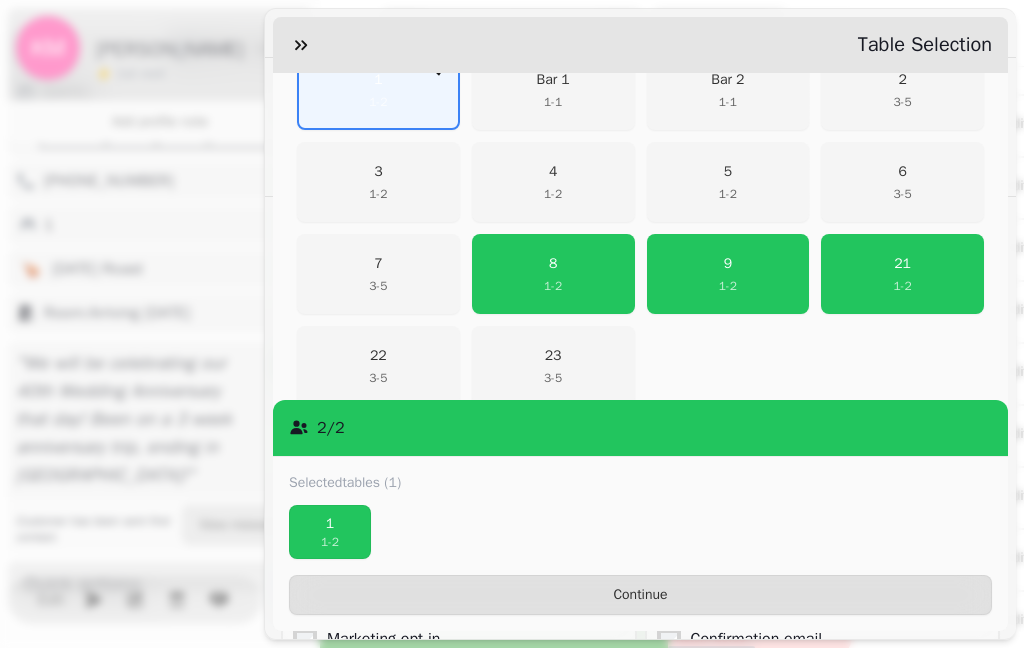 click on "8" at bounding box center (553, 264) 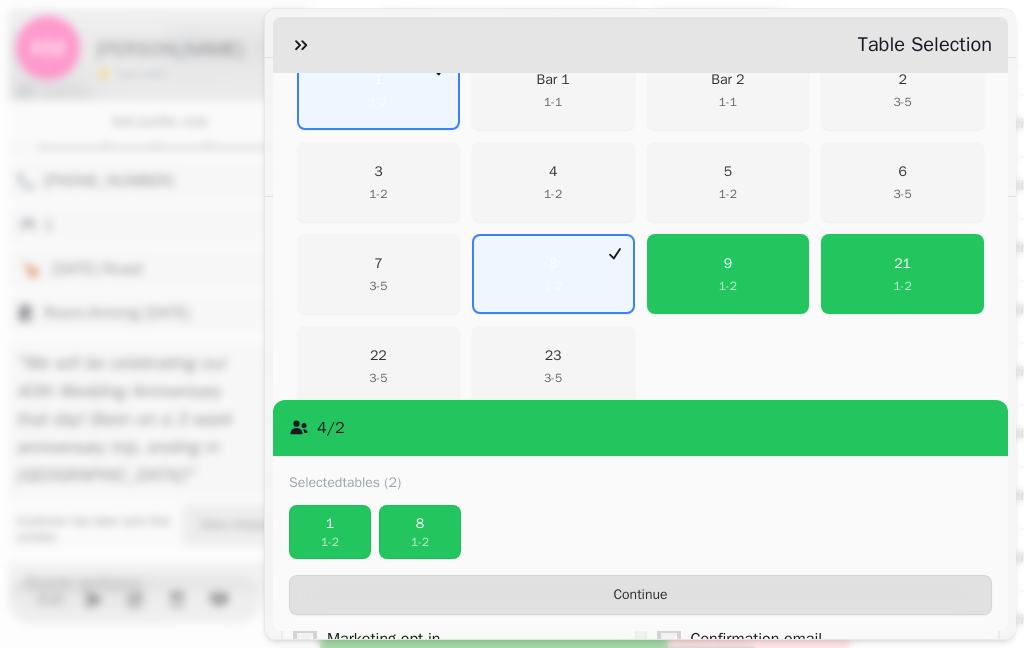 click on "1" at bounding box center [330, 524] 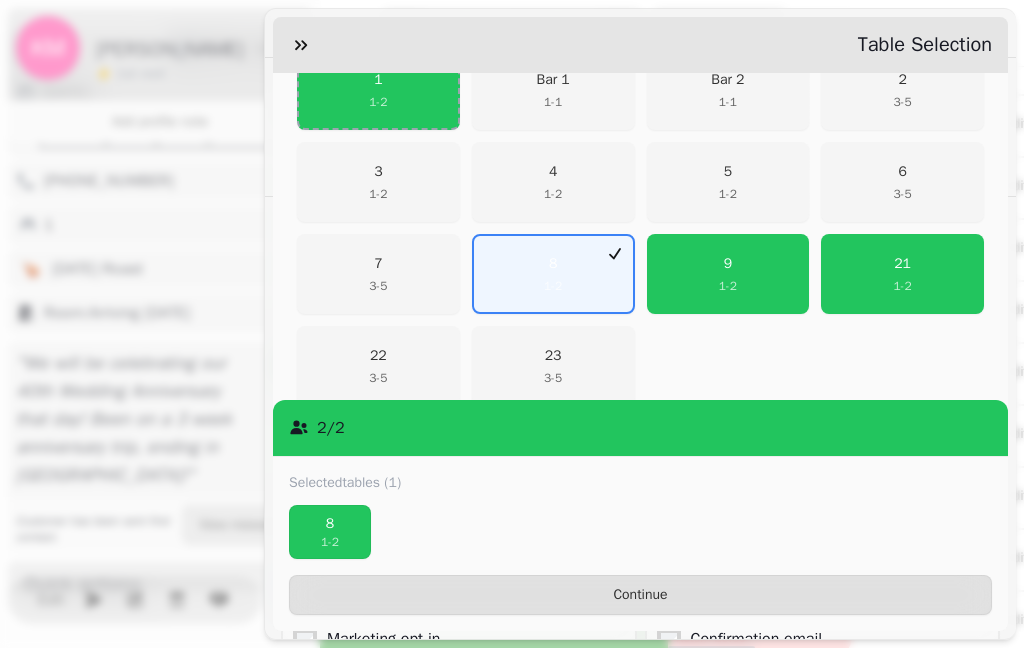 click on "Continue" at bounding box center [640, 595] 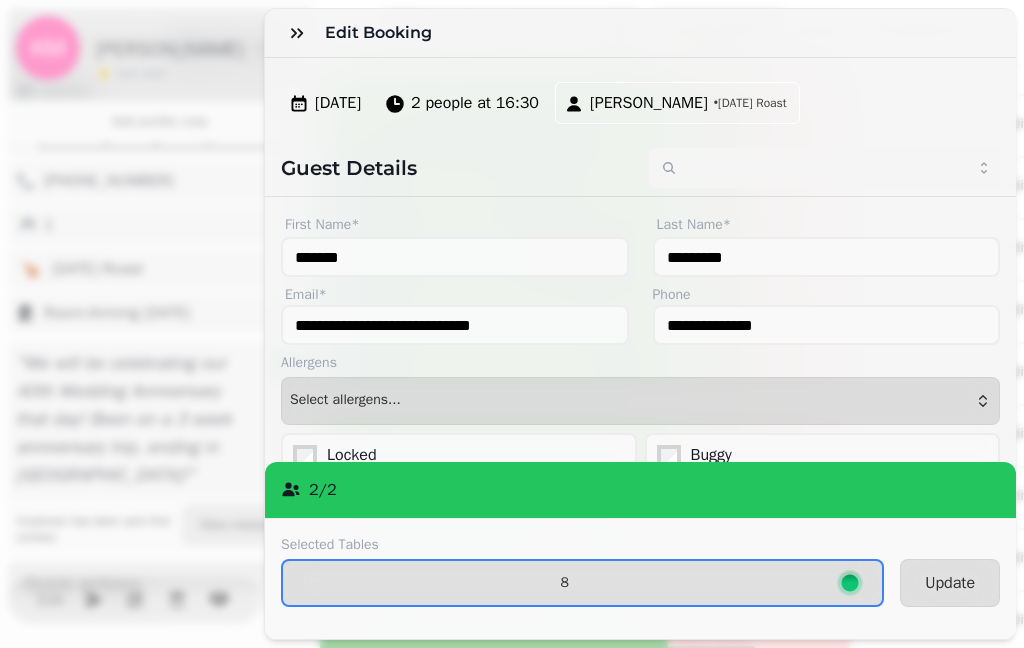 click on "Update" at bounding box center (950, 583) 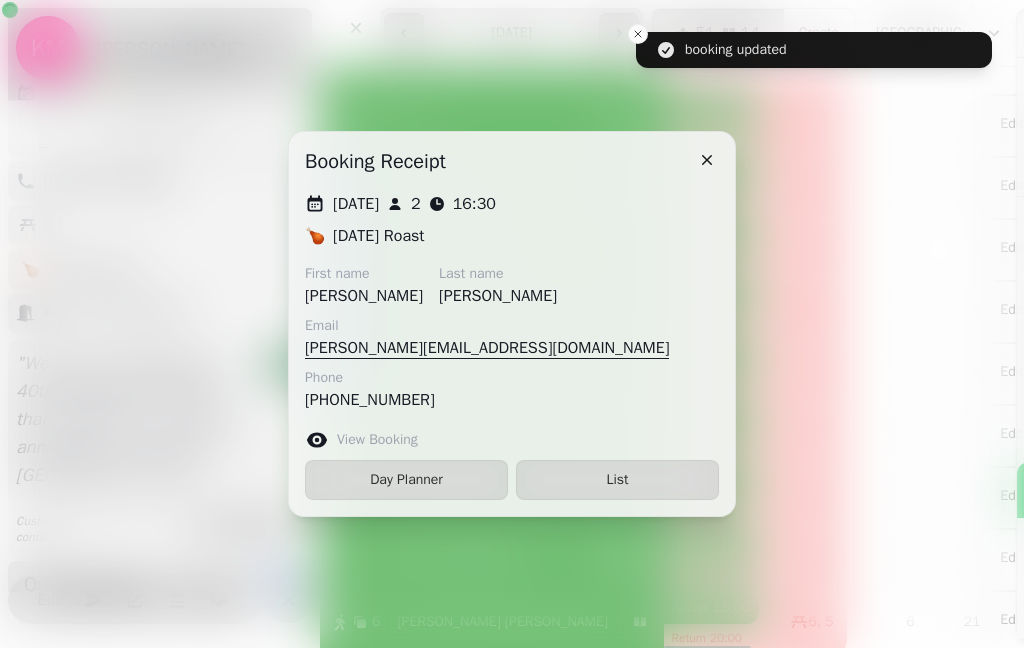 click 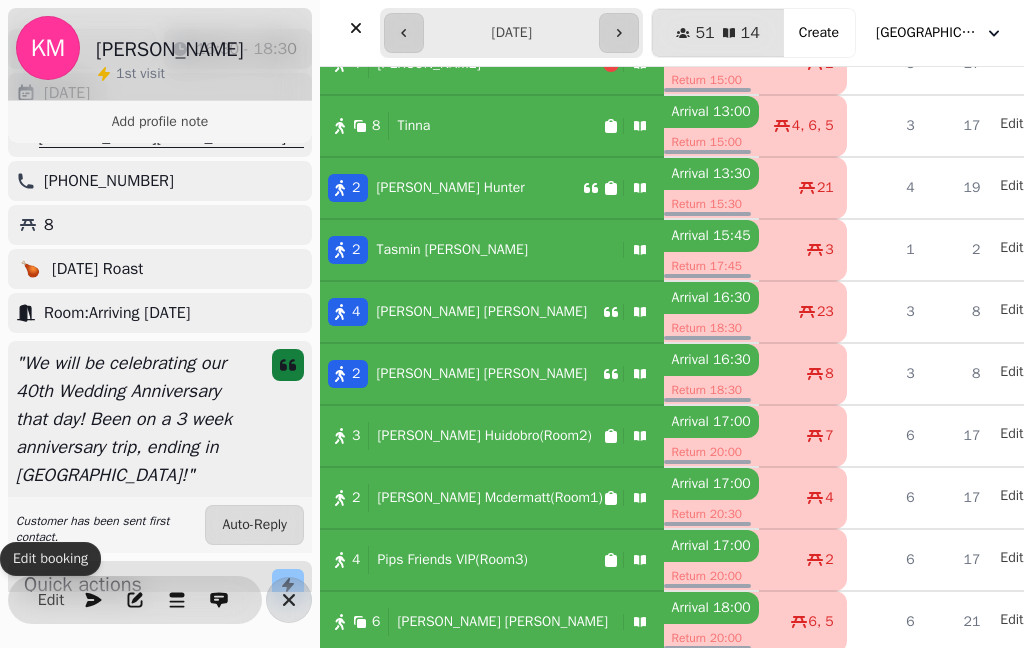 click 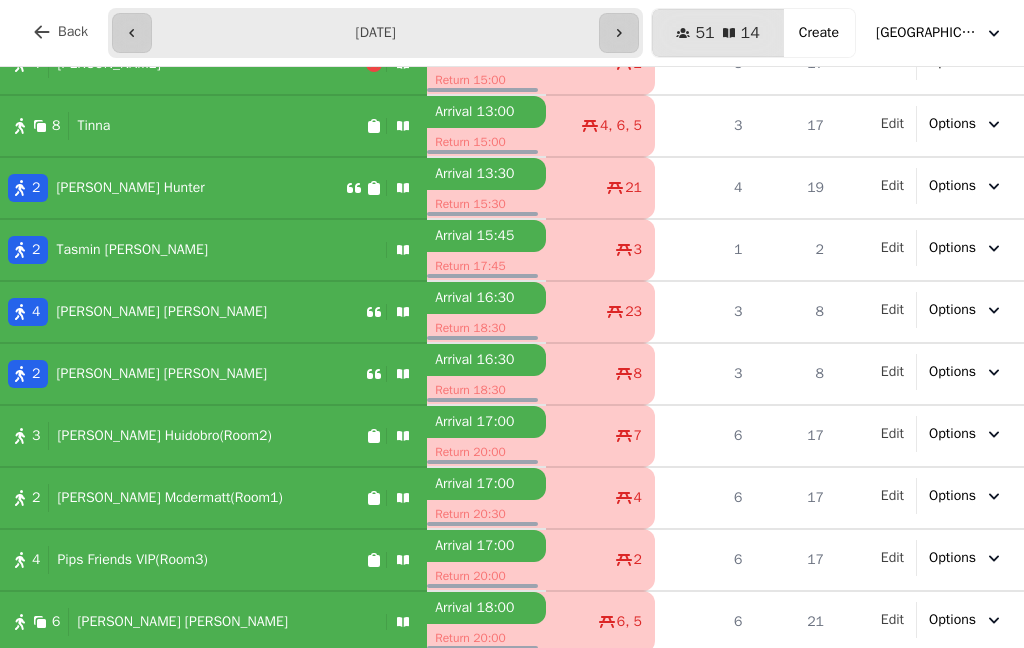 click on "4 Pips Friends   VIP(Room3)" at bounding box center (183, 560) 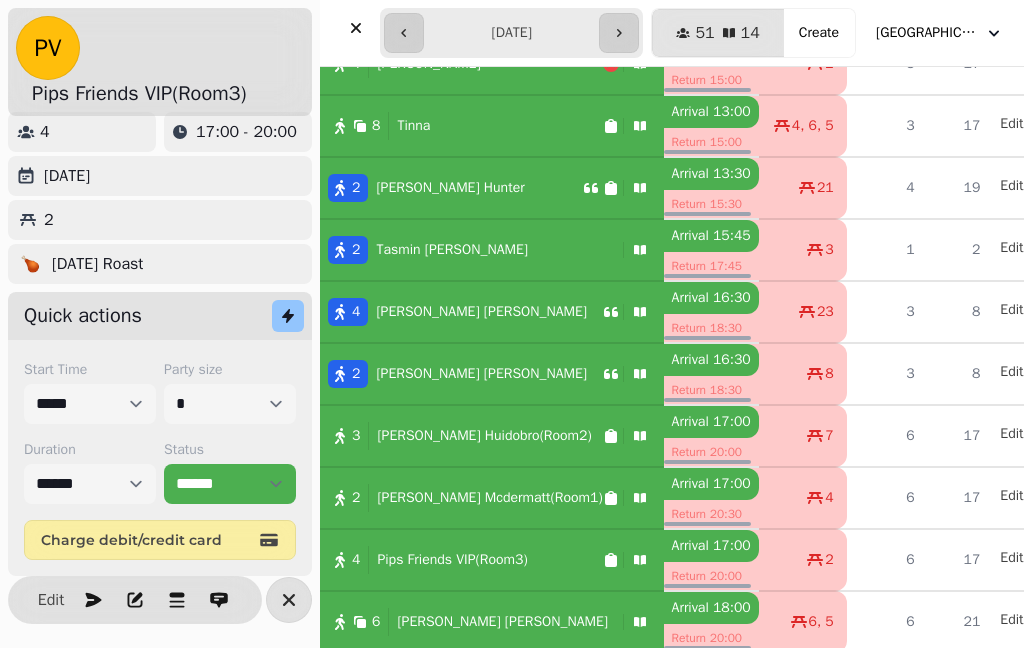 select on "*" 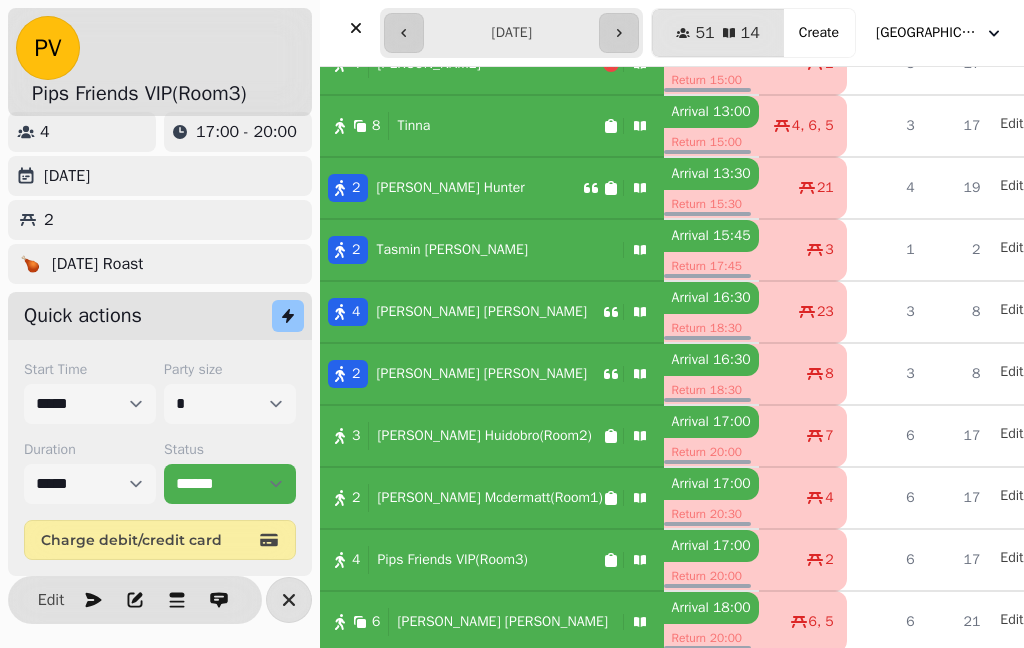 scroll, scrollTop: 12, scrollLeft: 0, axis: vertical 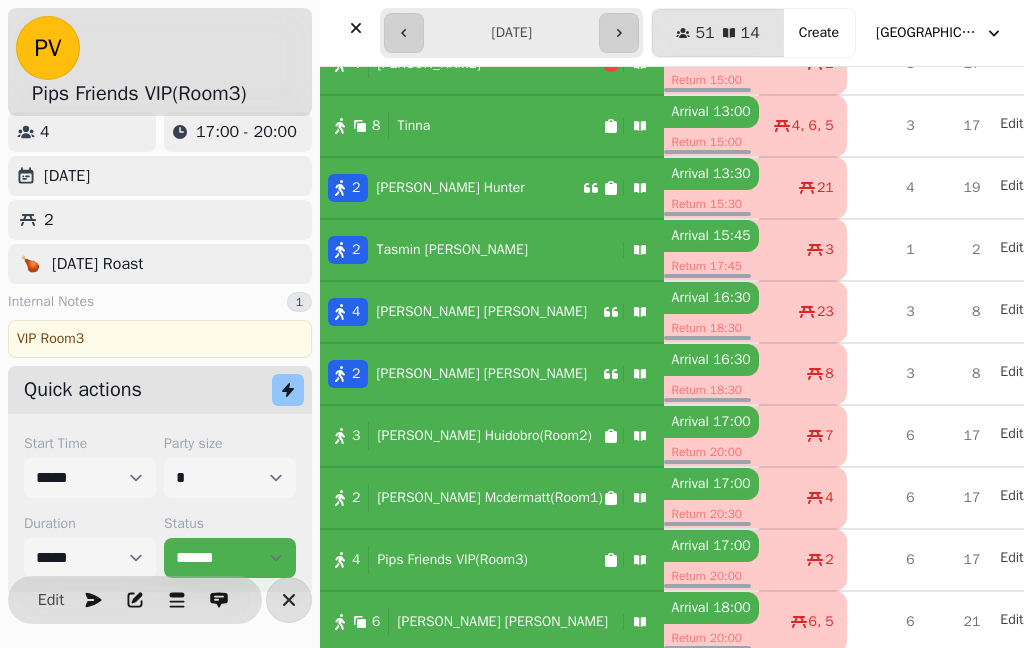 click on "Edit" at bounding box center (51, 600) 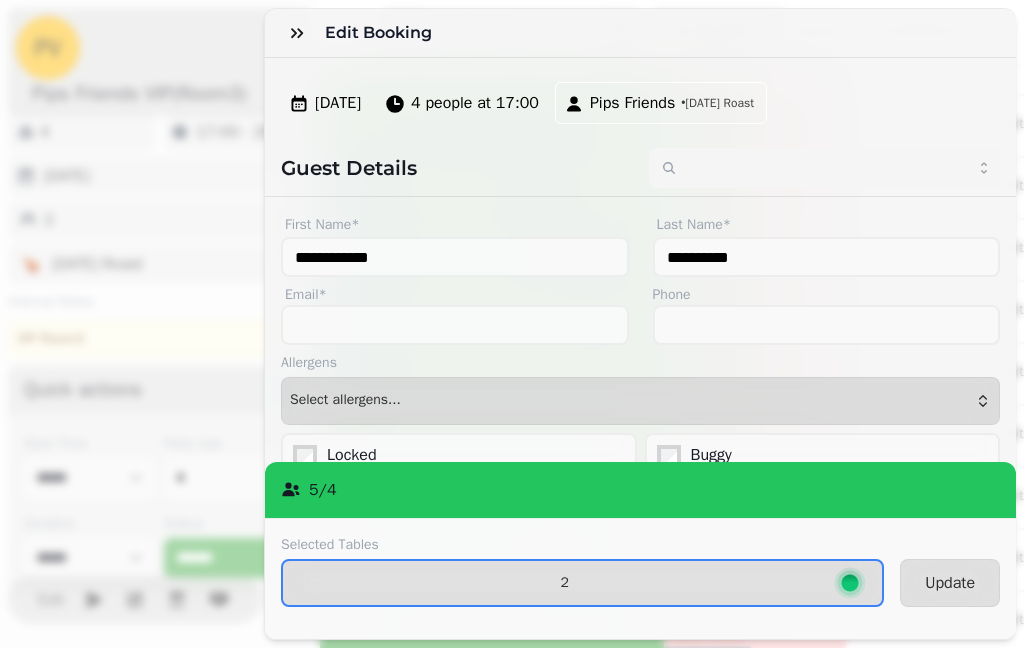 click on "4 people at 17:00" at bounding box center (475, 103) 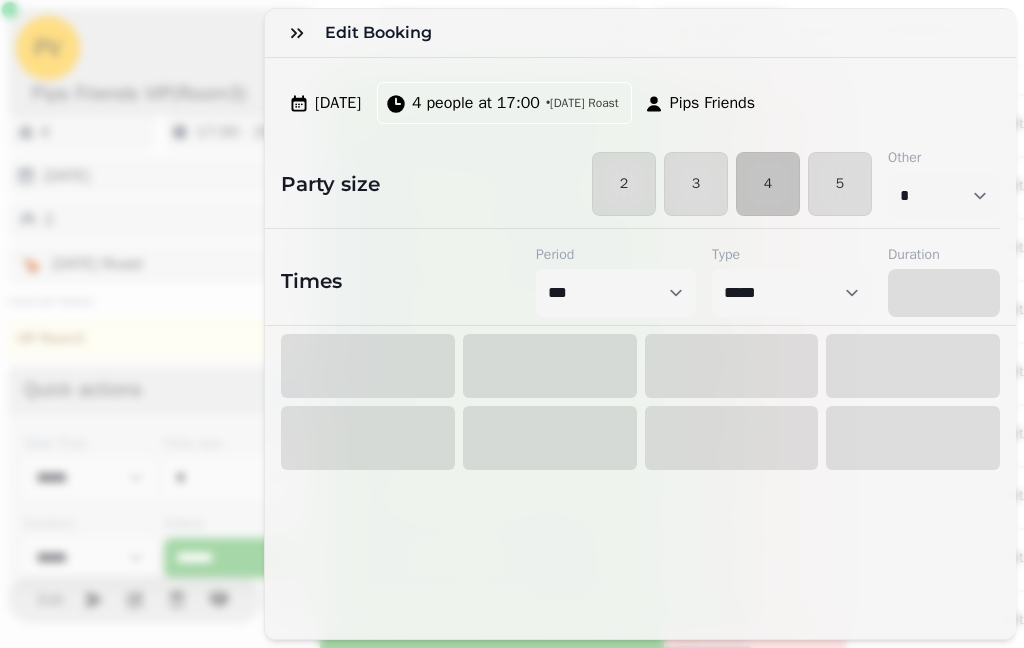 select on "****" 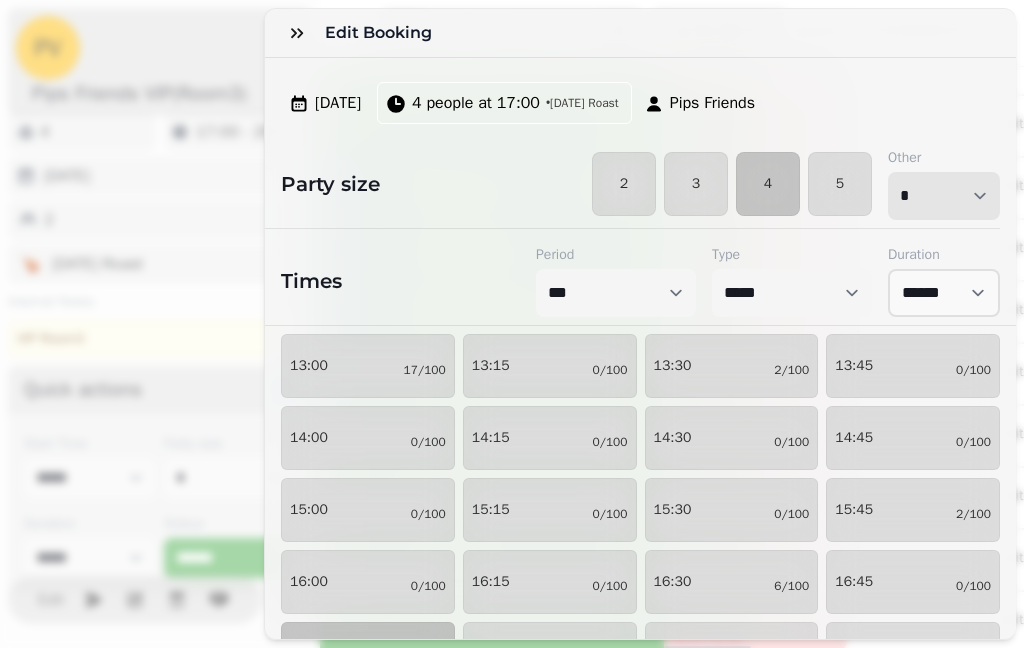 click on "* * * * * * * * * ** ** ** ** ** ** ** ** ** ** ** ** ** ** ** ** ** ** ** ** ** ** ** ** ** ** ** ** ** ** ** ** ** ** ** ** ** ** ** ** ** ** ** ** ** ** ** ** ** ** ** ** ** ** ** ** ** ** ** ** ** ** ** ** ** ** ** ** ** ** ** ** ** ** ** ** ** ** ** ** ** ** ** ** ** ** ** ** ** ** *** *** *** *** *** *** *** *** *** *** *** *** *** *** *** *** *** *** *** *** ***" at bounding box center (944, 196) 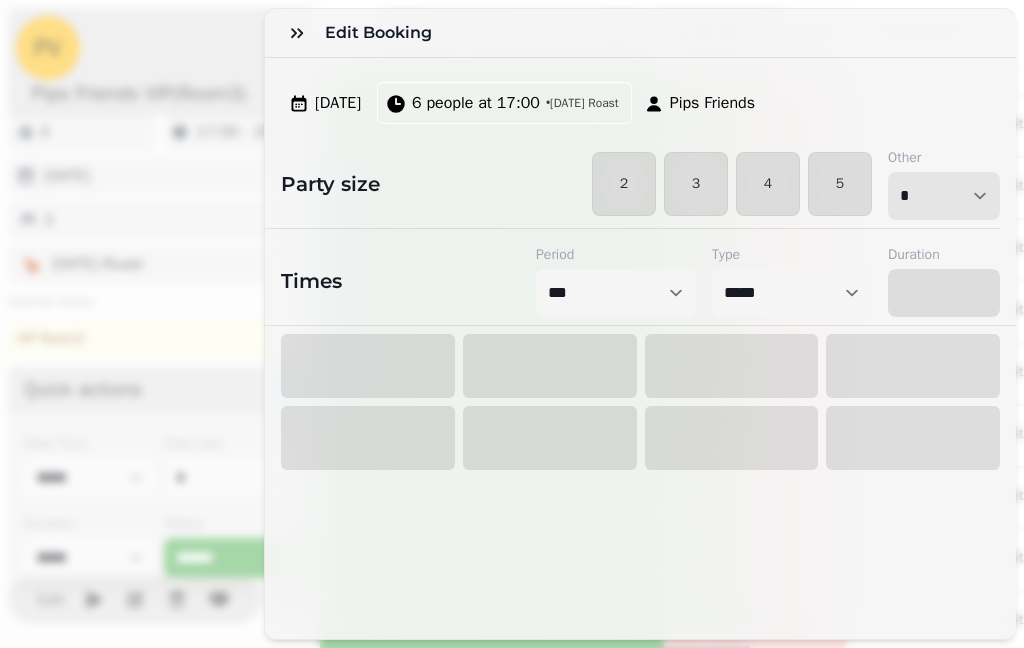 select on "****" 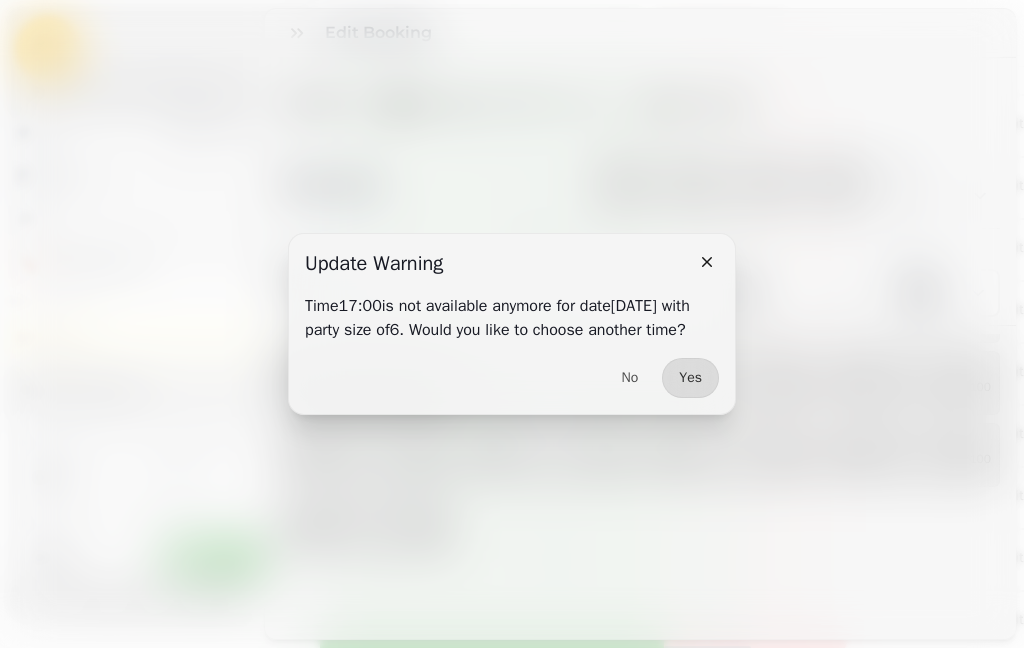 scroll, scrollTop: 271, scrollLeft: 0, axis: vertical 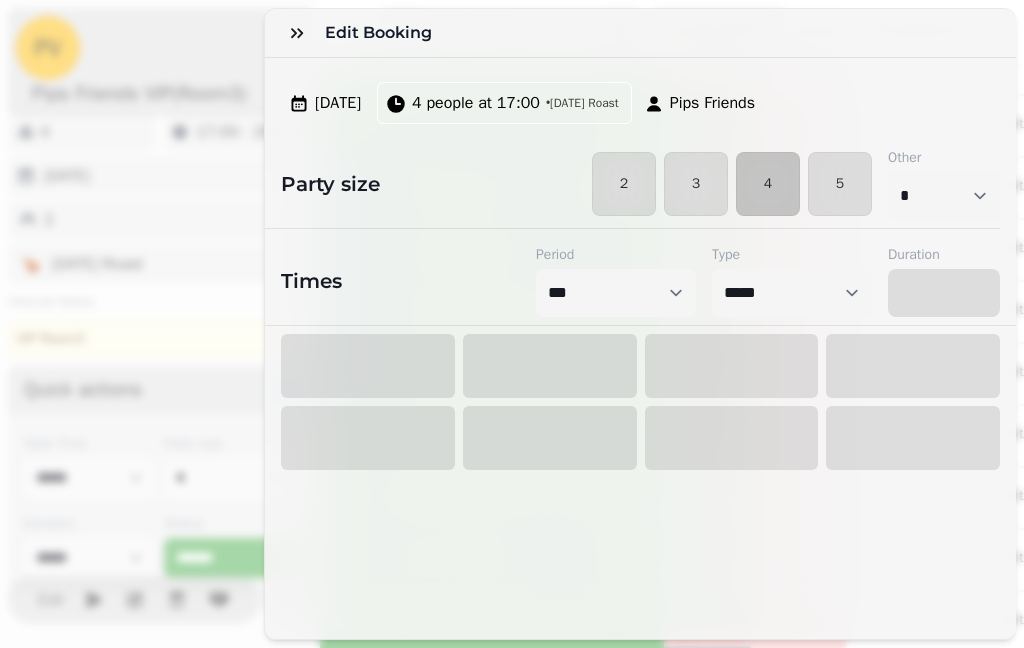 select on "****" 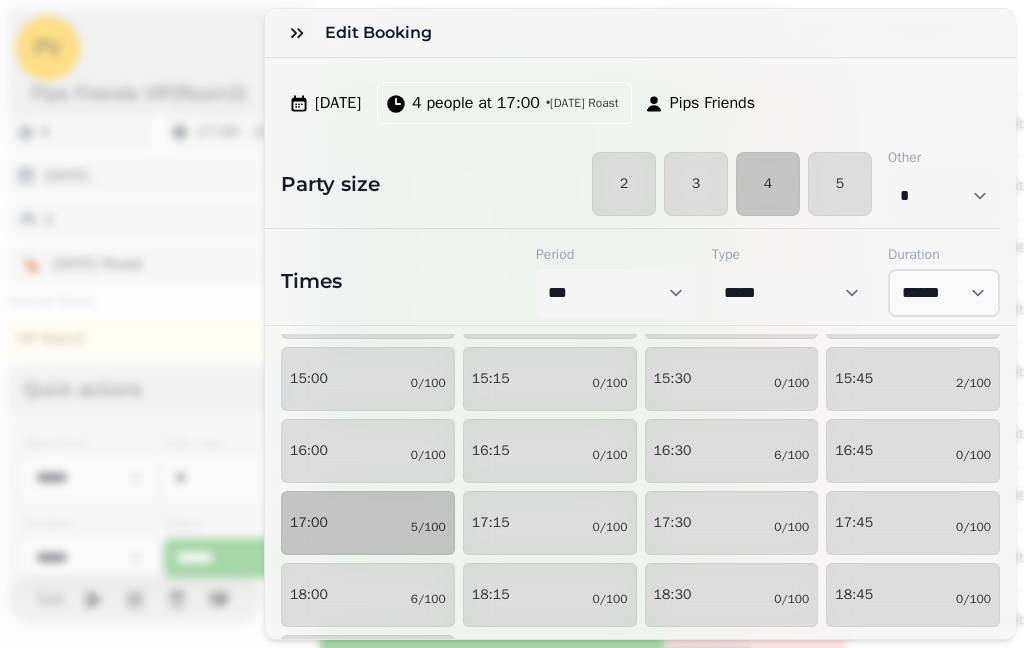 scroll, scrollTop: 141, scrollLeft: 0, axis: vertical 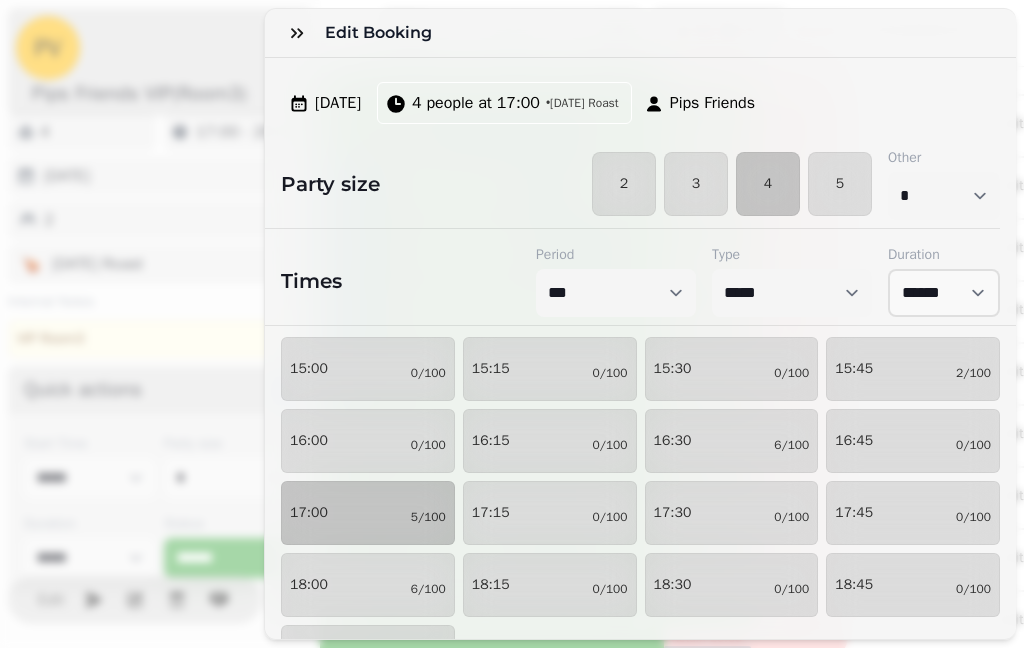 click on "18:30 0/100" at bounding box center [732, 585] 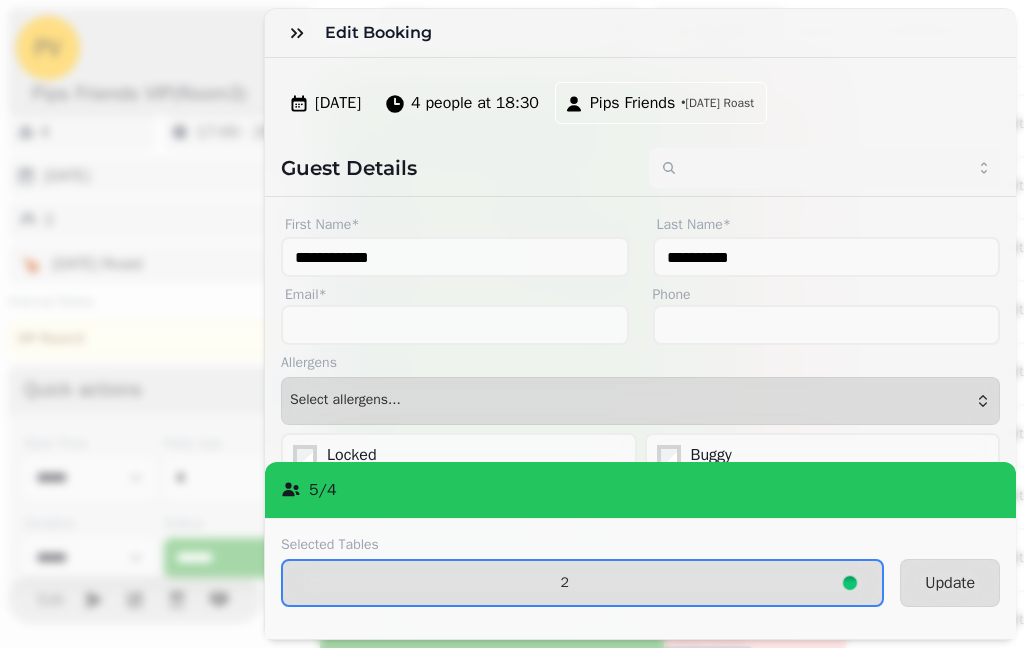 click on "2" at bounding box center (564, 583) 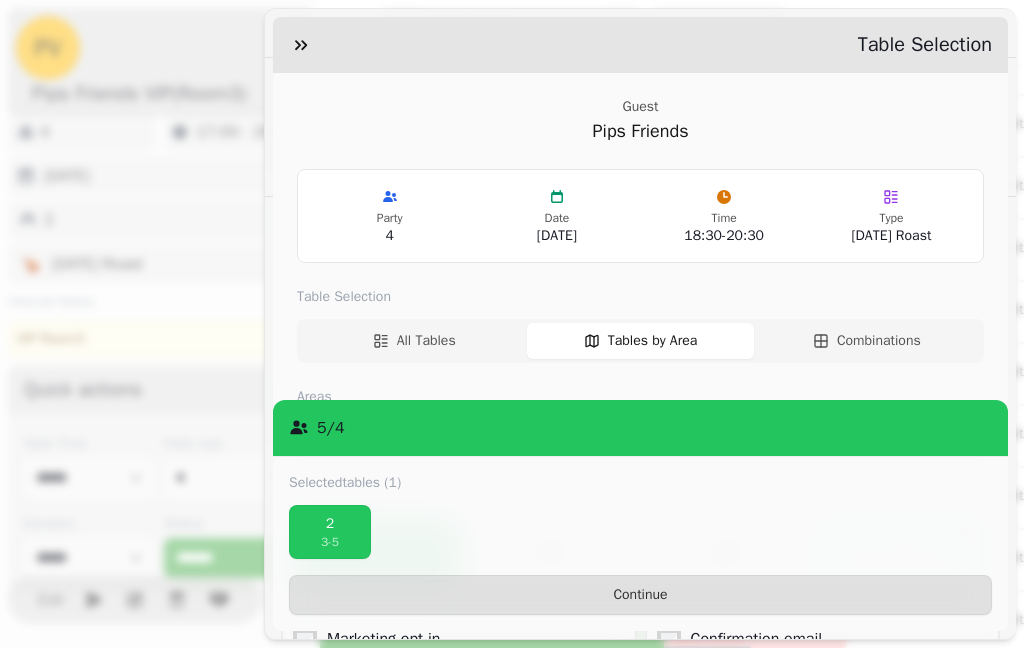 scroll, scrollTop: 198, scrollLeft: 0, axis: vertical 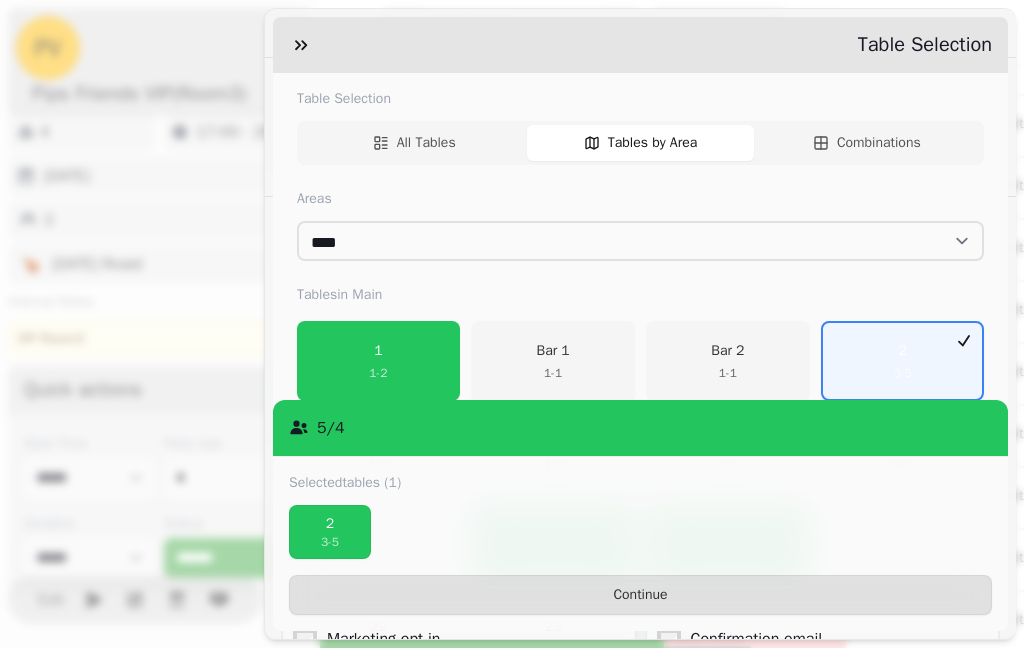 click on "1" at bounding box center [378, 351] 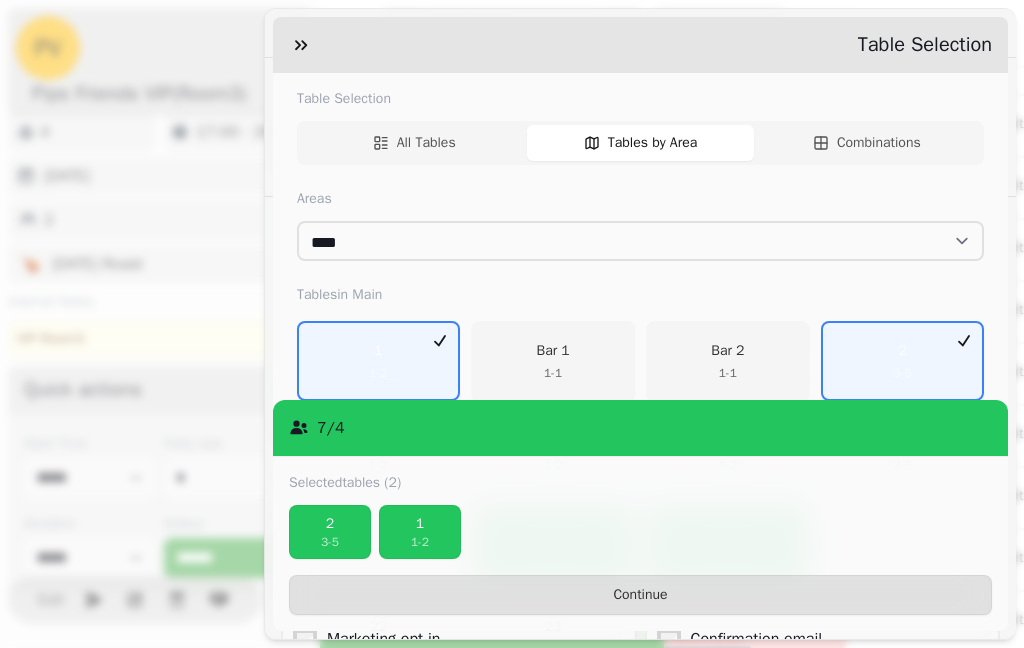 click on "Continue" at bounding box center (640, 595) 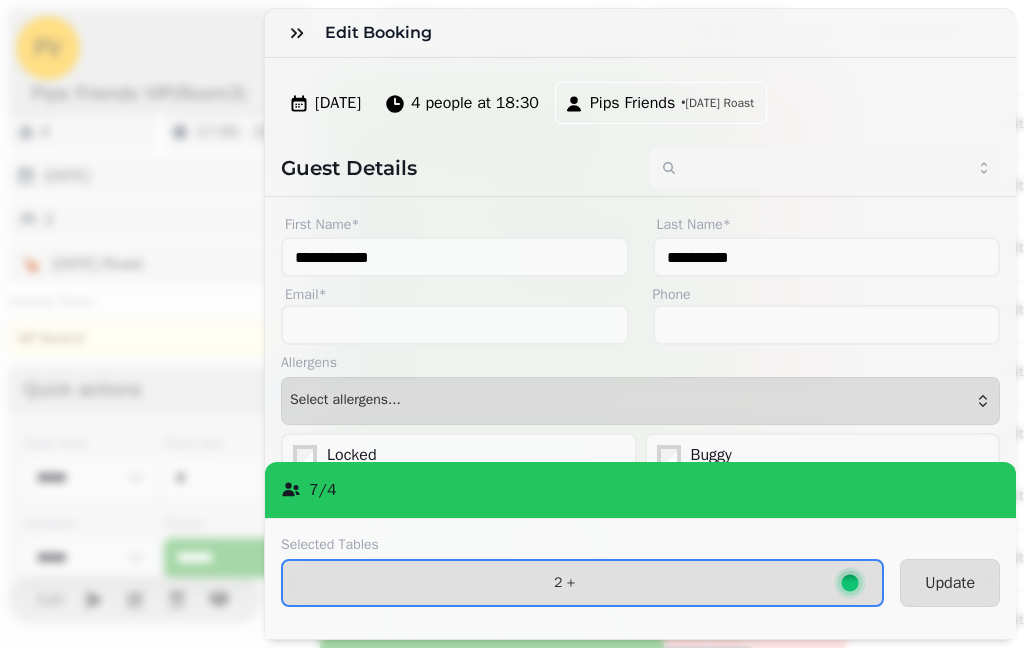 click on "Update" at bounding box center [950, 583] 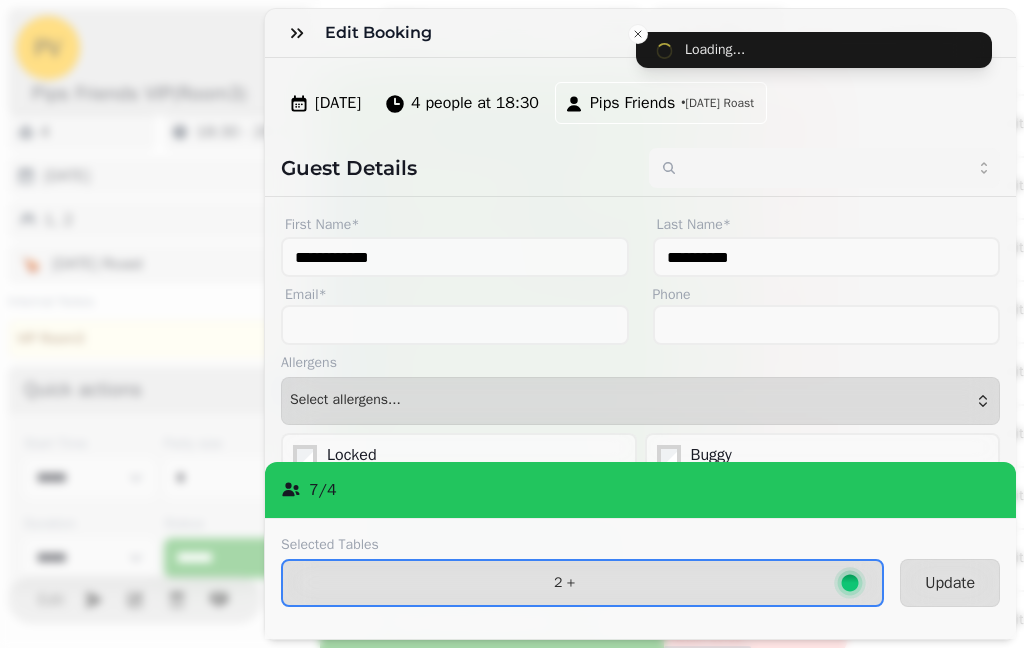 select on "****" 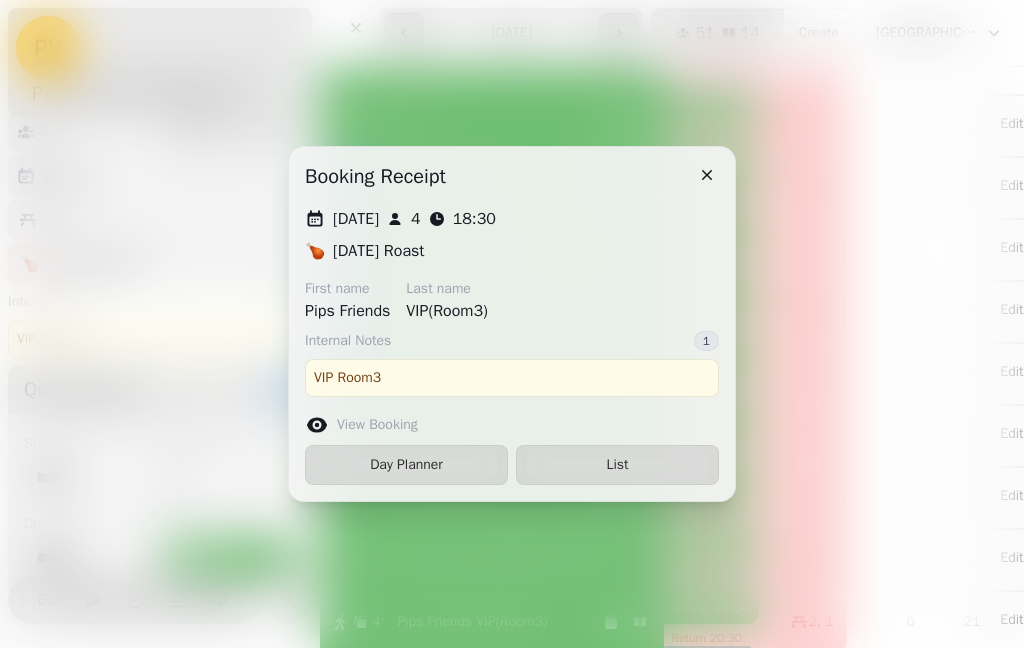 click 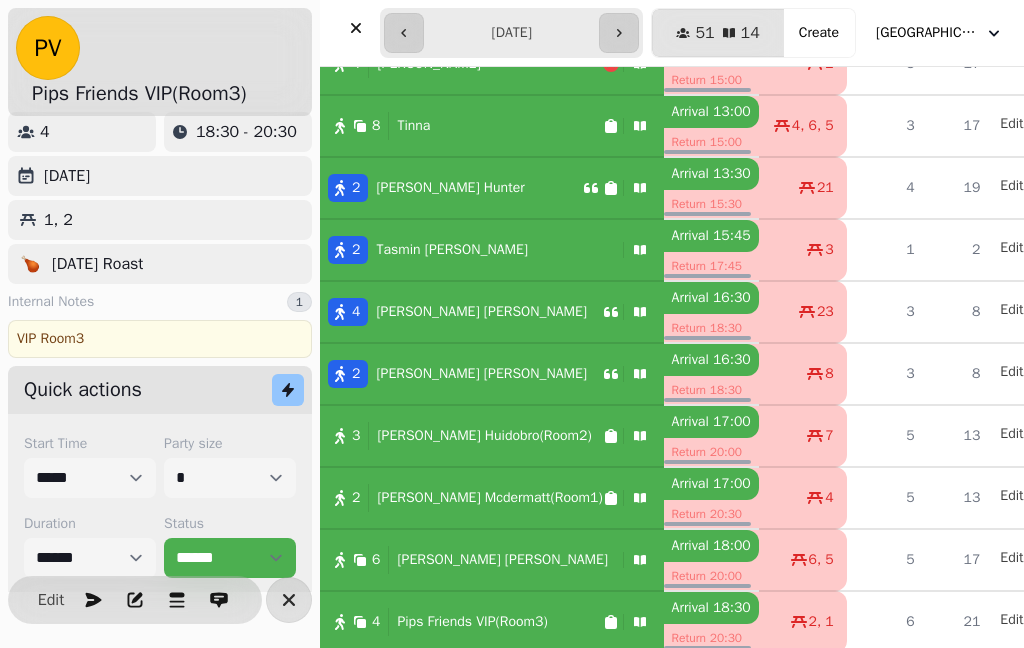 click 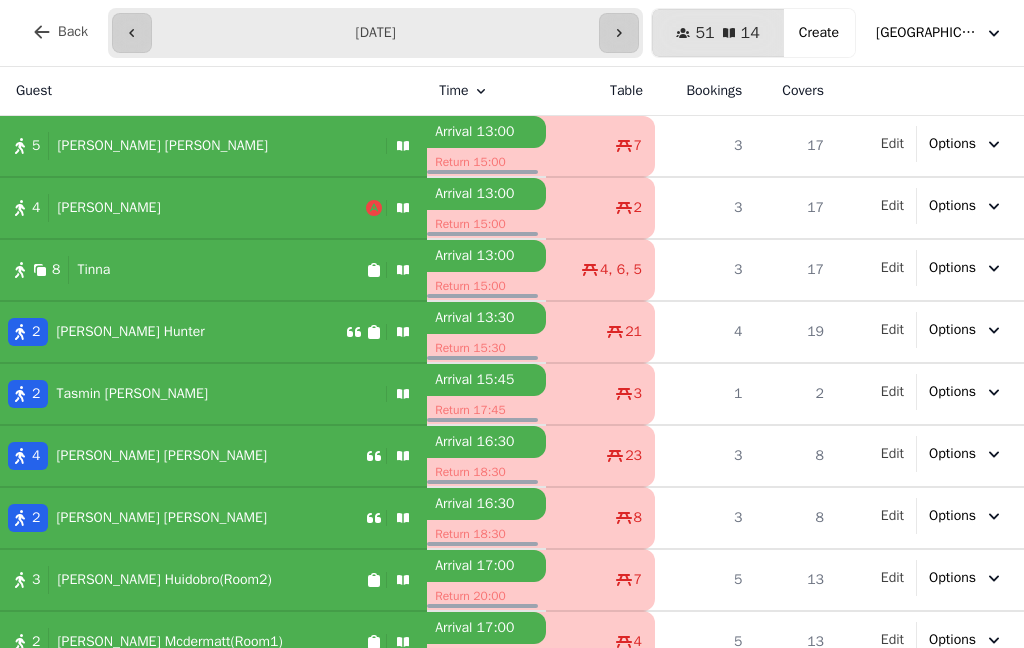 scroll, scrollTop: 0, scrollLeft: 0, axis: both 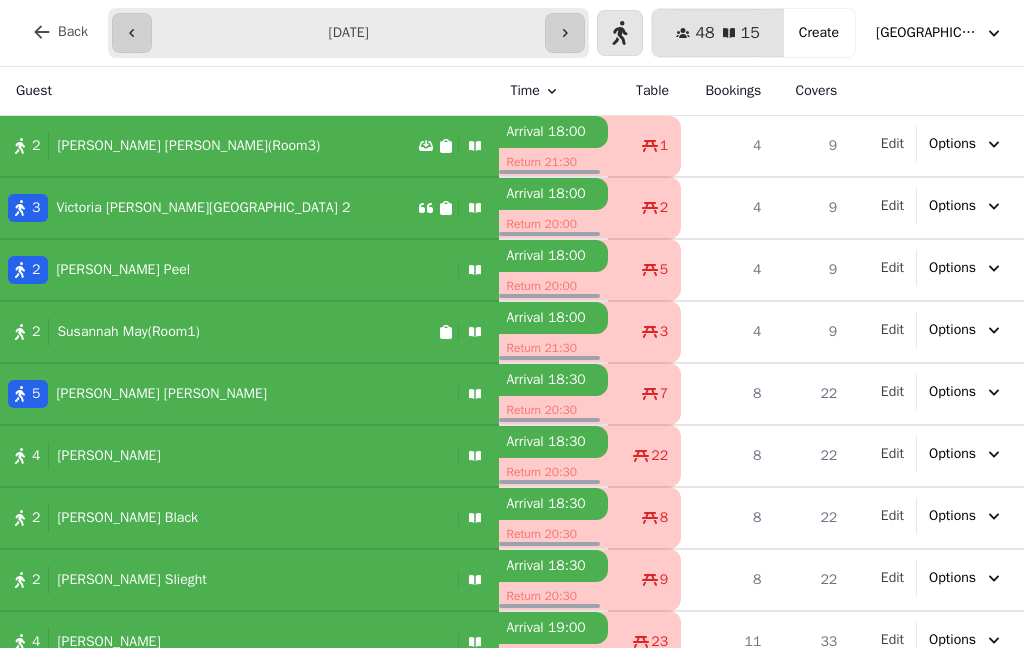 click 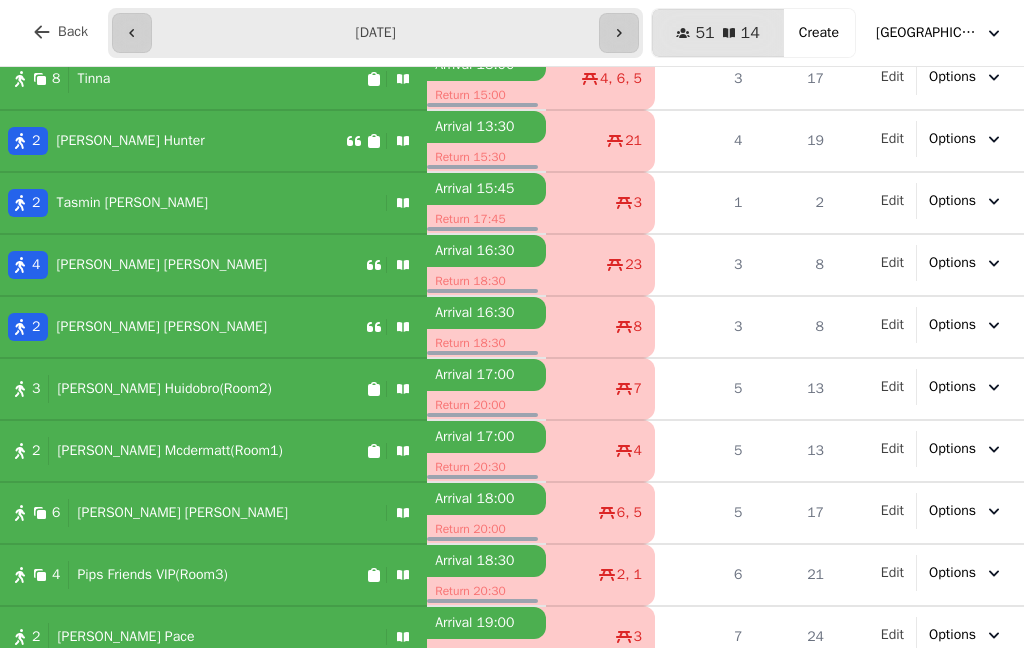 scroll, scrollTop: 189, scrollLeft: 0, axis: vertical 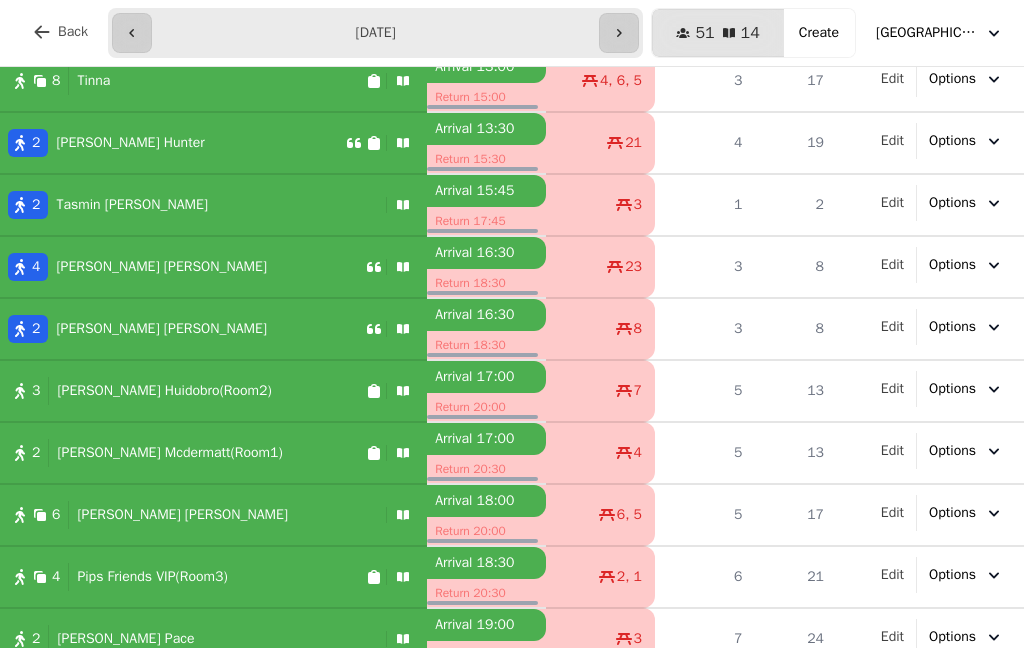 click on "2 [PERSON_NAME]" at bounding box center (183, 329) 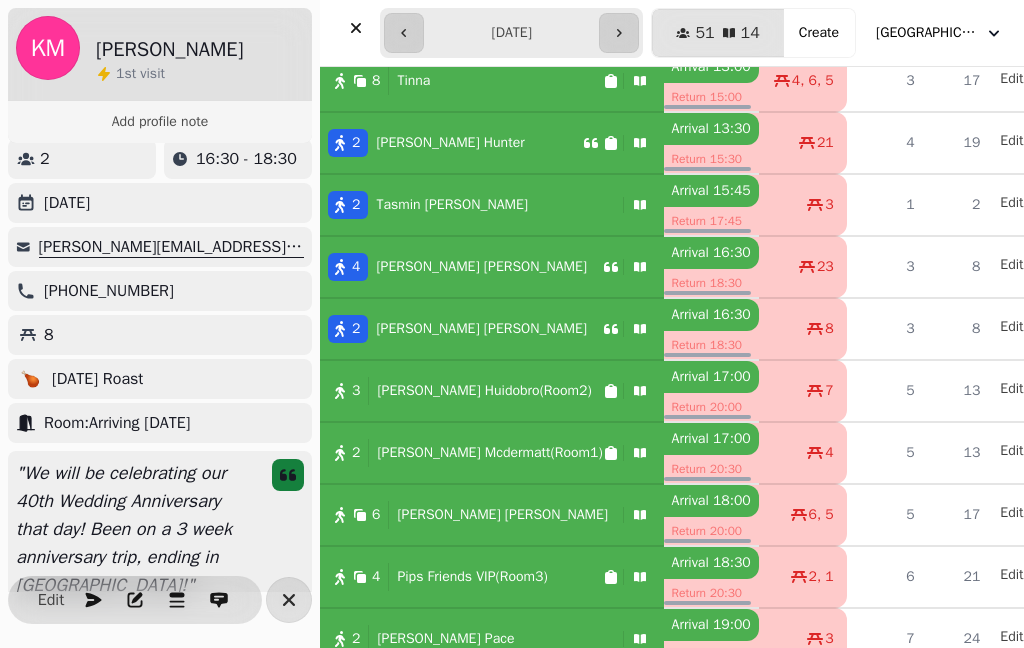 click on "2 [PERSON_NAME]" at bounding box center (451, 143) 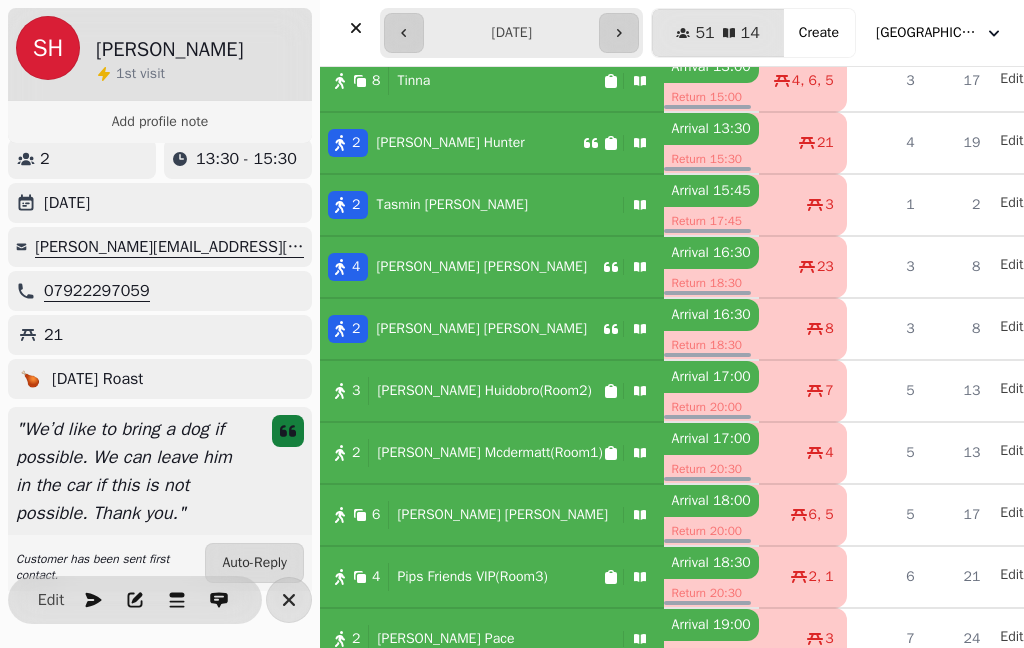 click 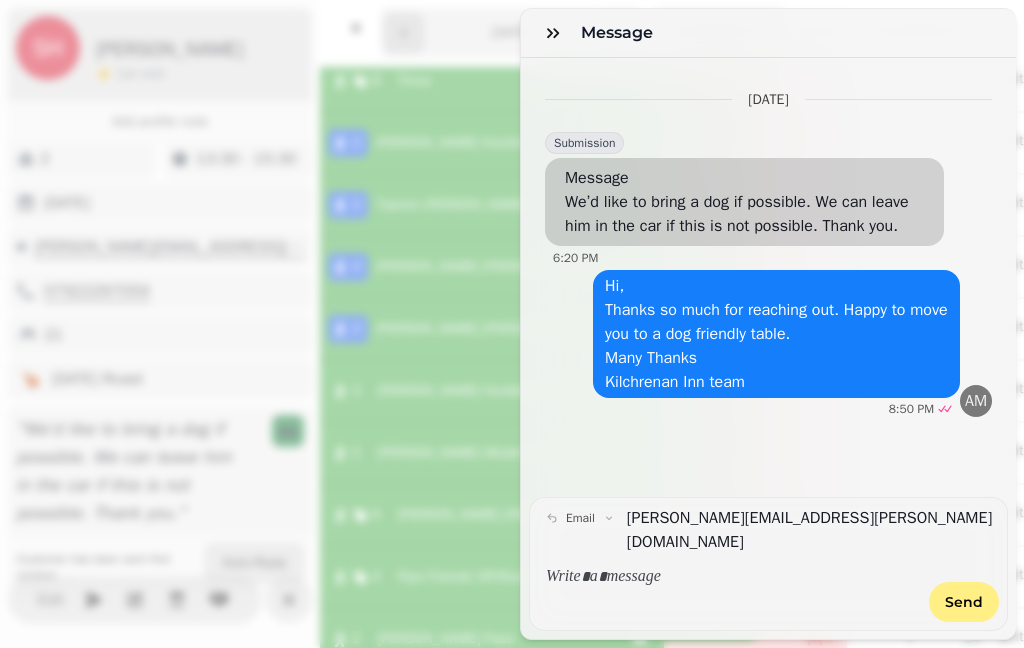 click 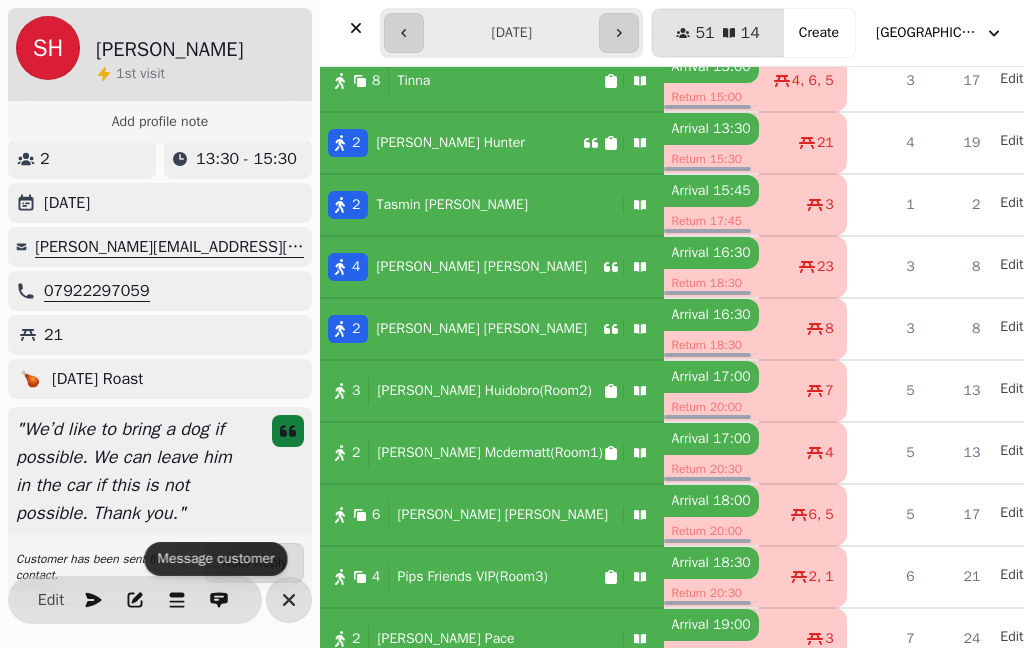 click on "4 [PERSON_NAME]   [PERSON_NAME]" at bounding box center [461, 267] 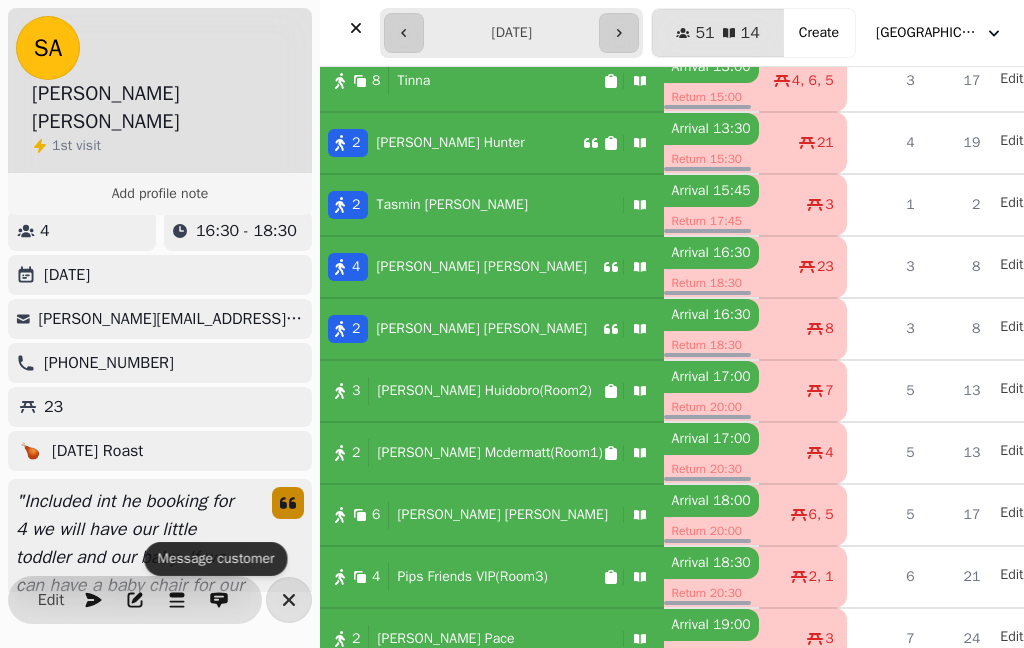 select on "*" 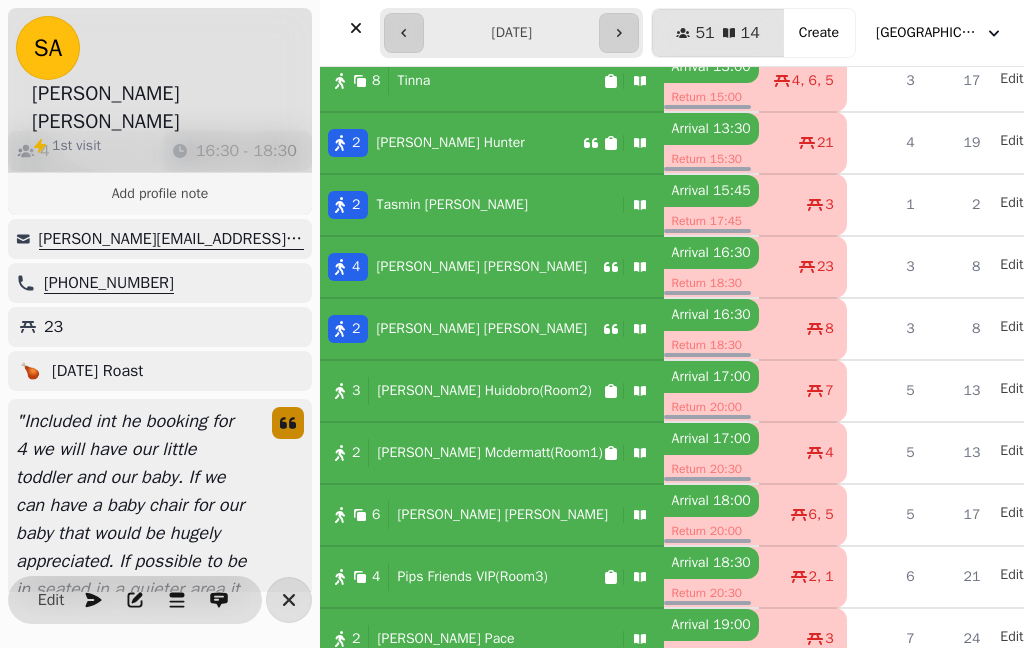 scroll, scrollTop: 184, scrollLeft: 0, axis: vertical 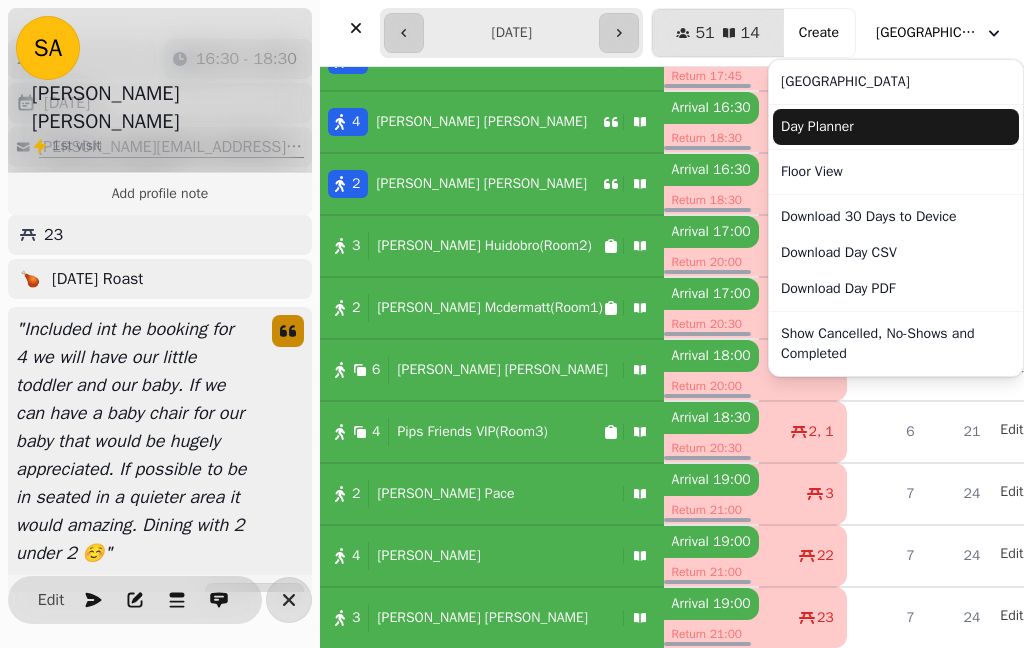 click on "Day Planner" at bounding box center (896, 127) 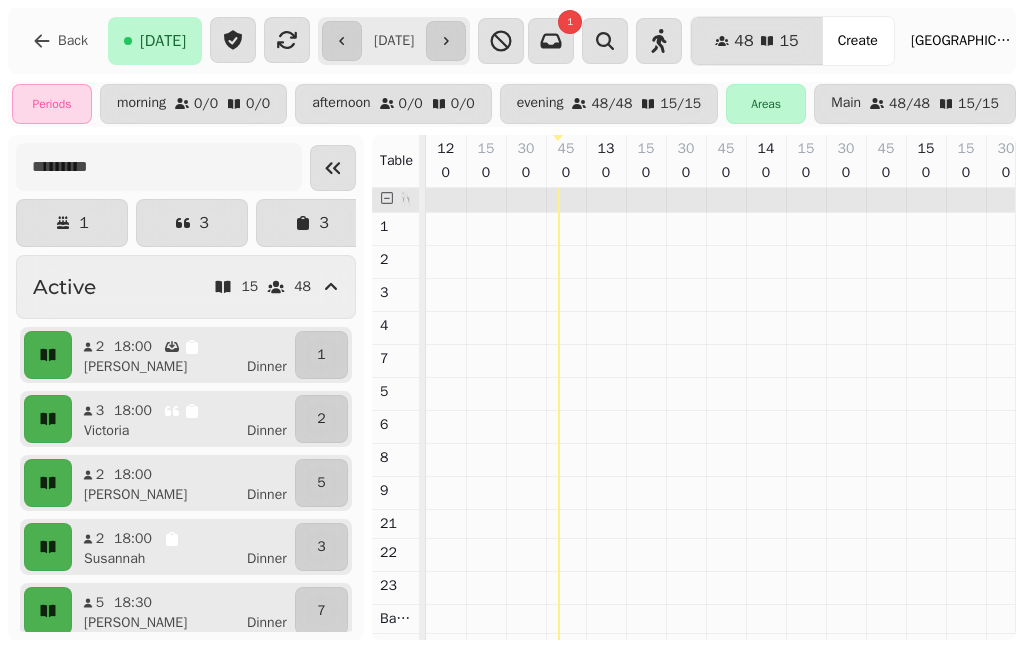 scroll, scrollTop: 0, scrollLeft: 134, axis: horizontal 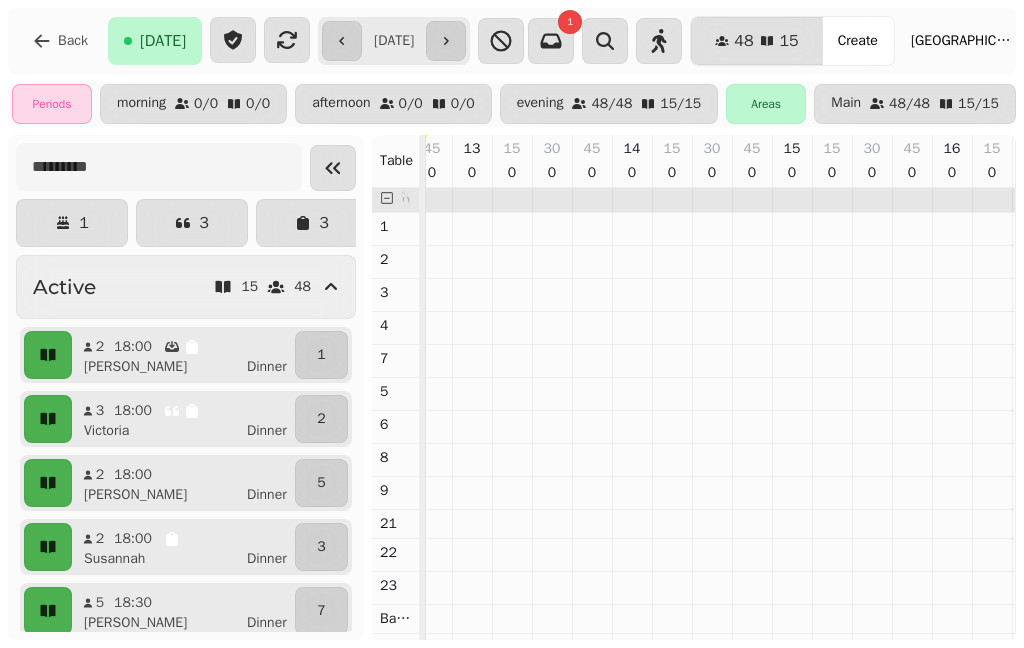 click 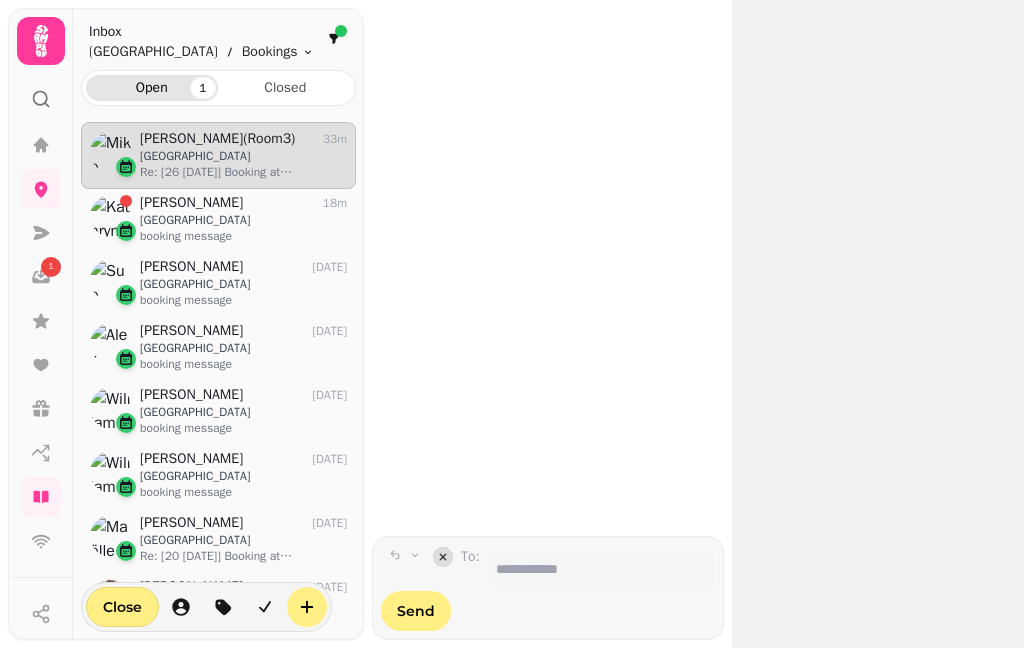 scroll, scrollTop: 509, scrollLeft: 275, axis: both 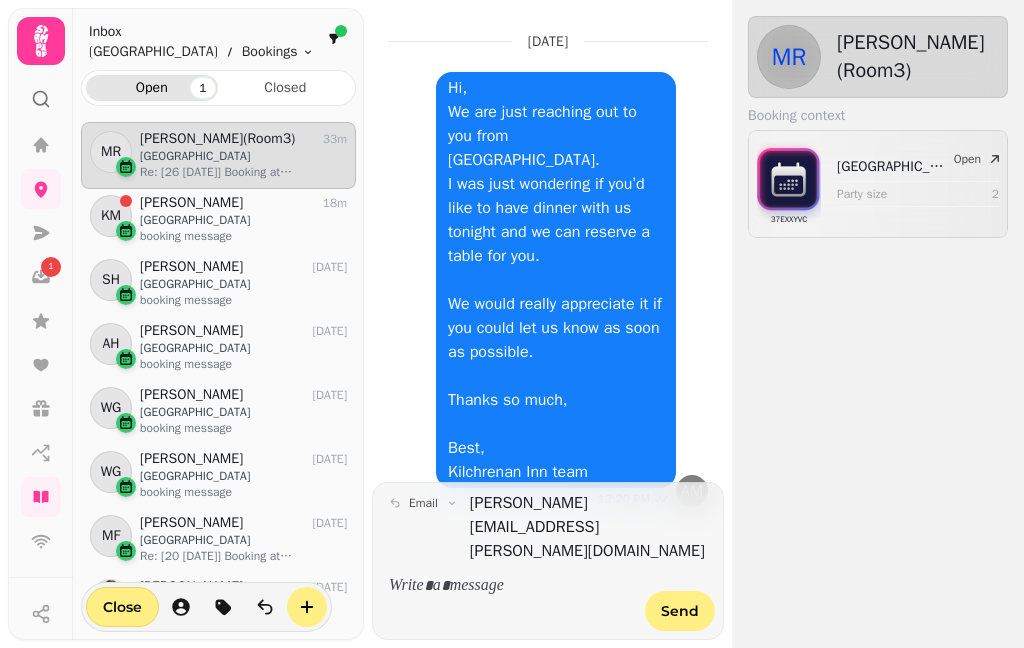 click on "[GEOGRAPHIC_DATA]" at bounding box center [243, 220] 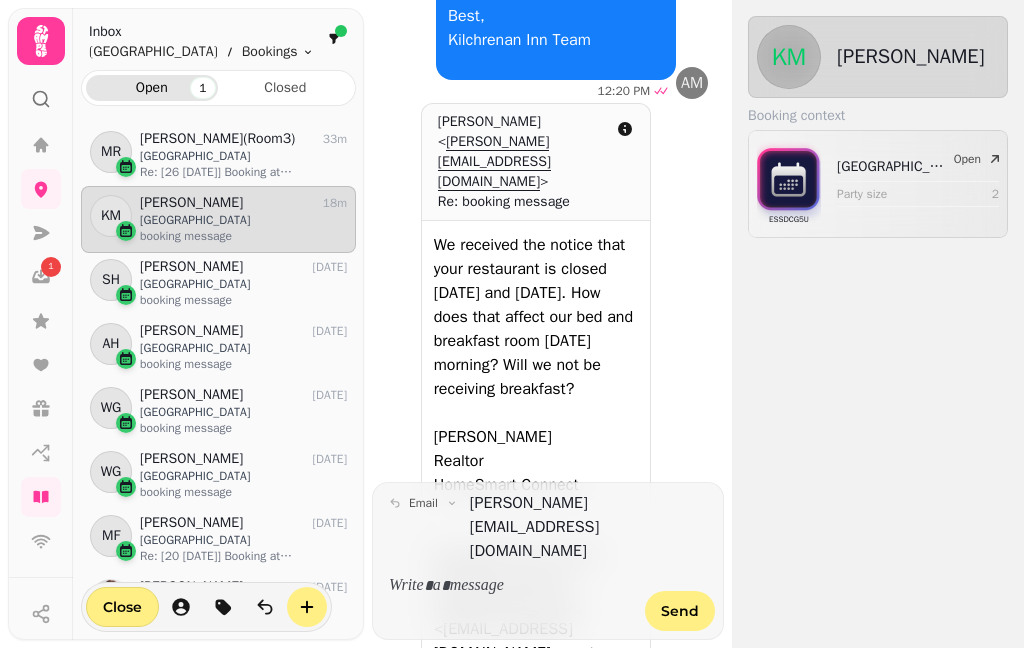 scroll, scrollTop: 405, scrollLeft: 0, axis: vertical 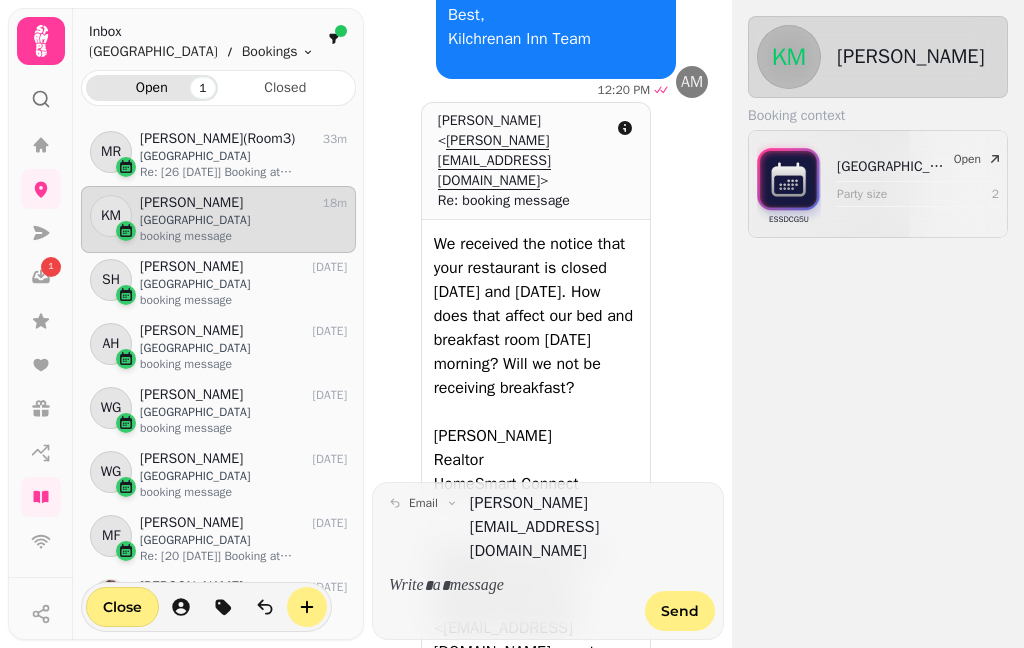 click on "Mike Ruppenthal(Room3)" at bounding box center [217, 139] 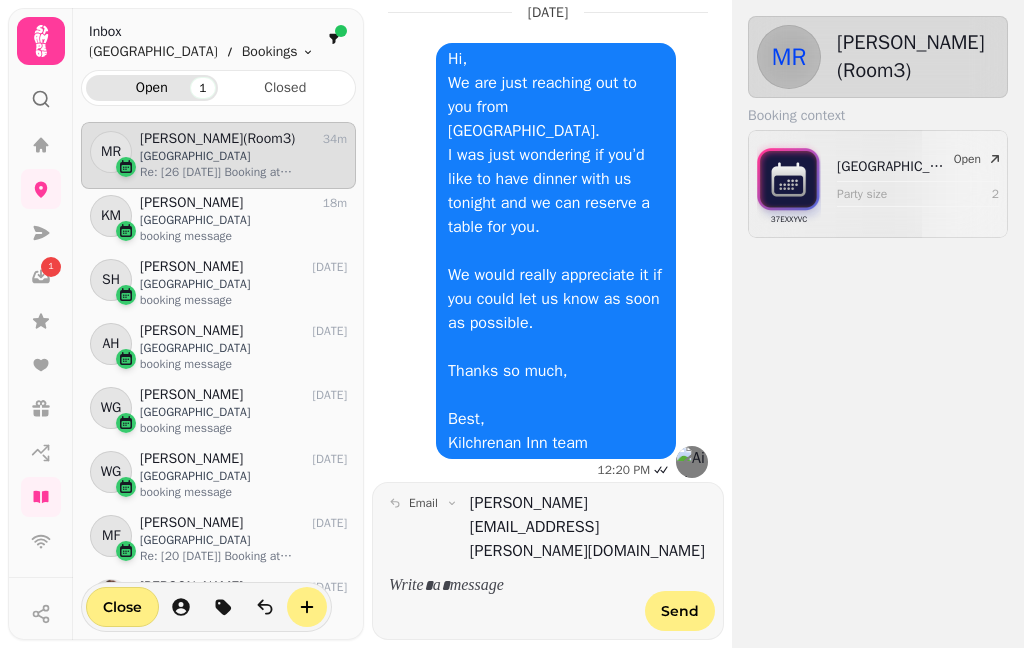 scroll, scrollTop: 0, scrollLeft: 0, axis: both 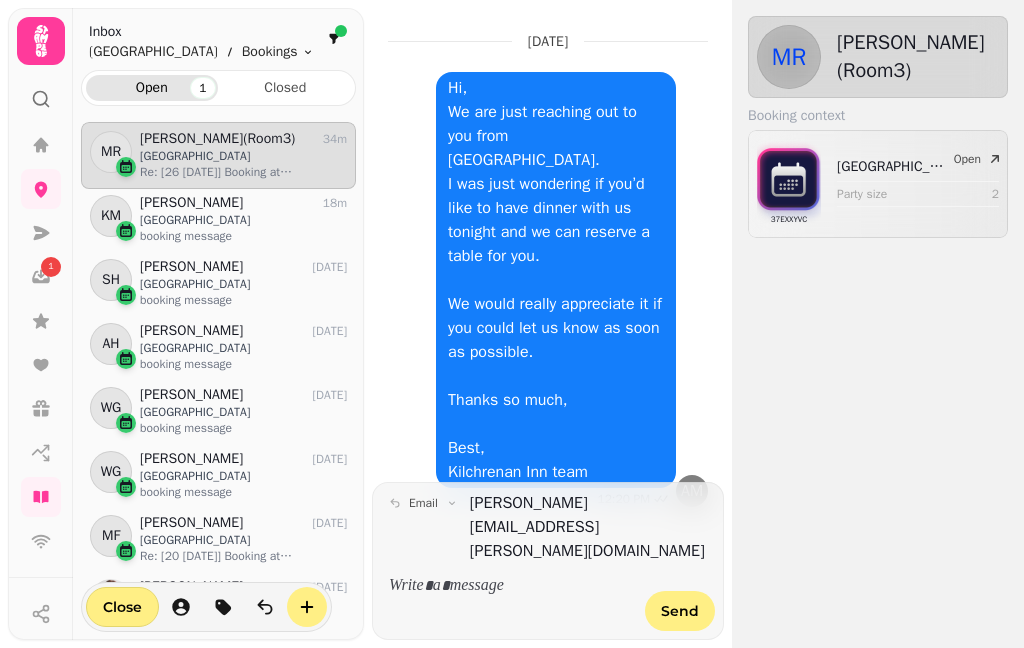click on "[GEOGRAPHIC_DATA]" at bounding box center [243, 220] 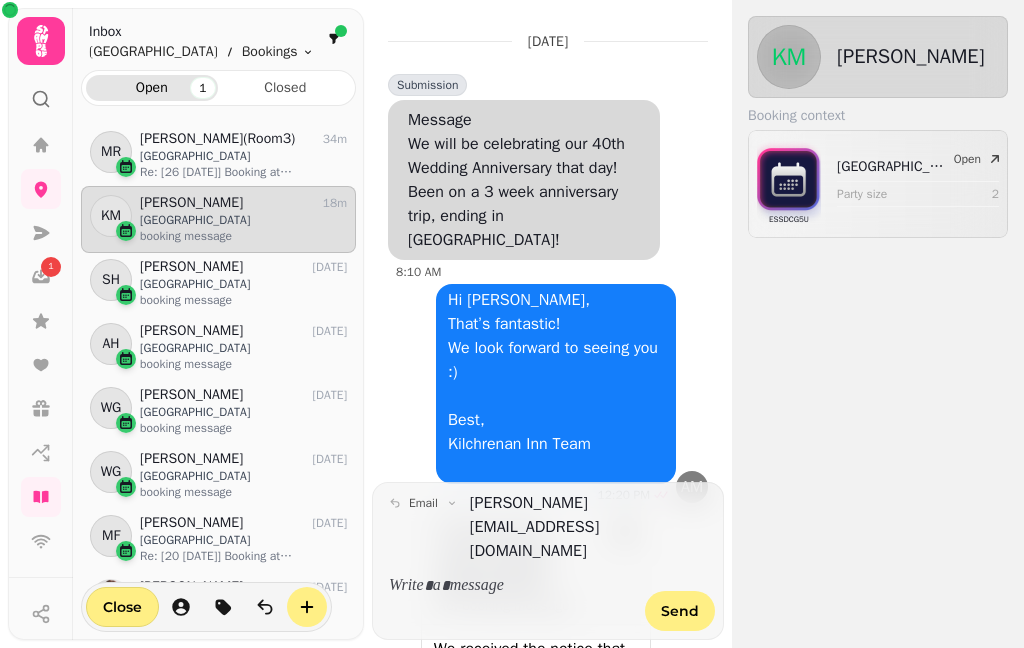 scroll, scrollTop: 0, scrollLeft: 0, axis: both 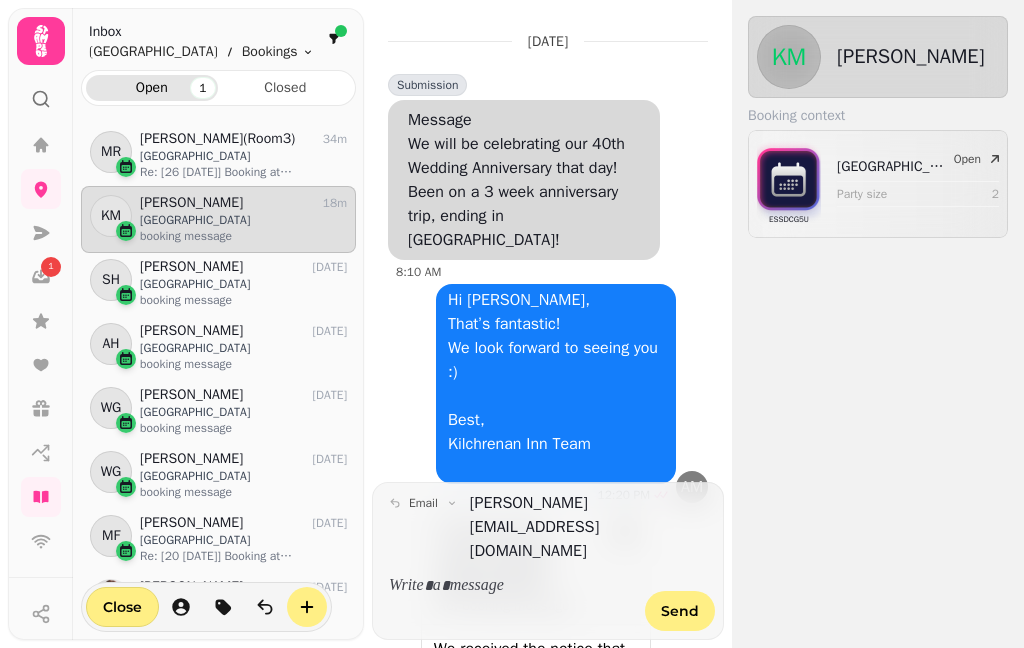 click on "[GEOGRAPHIC_DATA]" at bounding box center (243, 156) 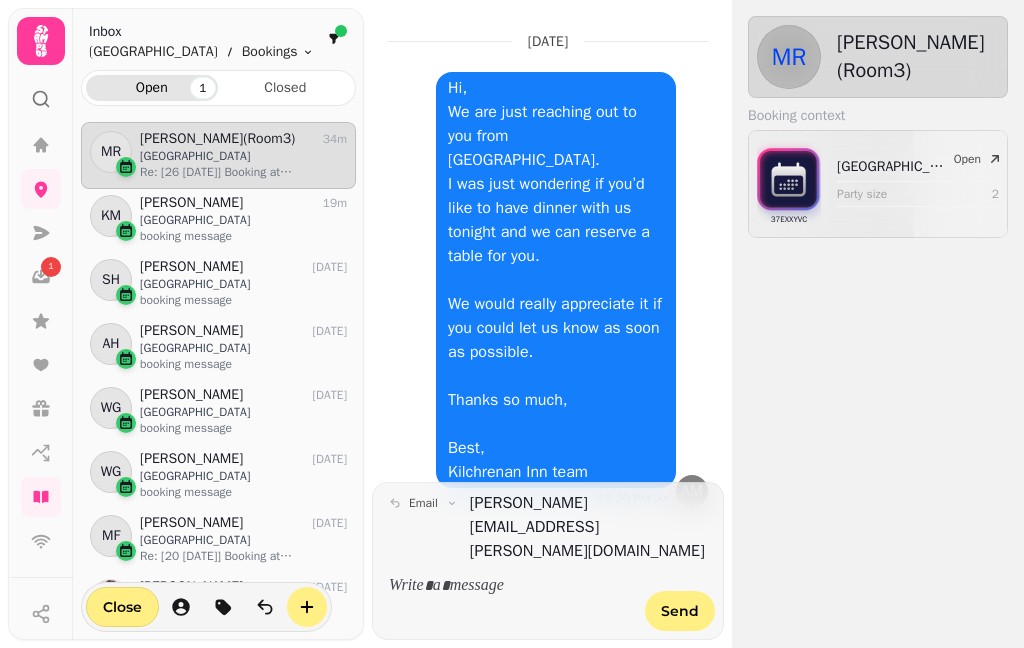 click 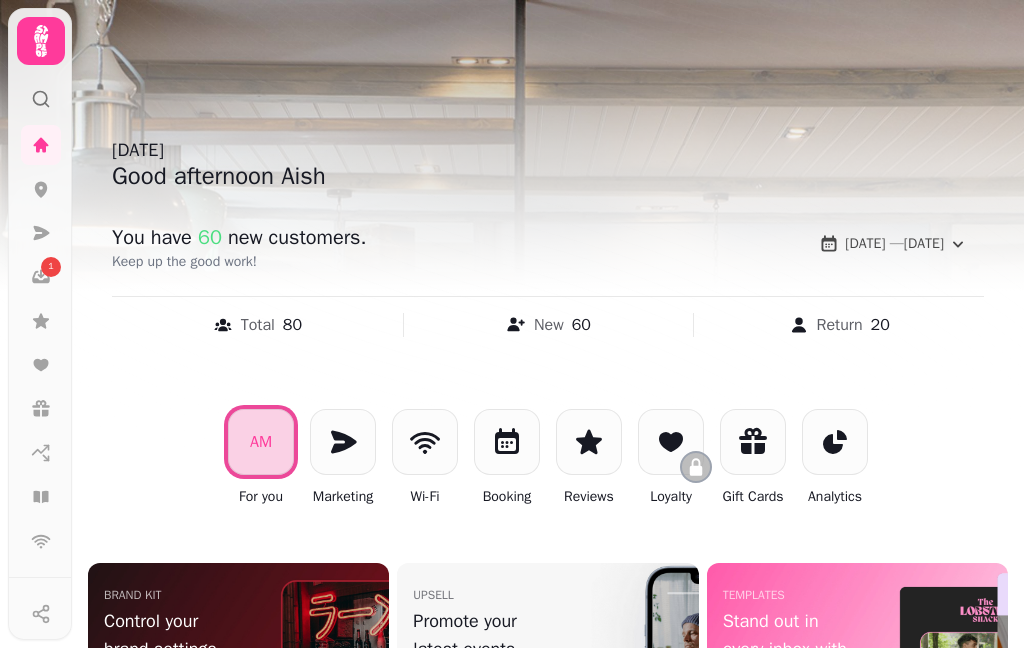 click 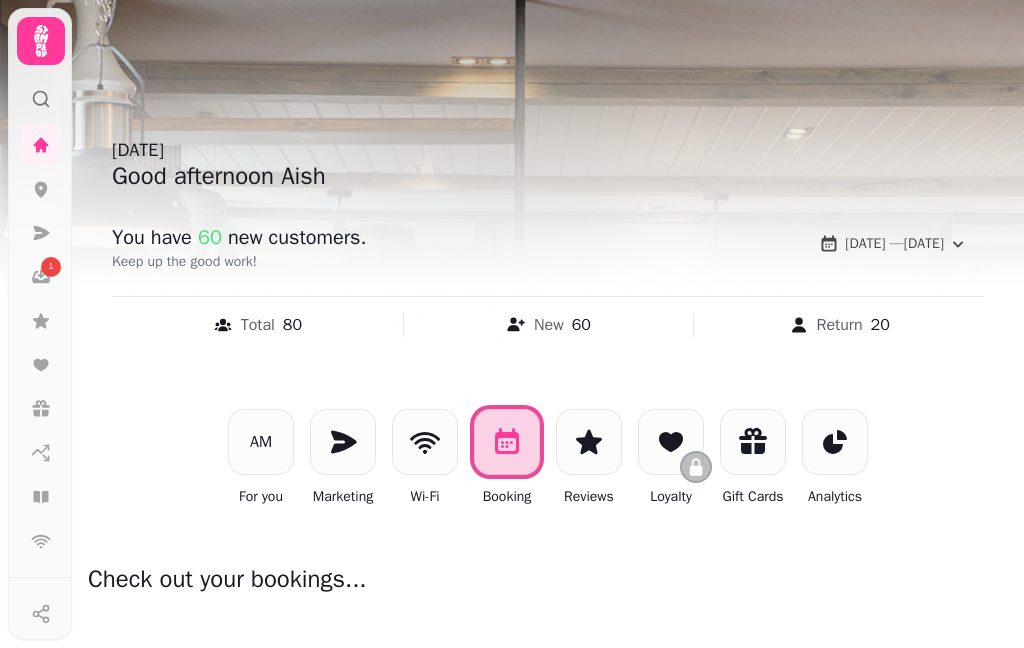click 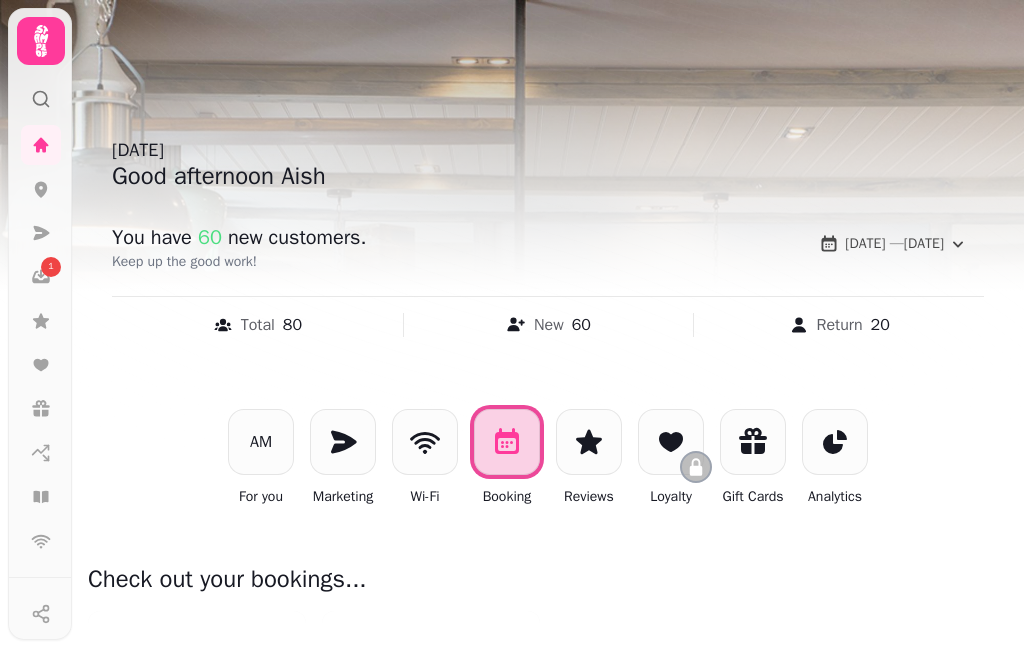 click 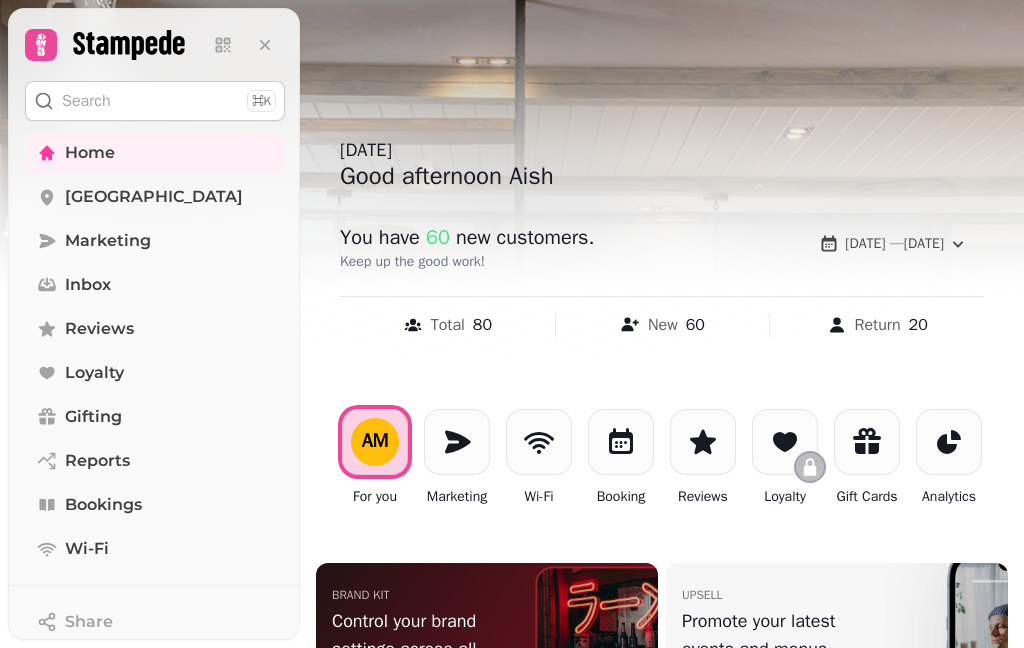 scroll, scrollTop: 0, scrollLeft: 0, axis: both 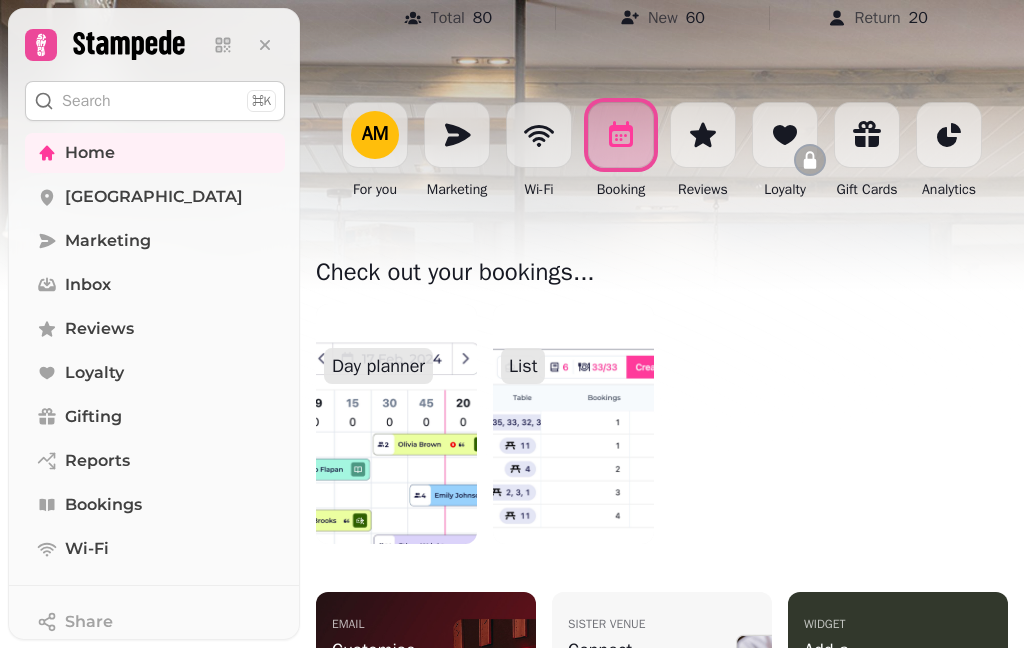 click at bounding box center [396, 424] 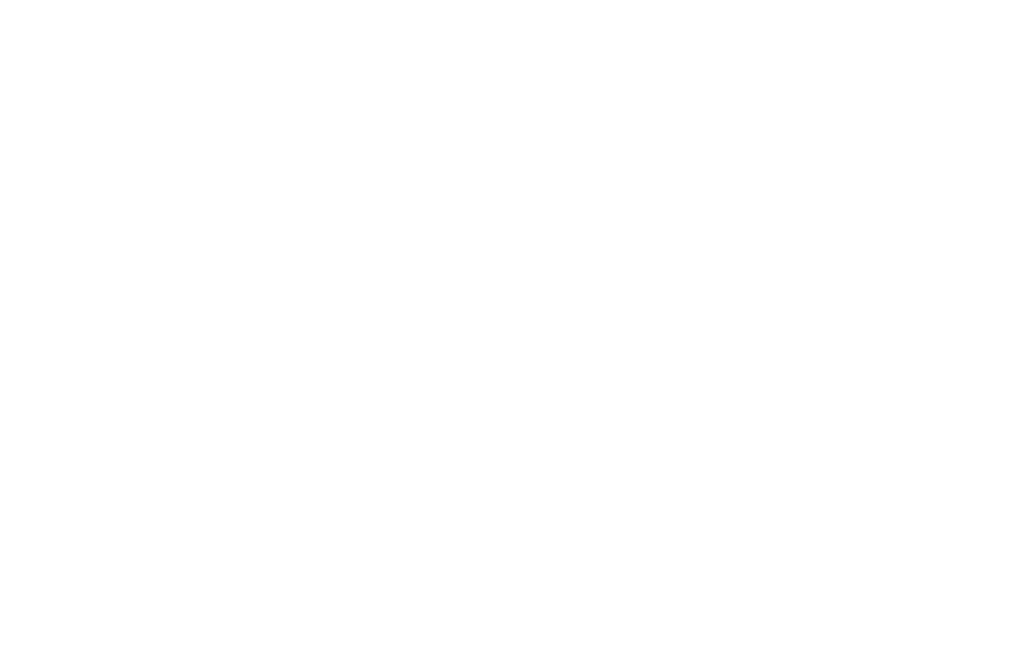 scroll, scrollTop: 0, scrollLeft: 0, axis: both 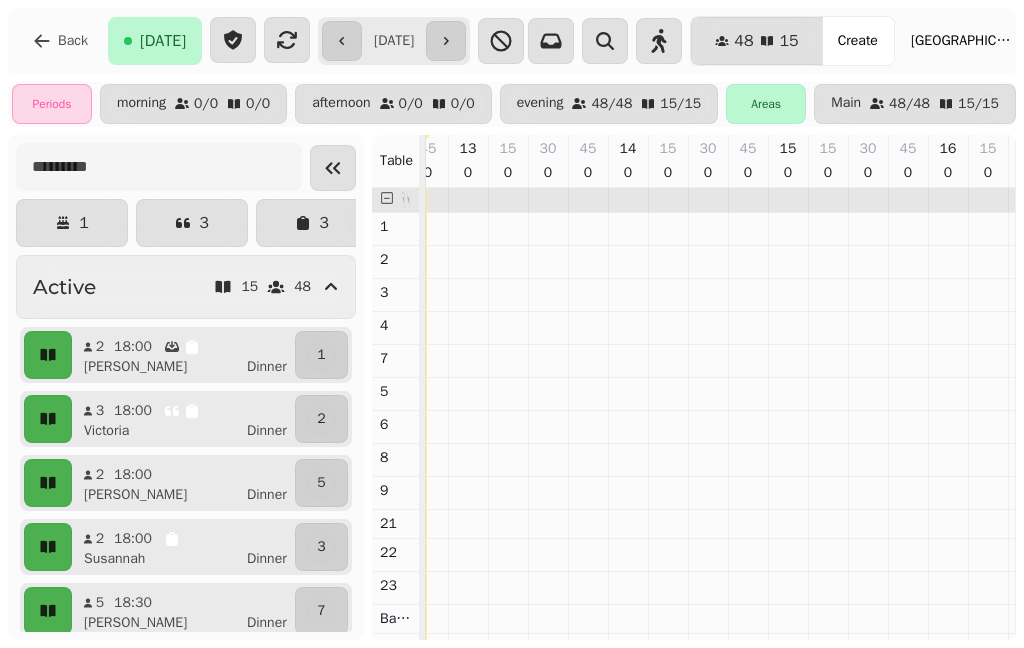 click 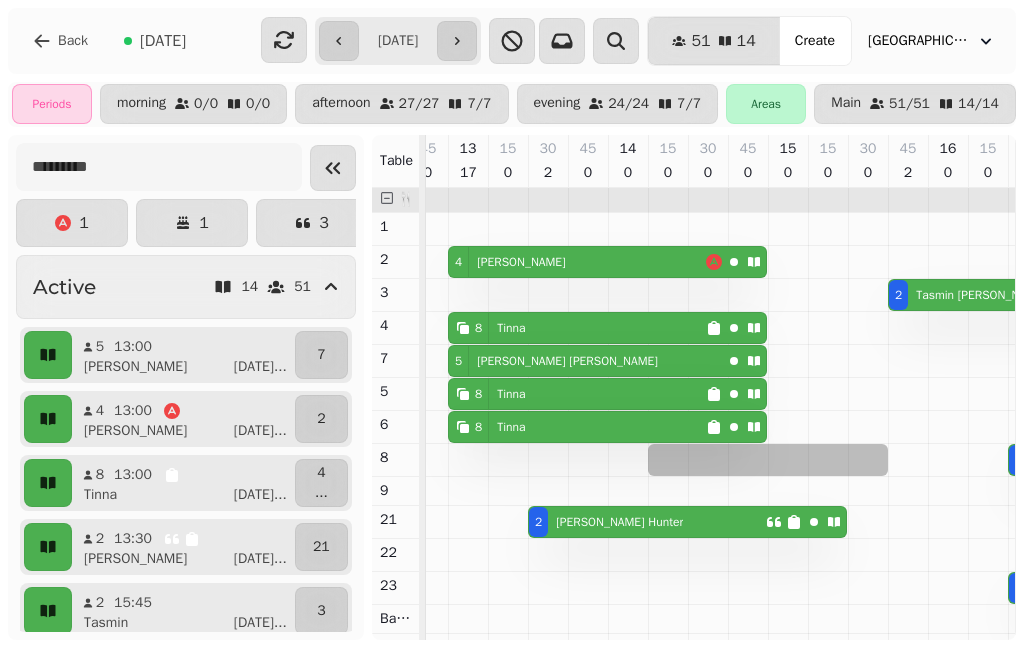 scroll, scrollTop: 6, scrollLeft: 223, axis: both 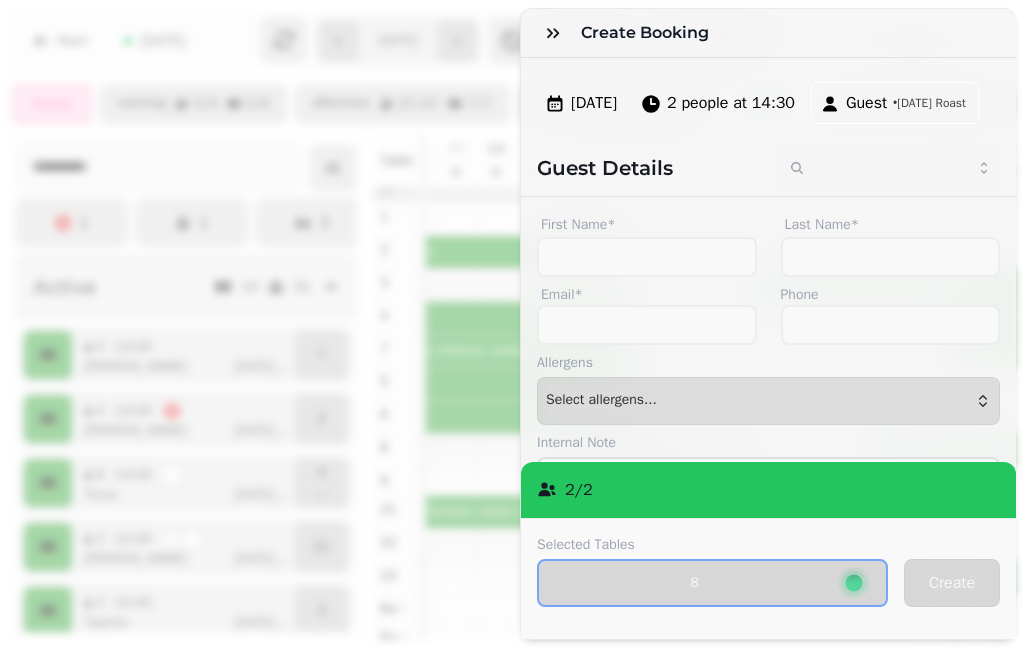 click at bounding box center [553, 33] 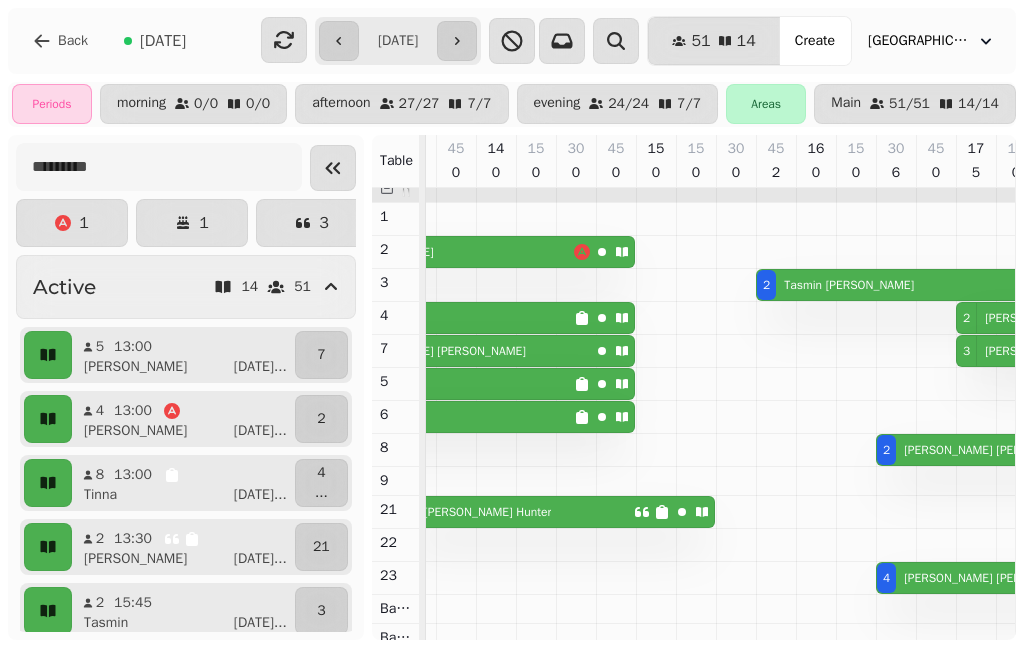 click 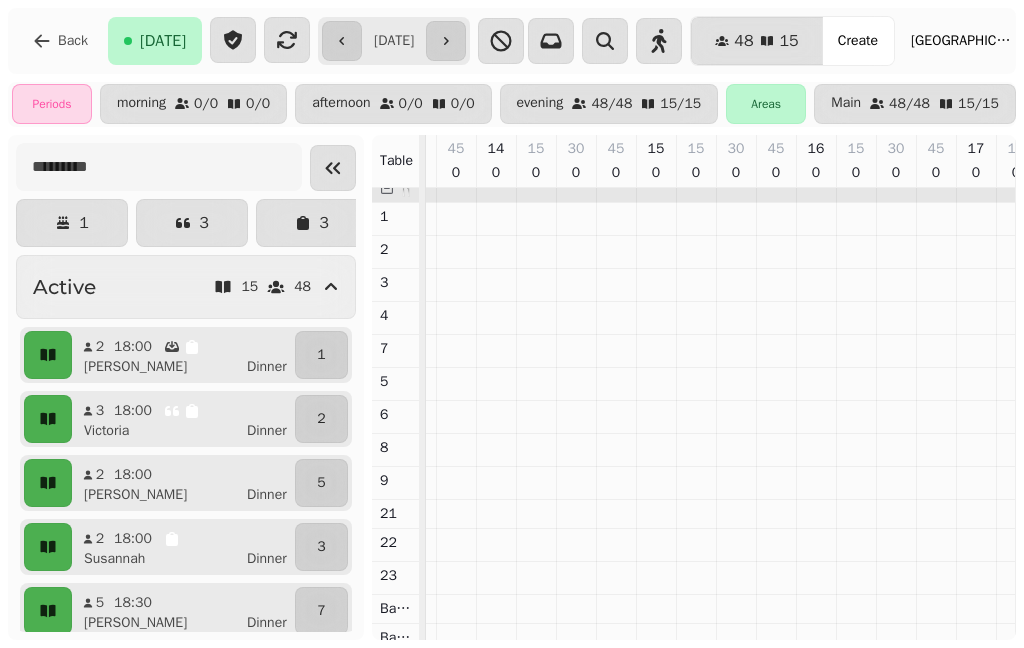 scroll, scrollTop: 0, scrollLeft: 138, axis: horizontal 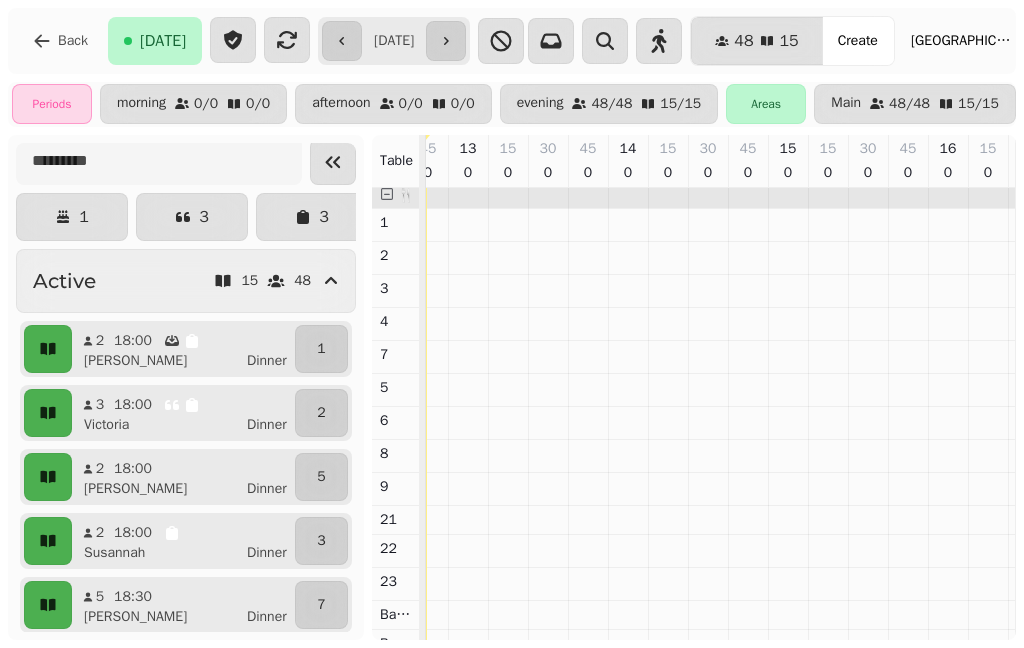 click on "18:00" at bounding box center [157, 405] 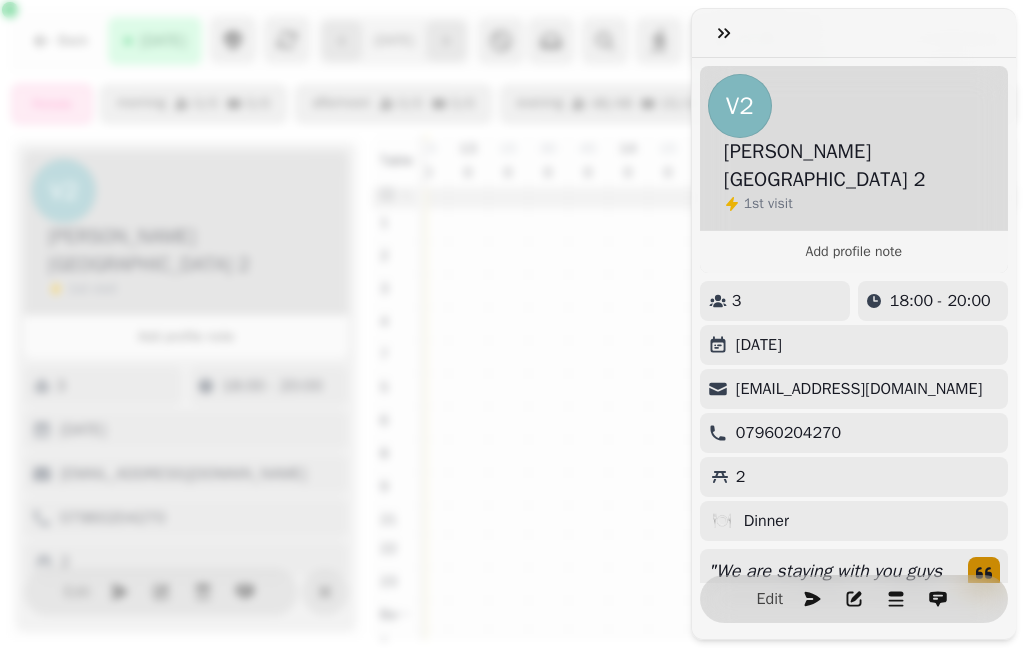 scroll, scrollTop: 0, scrollLeft: 947, axis: horizontal 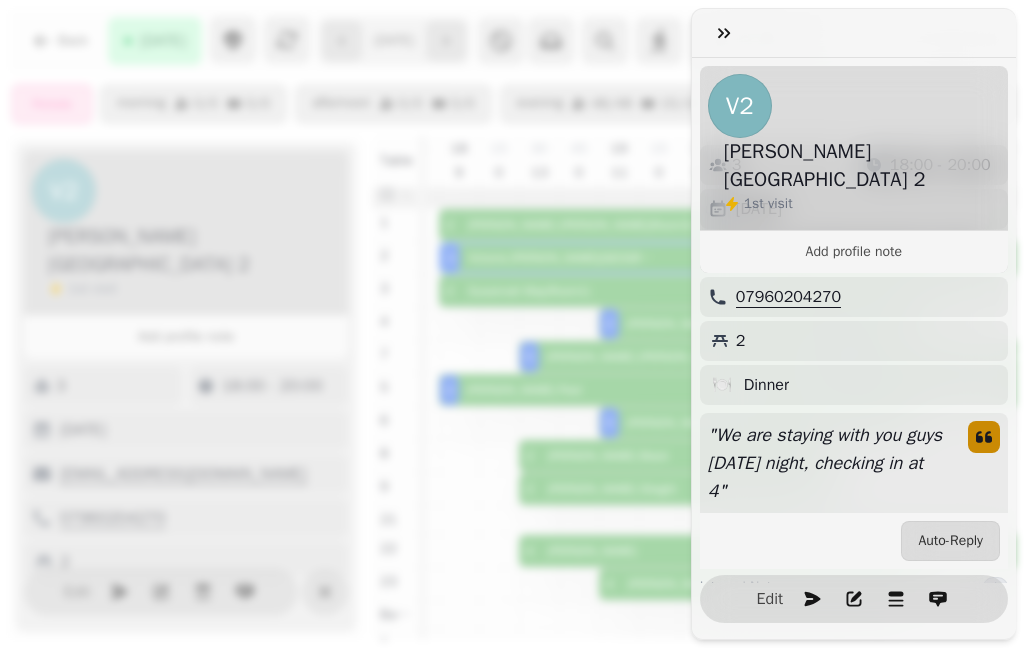 click 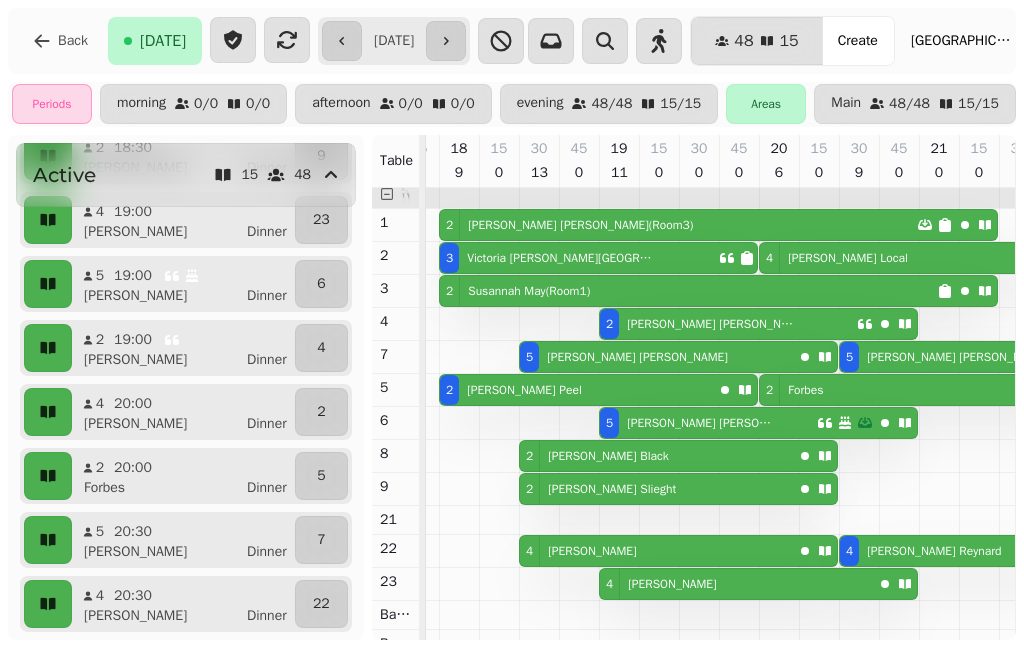 scroll, scrollTop: 647, scrollLeft: 0, axis: vertical 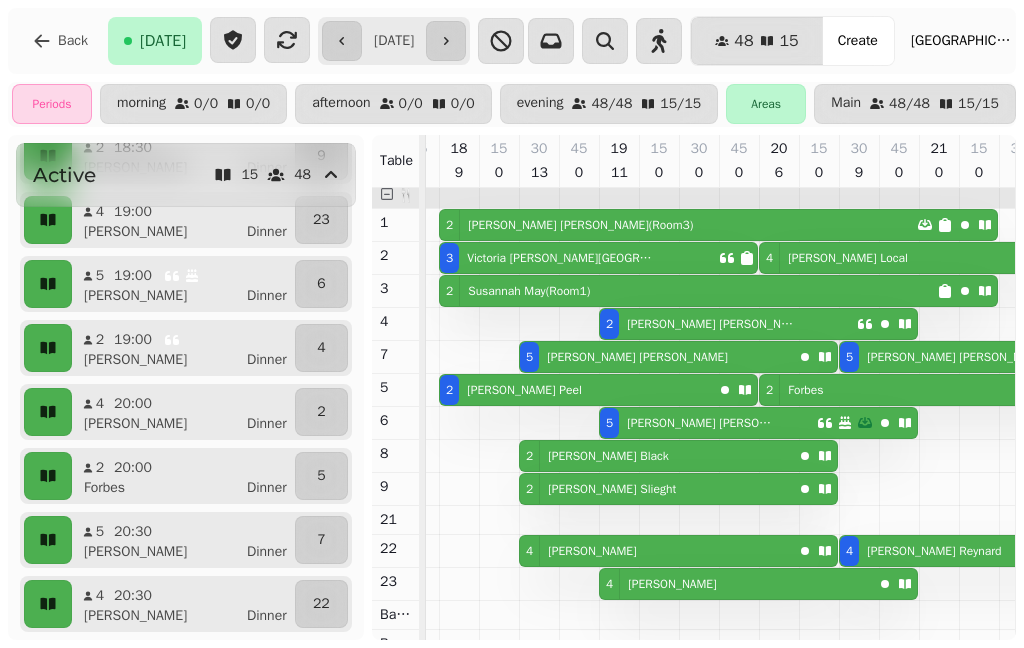 click on "2 19:00 [PERSON_NAME]" at bounding box center [183, 348] 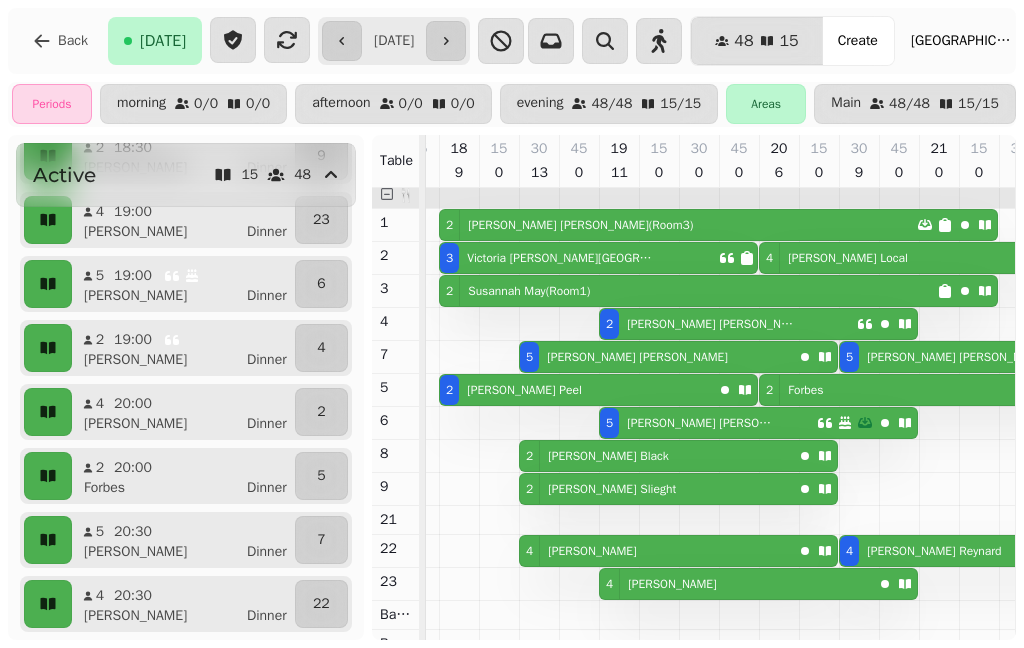 select on "**********" 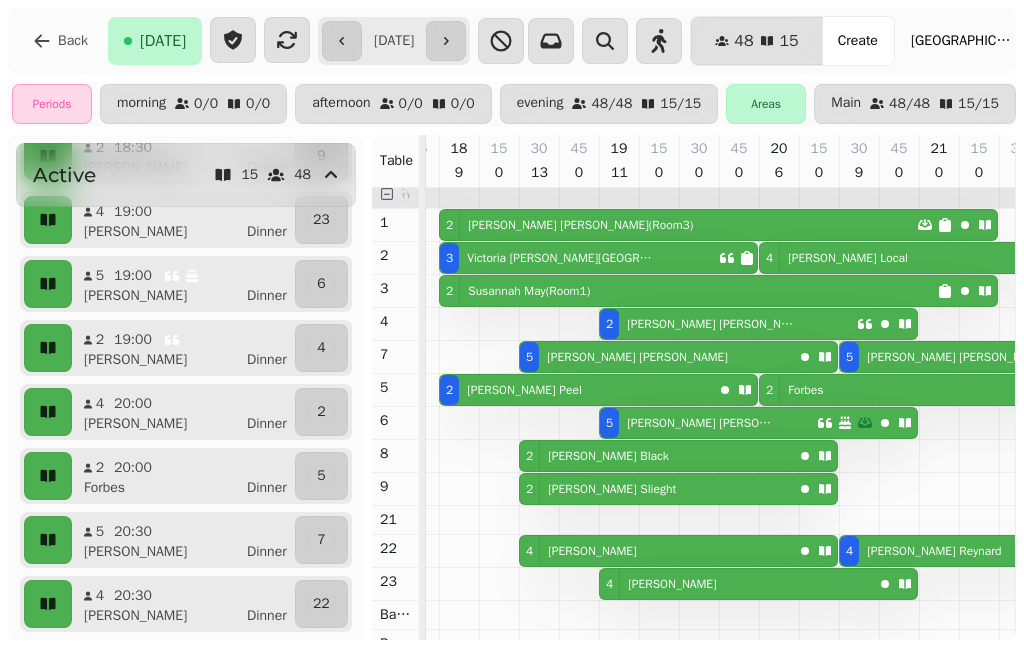 select on "*" 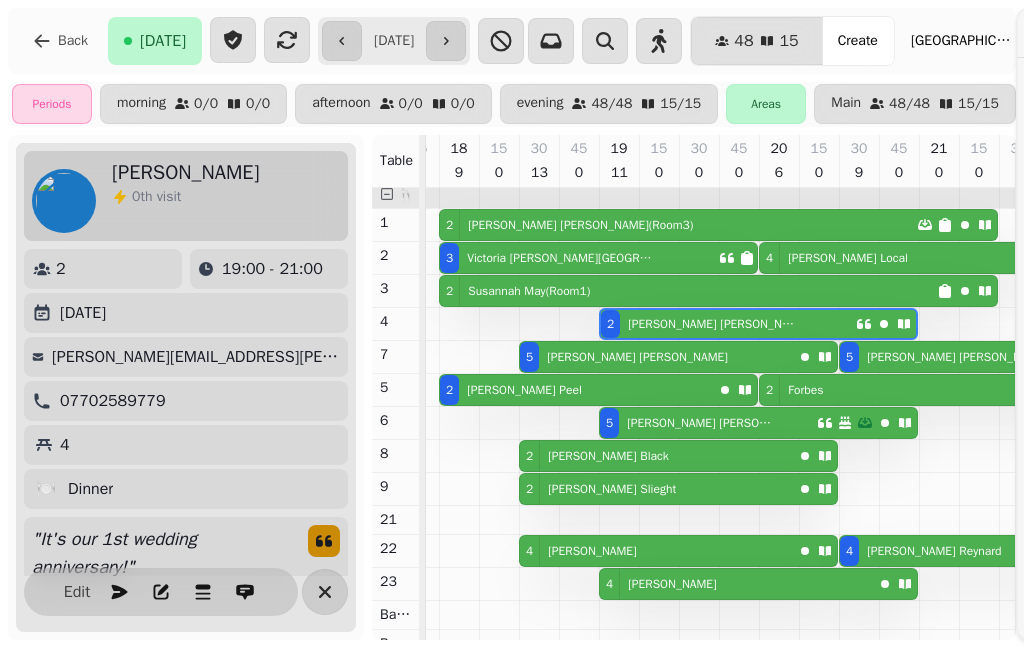 scroll, scrollTop: 0, scrollLeft: 1091, axis: horizontal 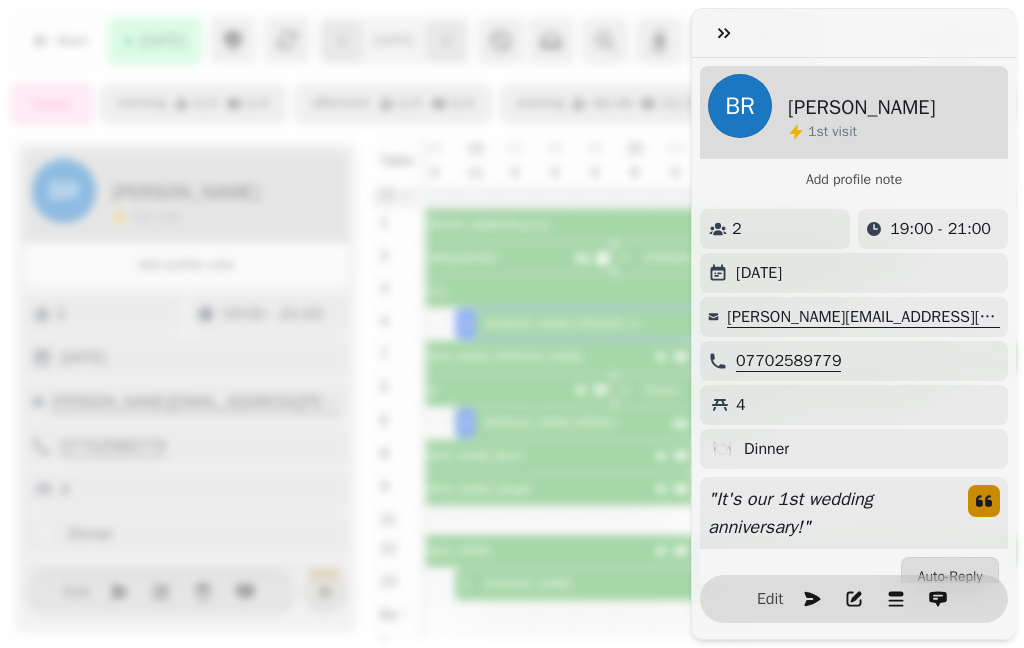 click 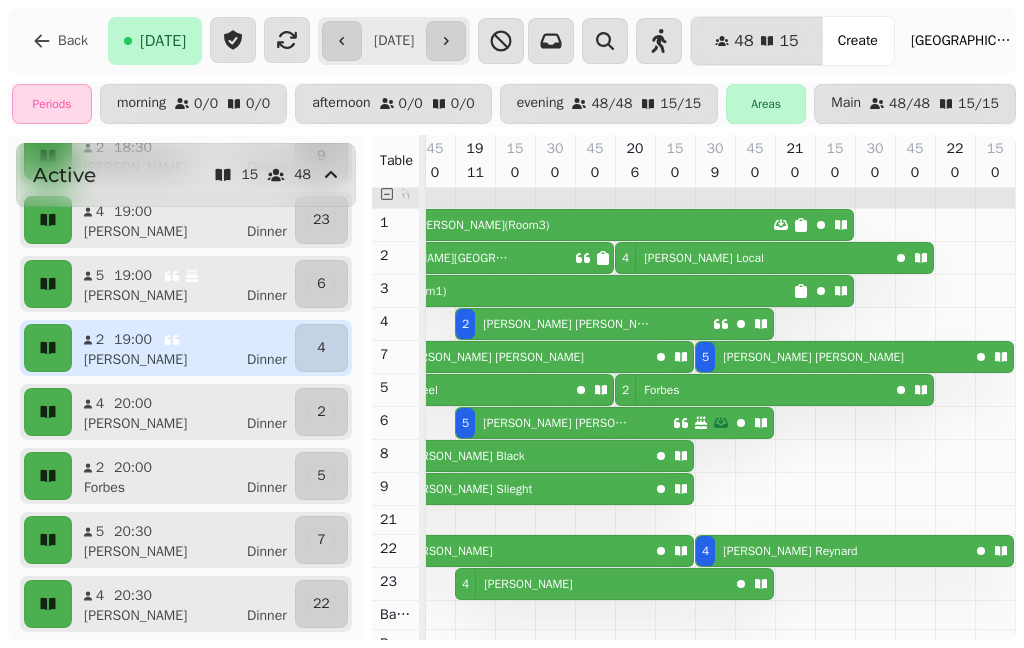 click on "[GEOGRAPHIC_DATA]" at bounding box center [961, 41] 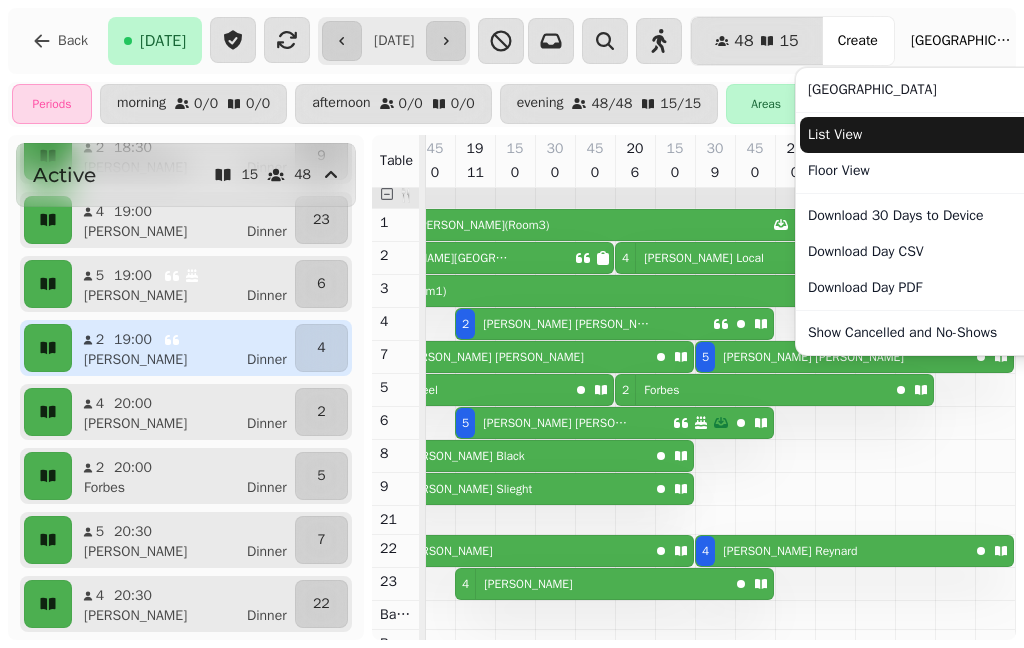 click on "List View" at bounding box center (923, 135) 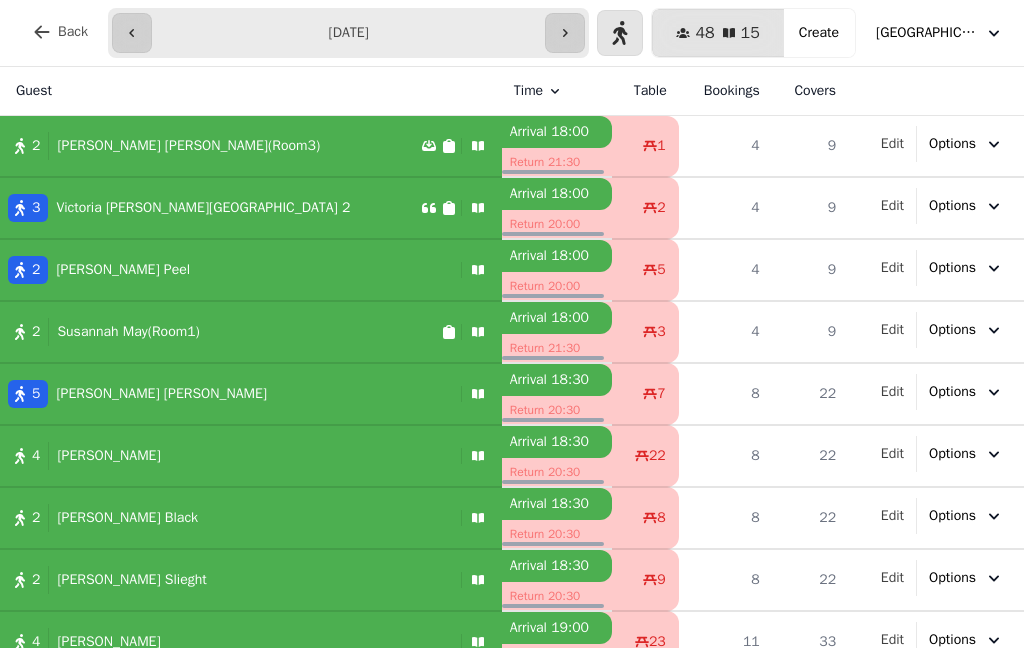 click at bounding box center (565, 33) 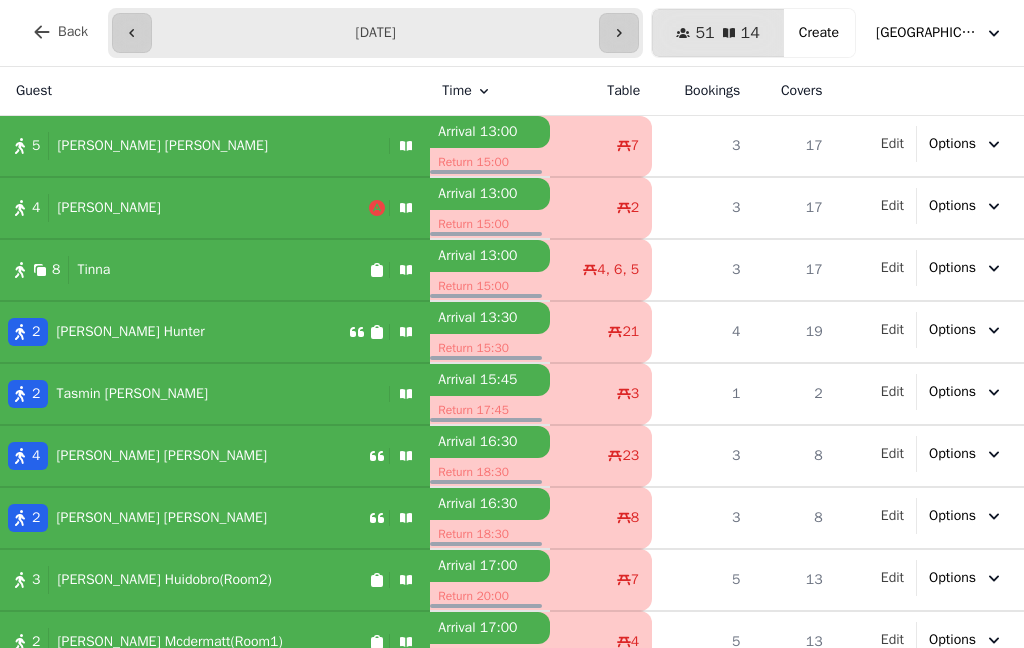 click on "2 [PERSON_NAME]" at bounding box center [184, 518] 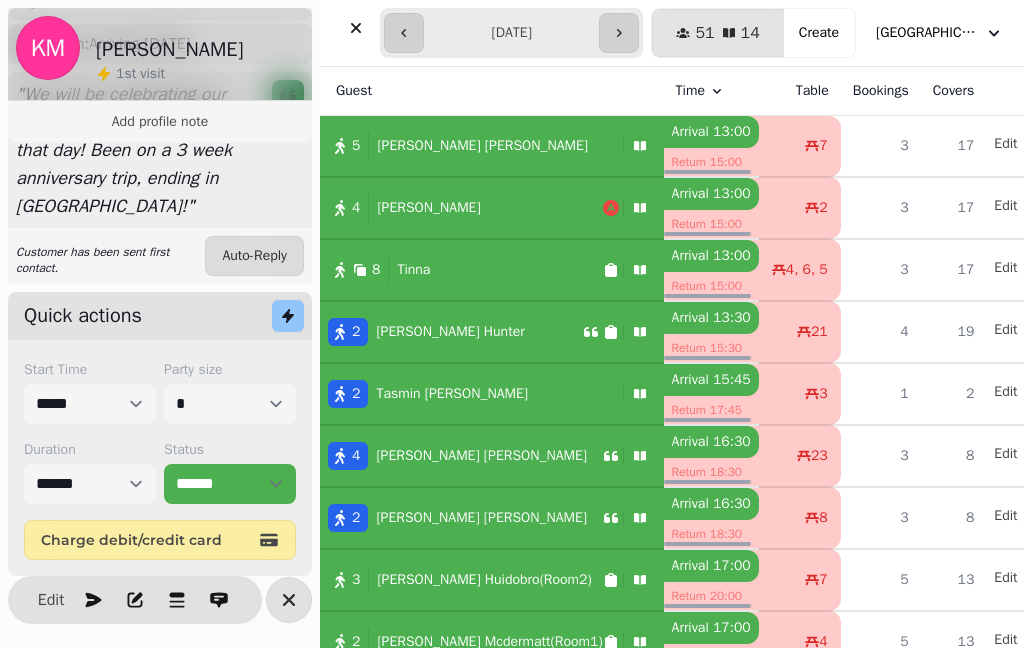 scroll, scrollTop: 390, scrollLeft: 0, axis: vertical 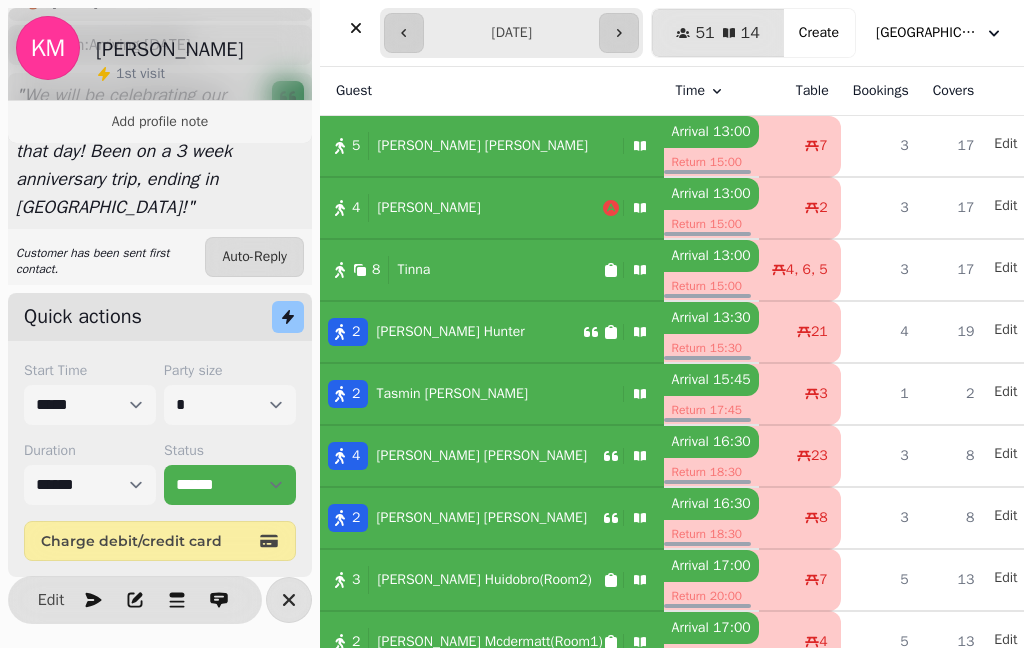 click 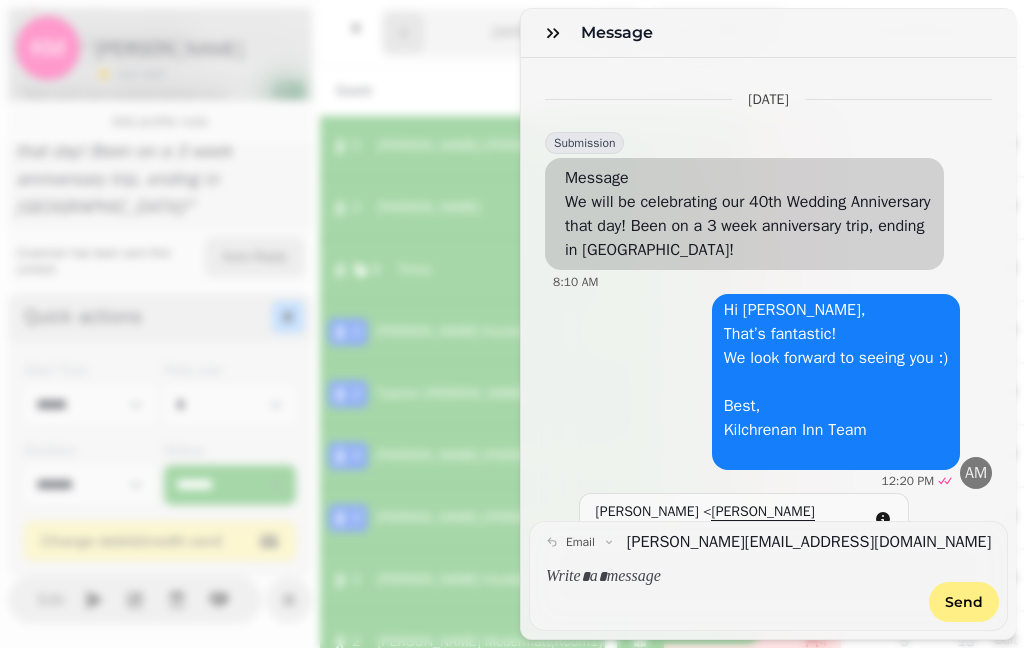 scroll, scrollTop: 0, scrollLeft: 0, axis: both 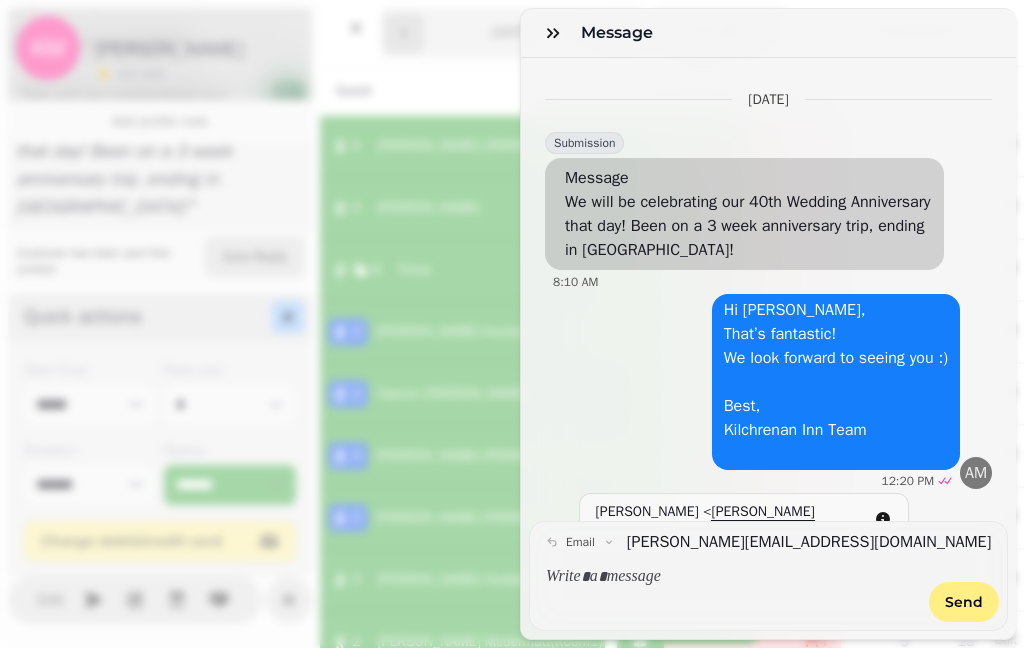 click 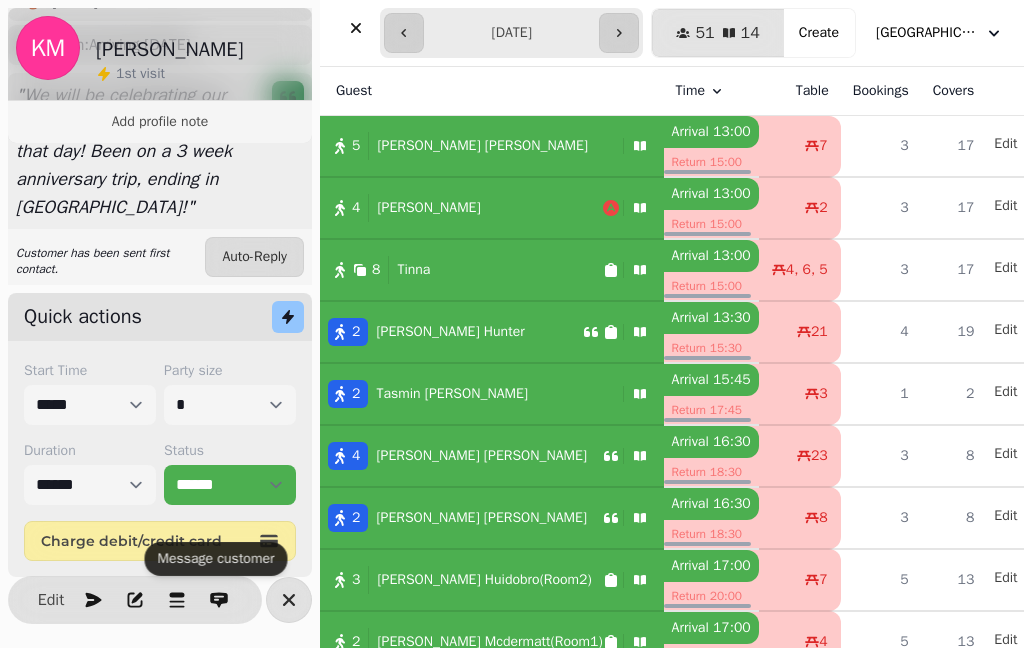 click 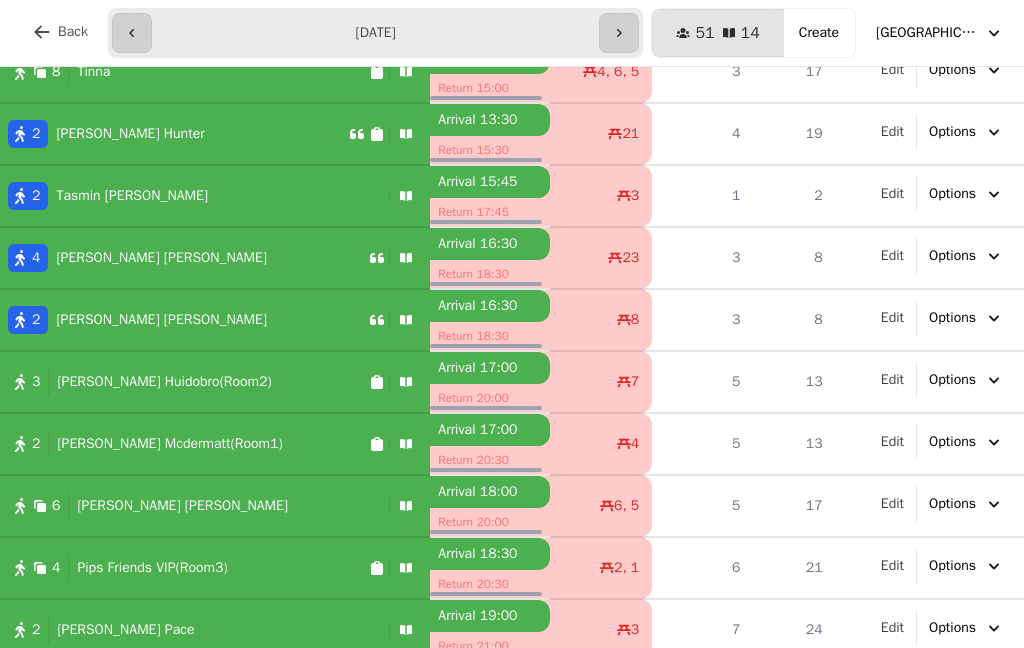 scroll, scrollTop: 196, scrollLeft: 0, axis: vertical 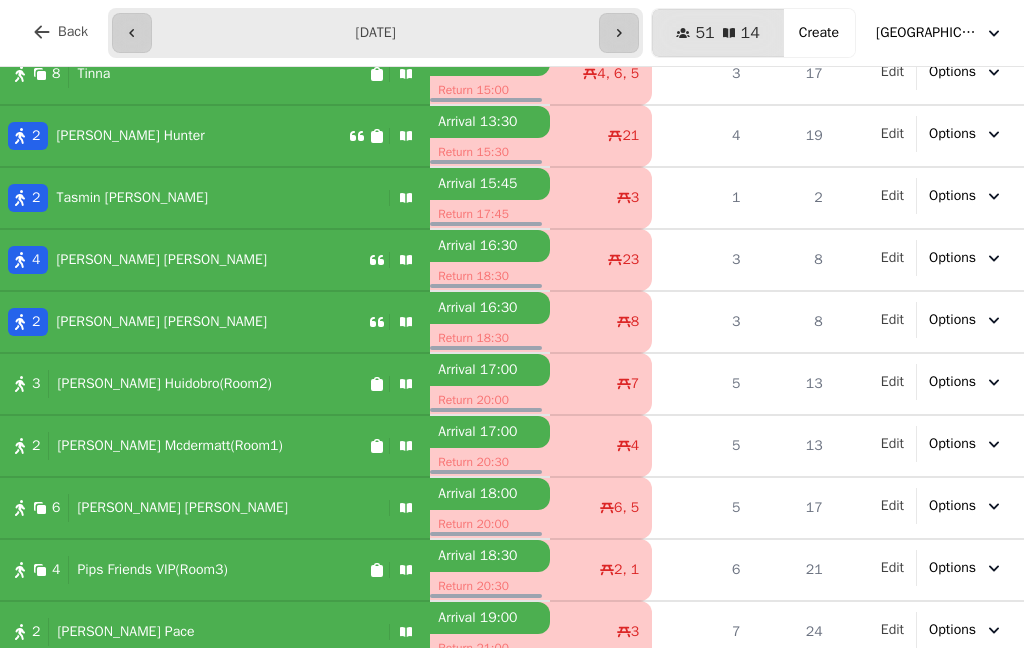 click on "[PERSON_NAME]" at bounding box center [161, 322] 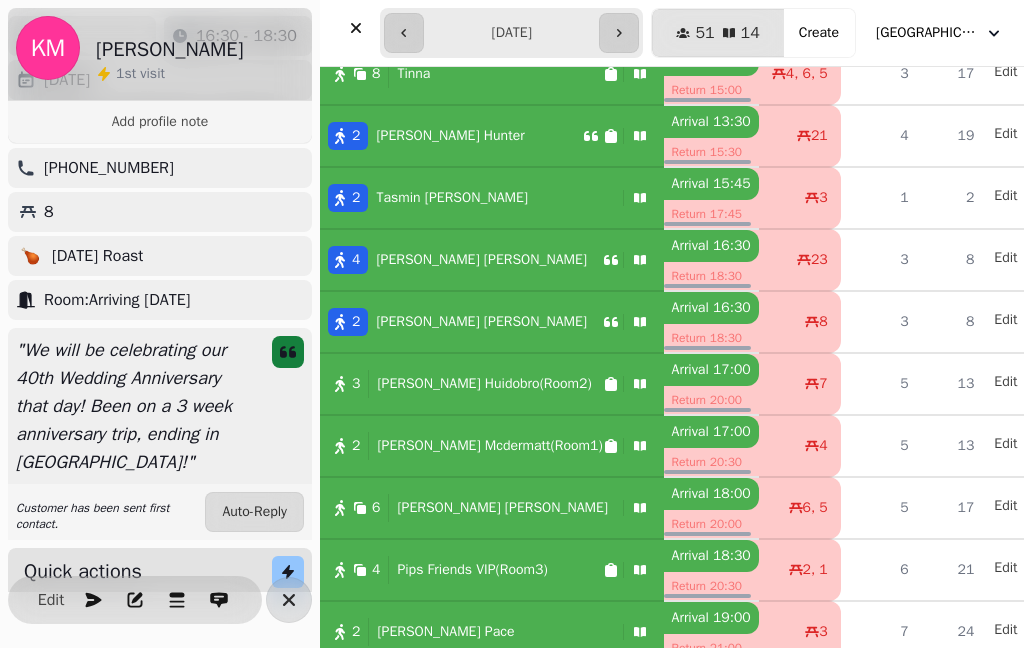 scroll, scrollTop: 136, scrollLeft: 0, axis: vertical 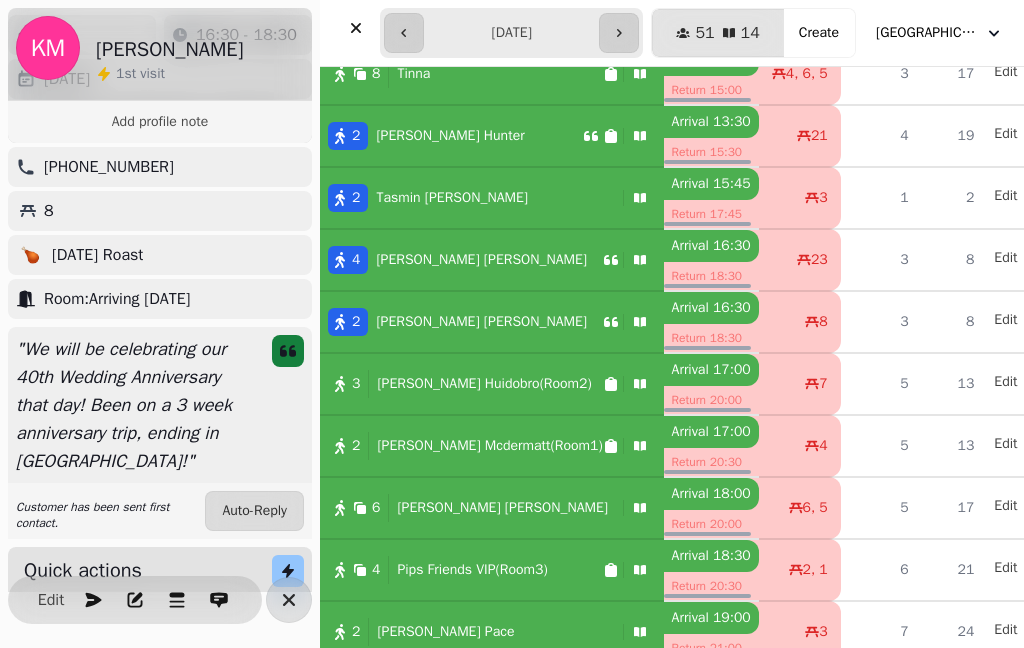 click 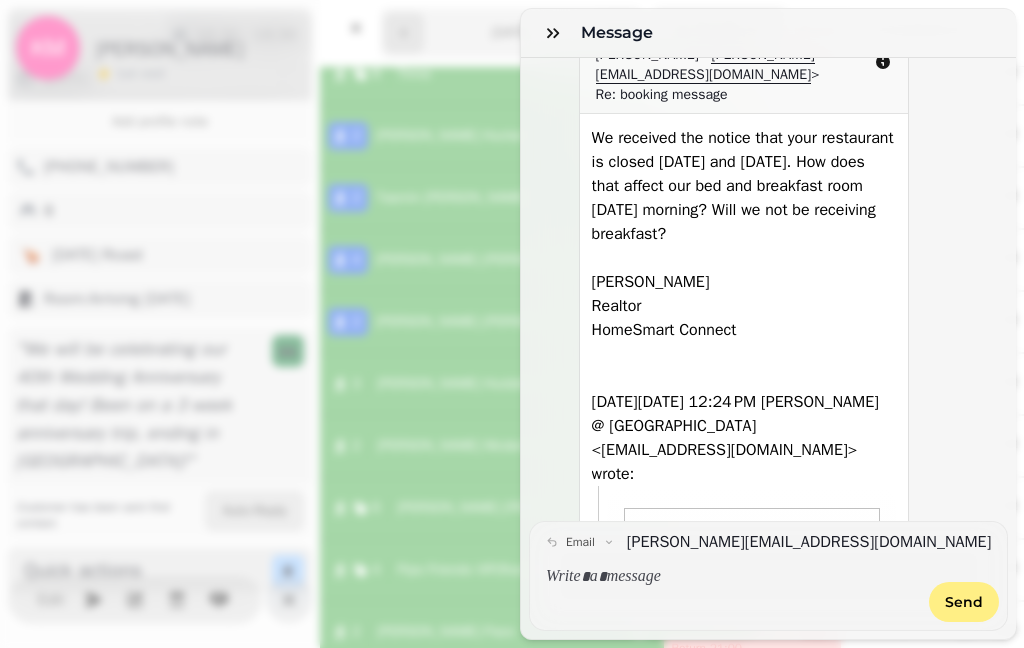 scroll, scrollTop: 458, scrollLeft: 0, axis: vertical 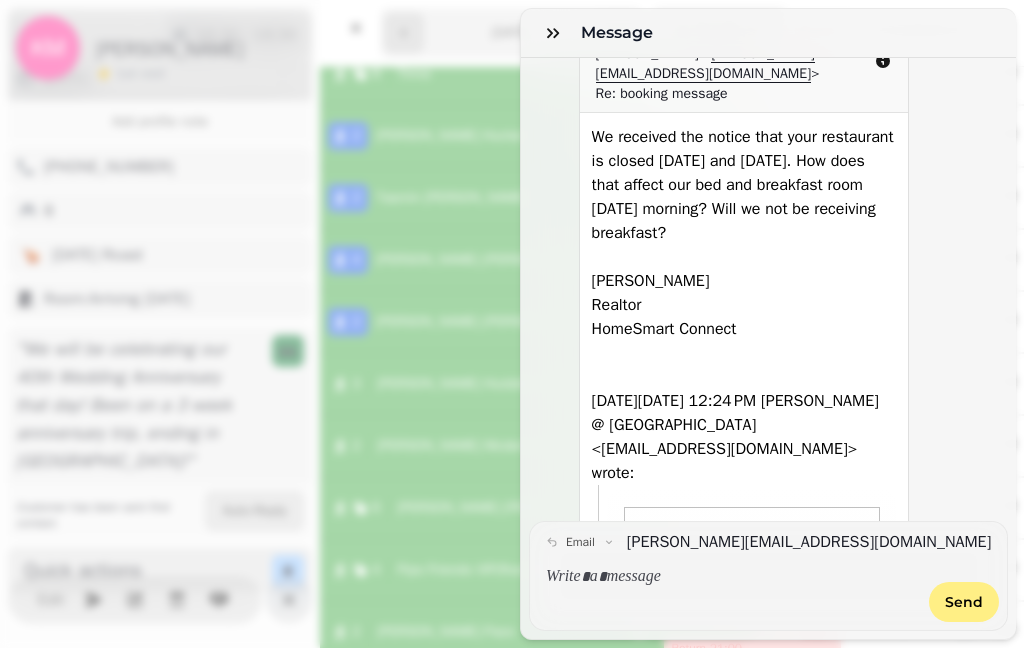 click at bounding box center [553, 33] 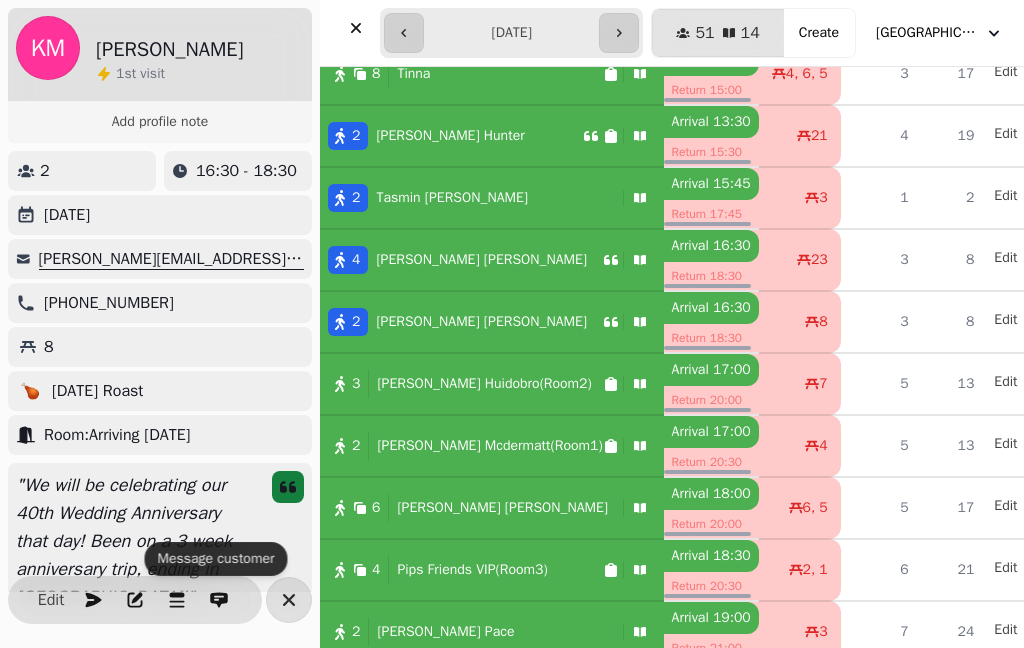 scroll, scrollTop: 0, scrollLeft: 0, axis: both 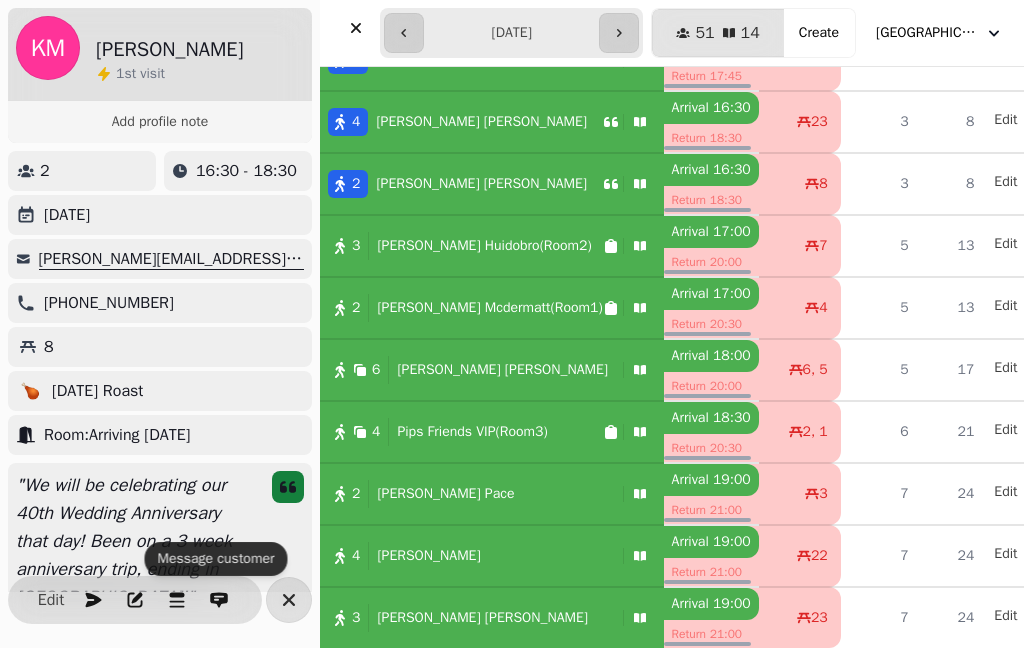 click on "[PERSON_NAME](Room1)" at bounding box center (485, 308) 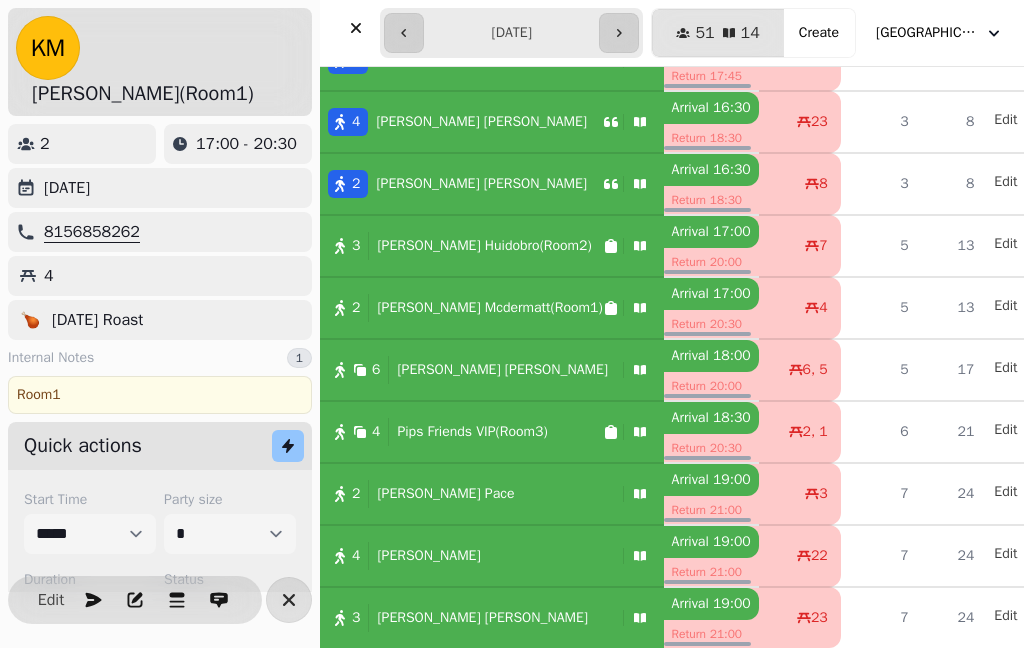 click on "2 [PERSON_NAME]" at bounding box center (492, 184) 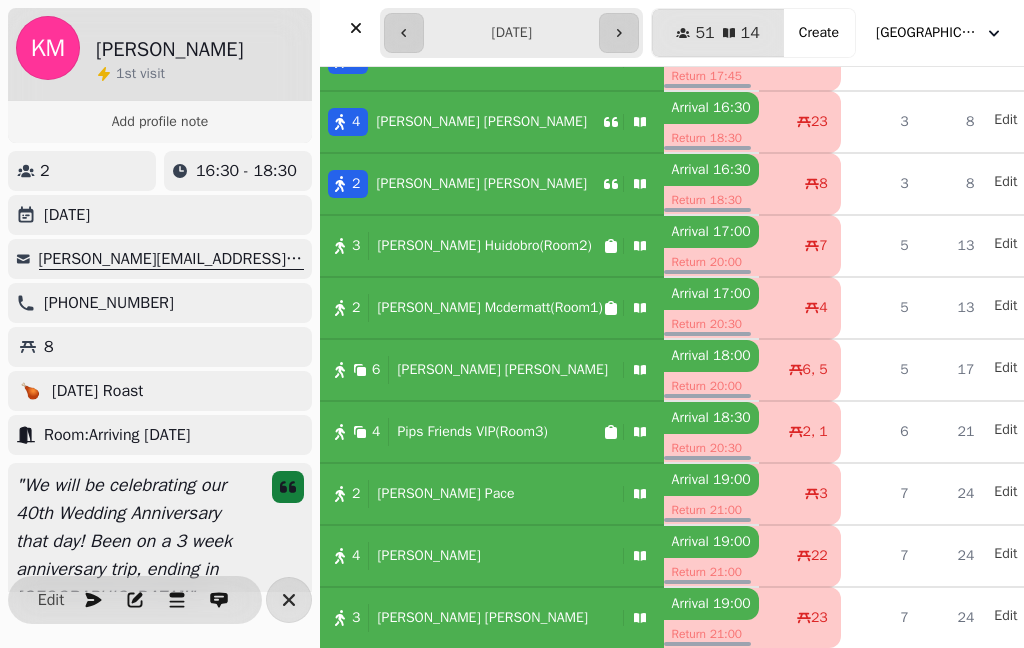 scroll, scrollTop: 0, scrollLeft: 0, axis: both 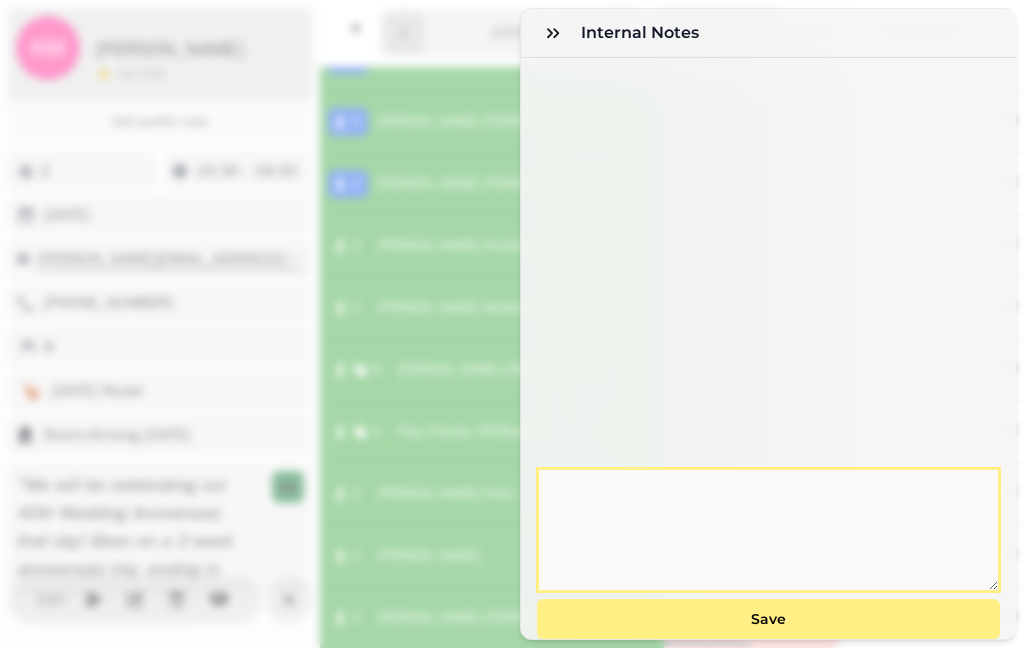 click at bounding box center (768, 530) 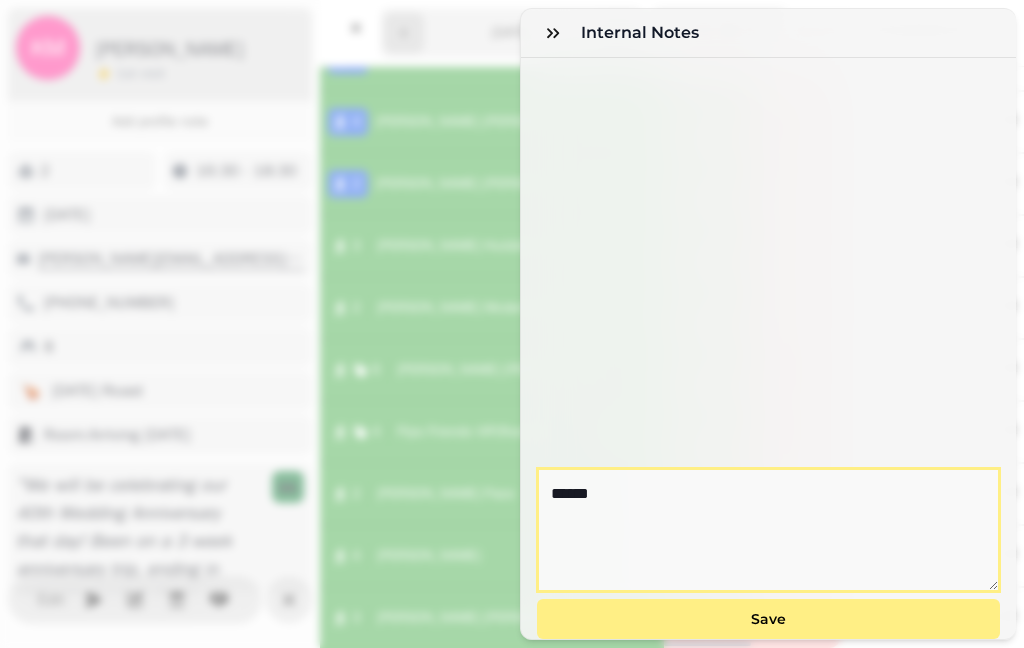 type on "******" 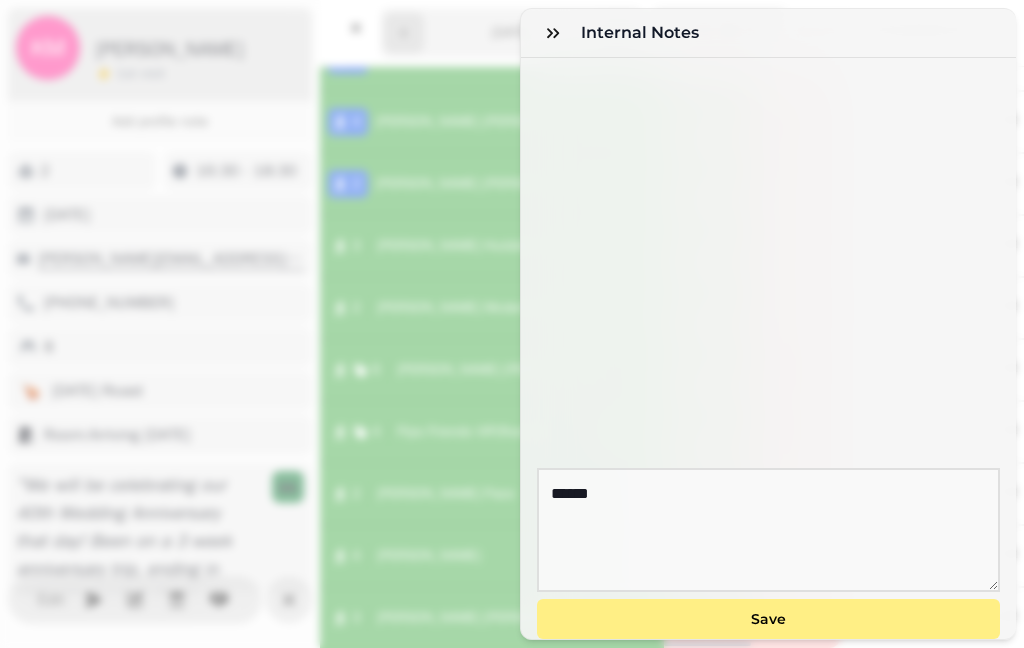click on "Save" at bounding box center (768, 619) 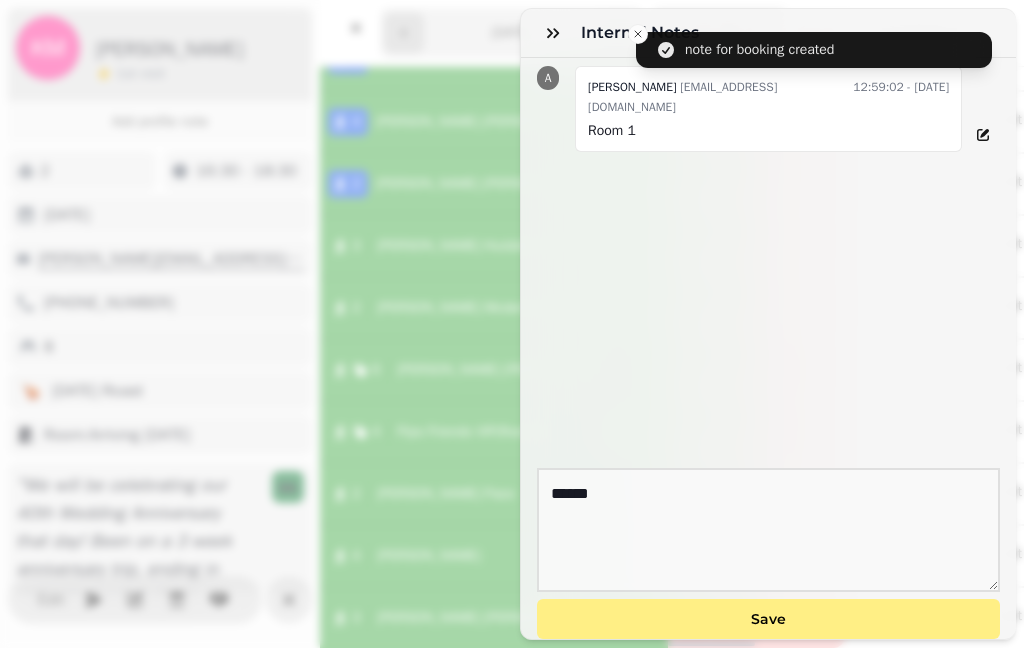 click 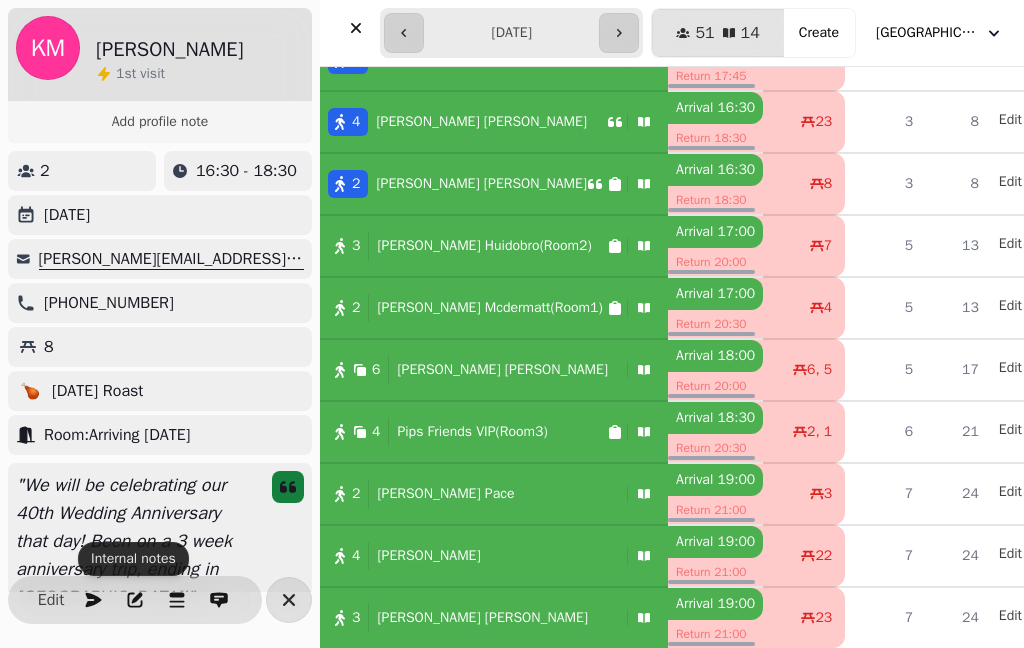 click on "[PERSON_NAME](Room1)" at bounding box center [489, 308] 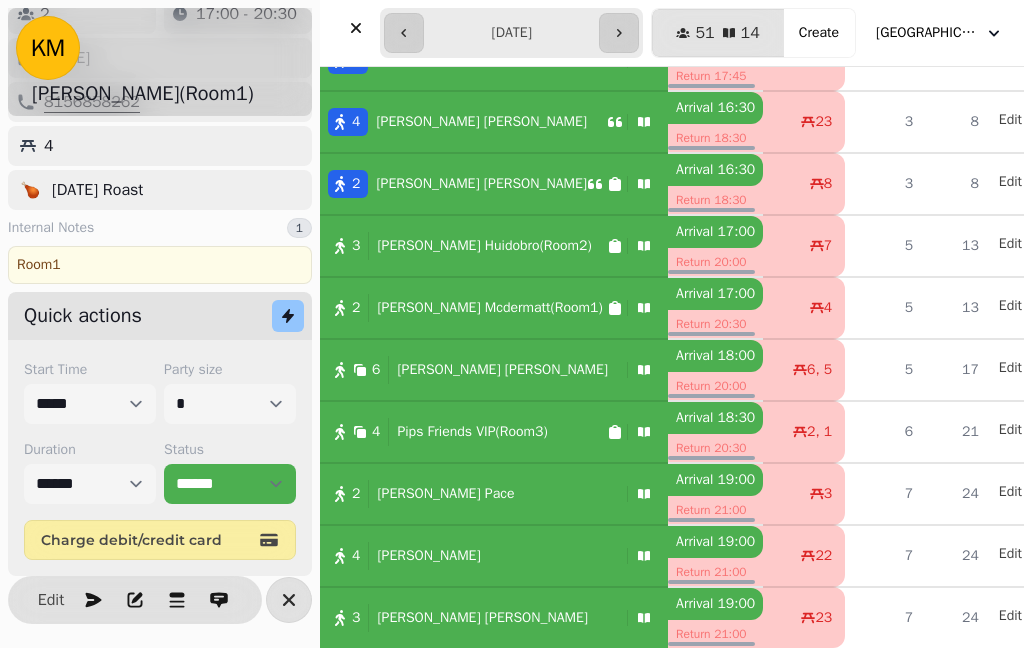 scroll, scrollTop: 130, scrollLeft: 0, axis: vertical 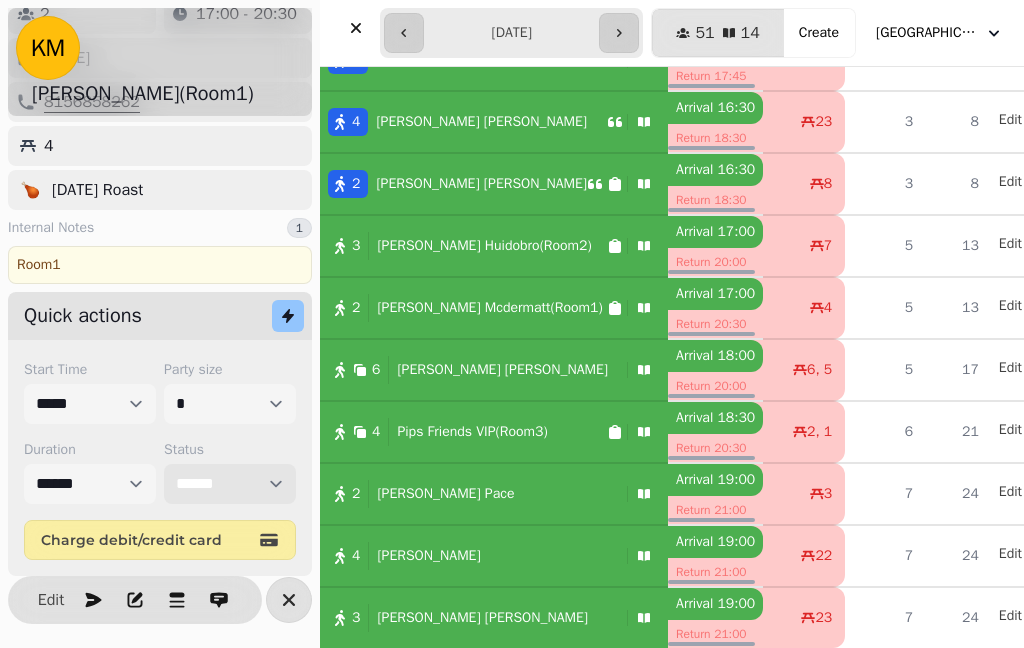click on "**********" at bounding box center [230, 484] 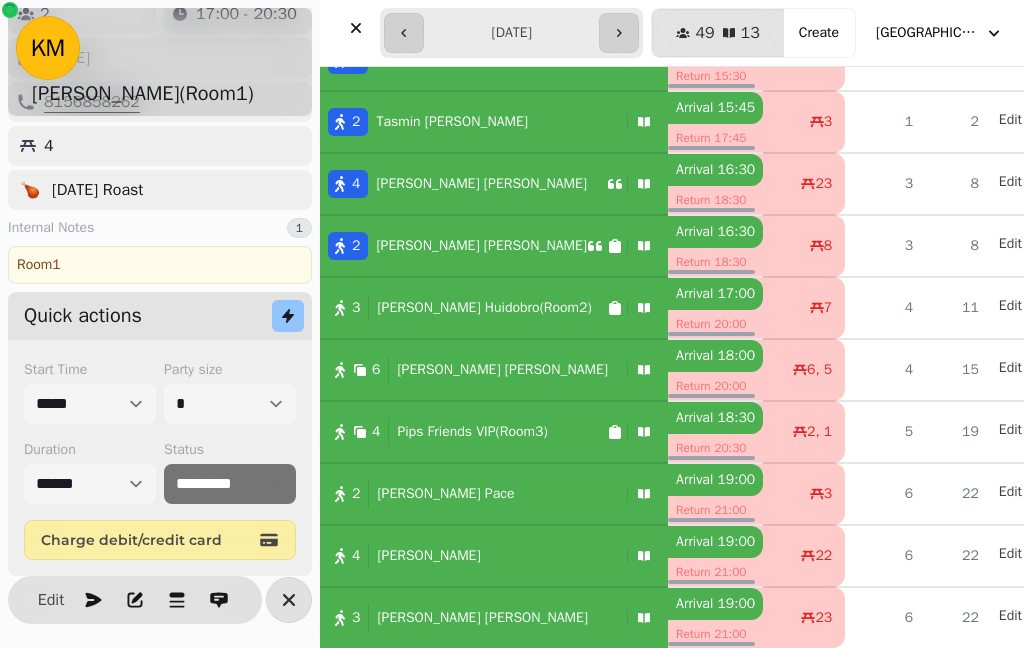 click on "2 [PERSON_NAME]" at bounding box center (494, 246) 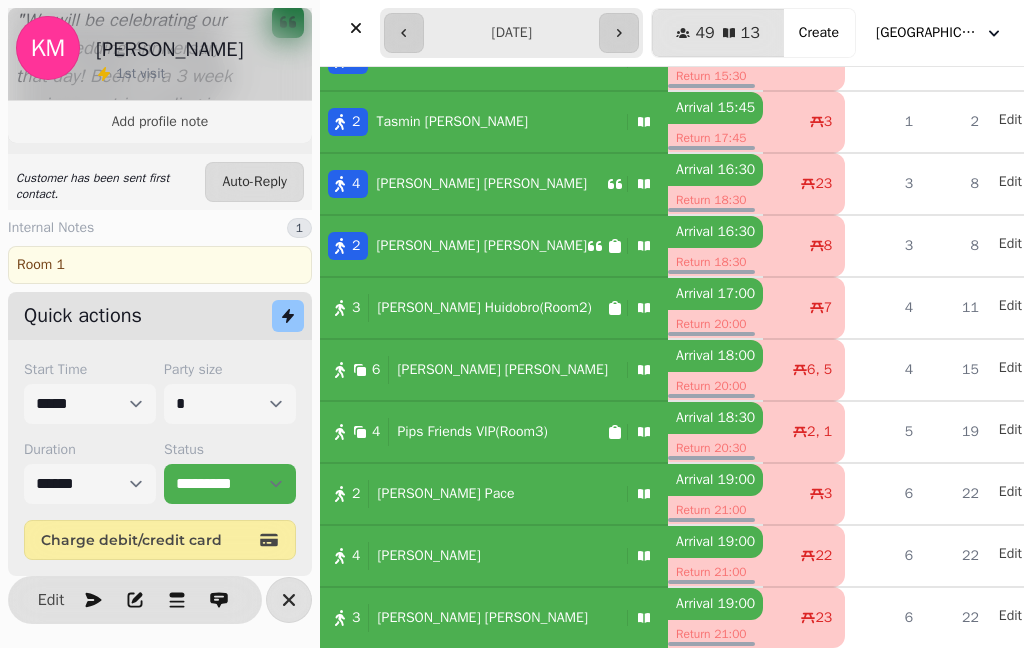 scroll, scrollTop: 464, scrollLeft: 0, axis: vertical 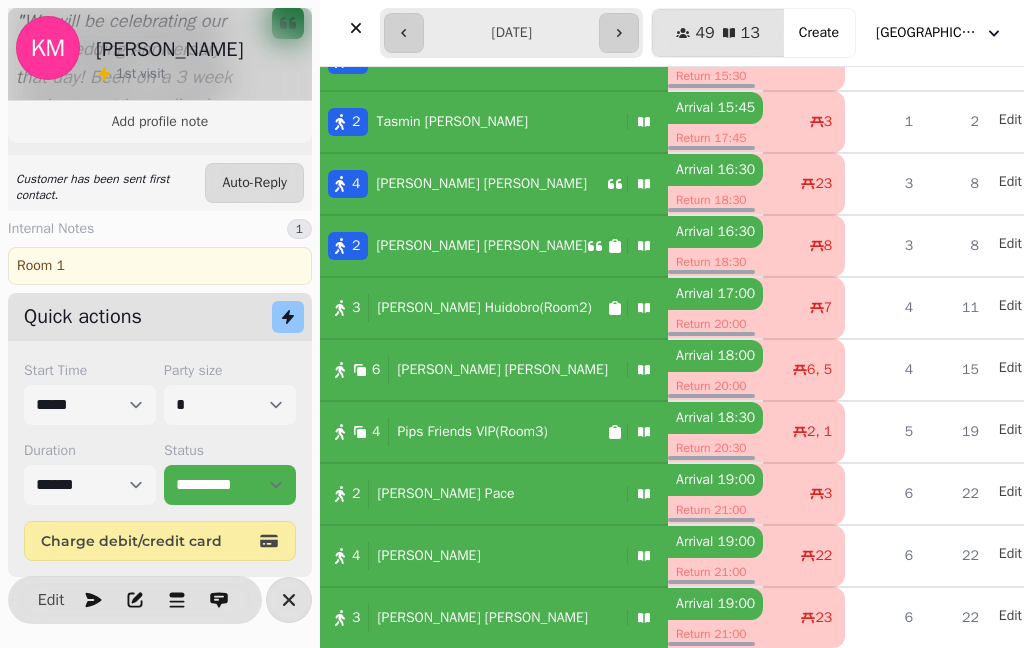 click on "Edit" at bounding box center (51, 600) 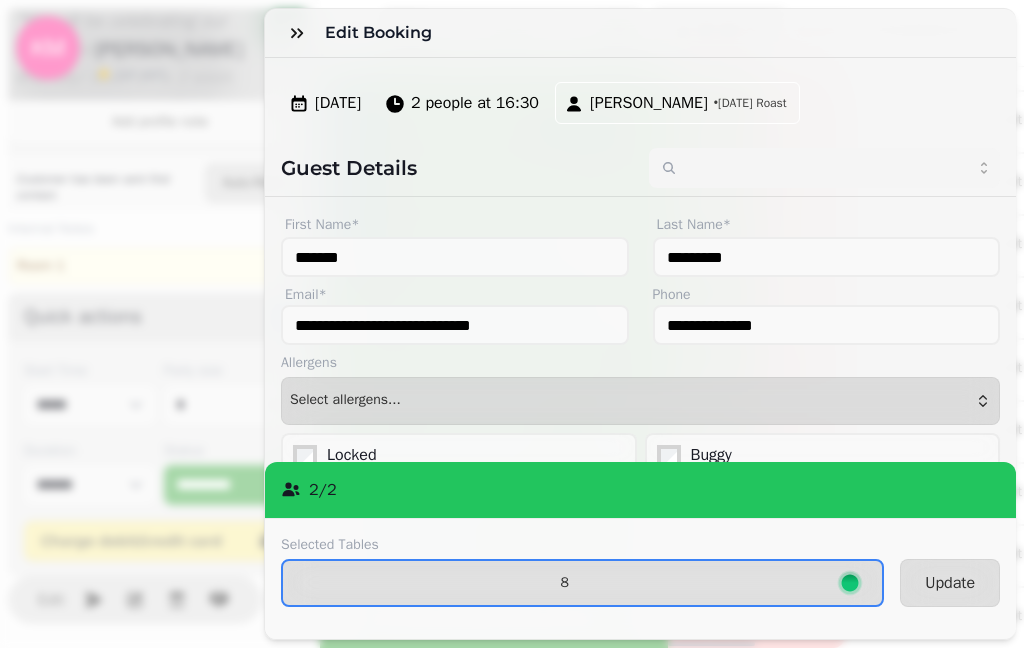 click on "8" at bounding box center (582, 583) 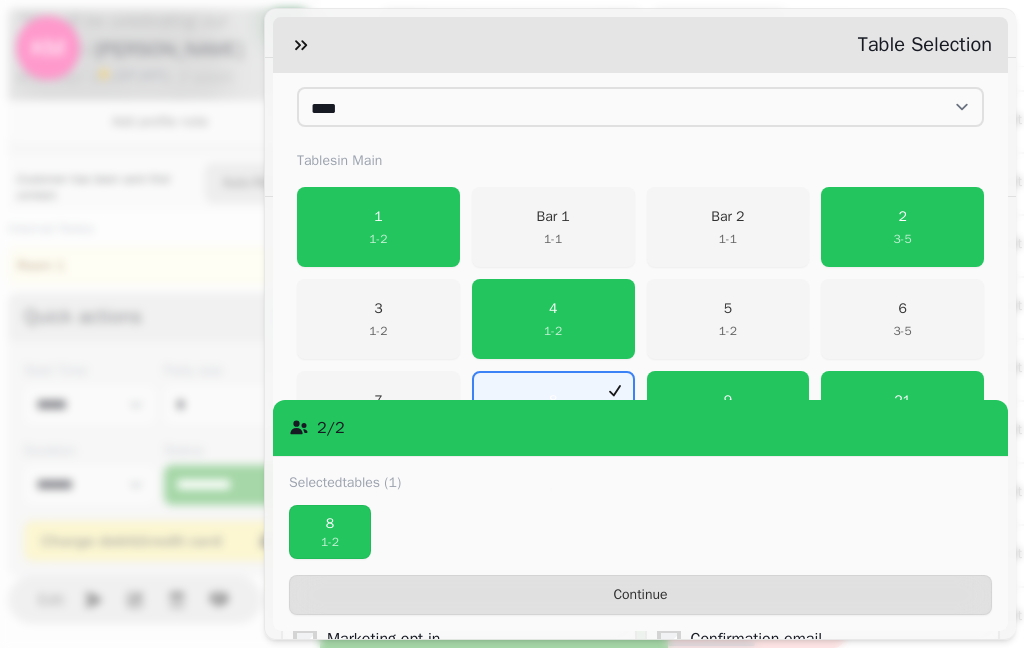 scroll, scrollTop: 382, scrollLeft: 0, axis: vertical 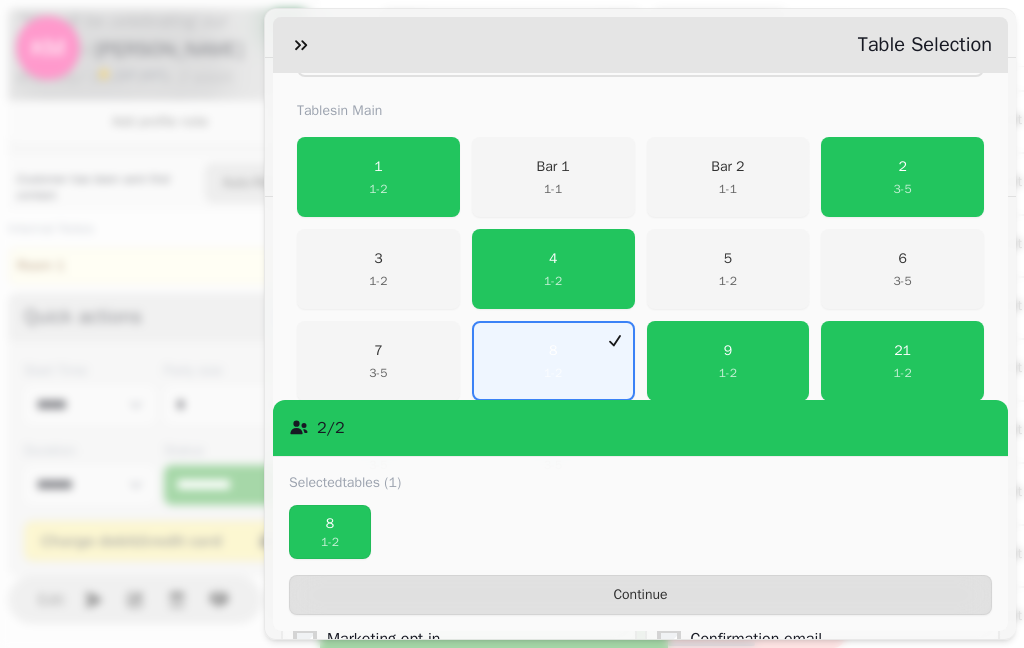 click on "4" at bounding box center (553, 259) 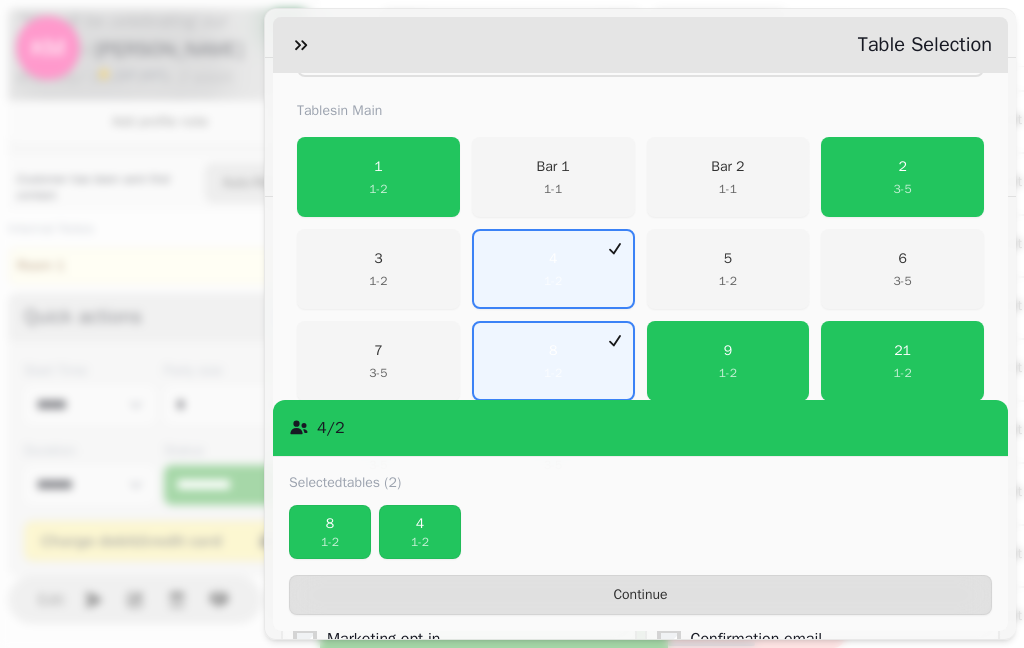 click on "8" at bounding box center [330, 524] 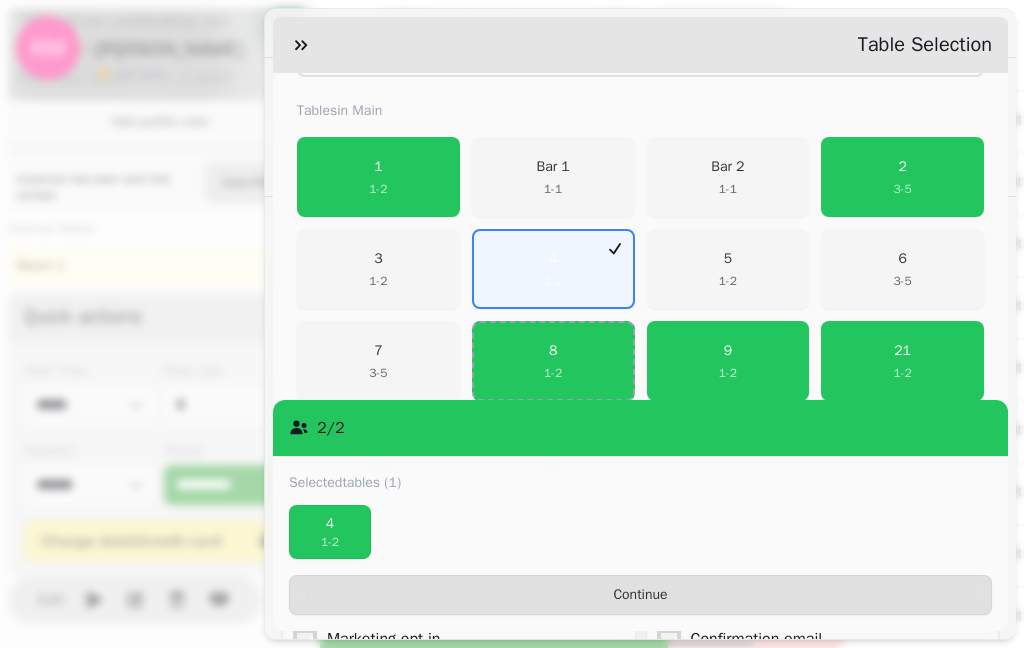 click on "1" at bounding box center (378, 167) 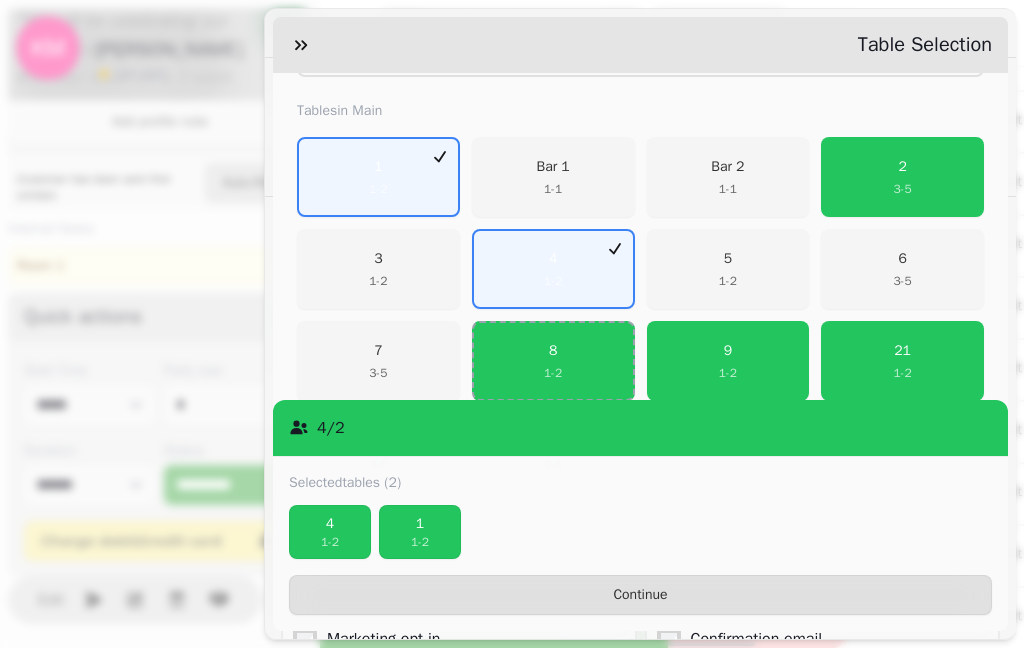 click on "1 - 2" at bounding box center [420, 542] 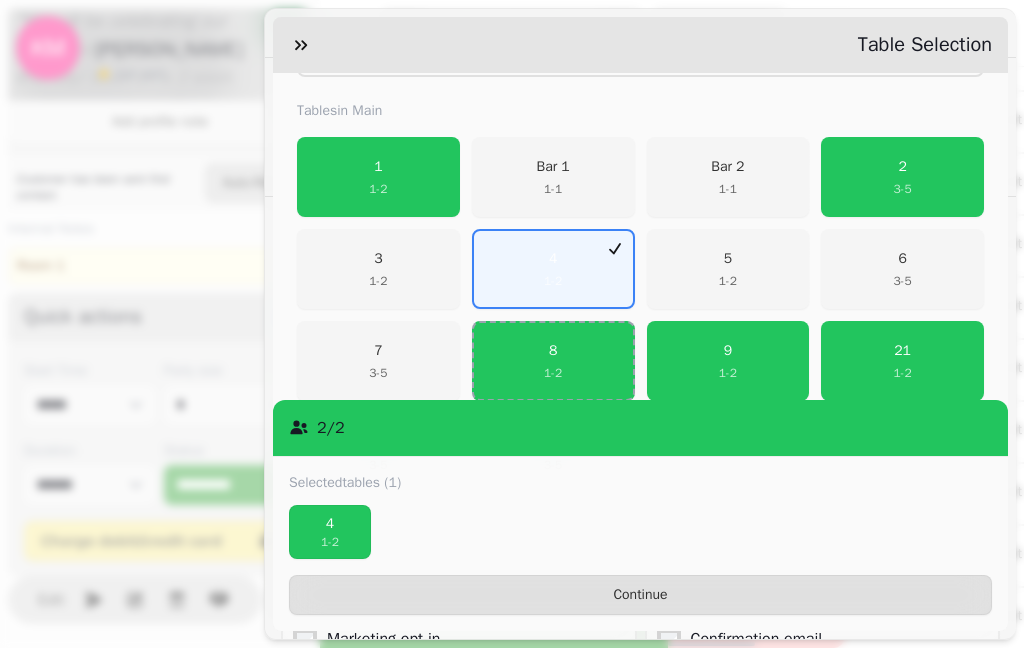 click on "Continue" at bounding box center [640, 595] 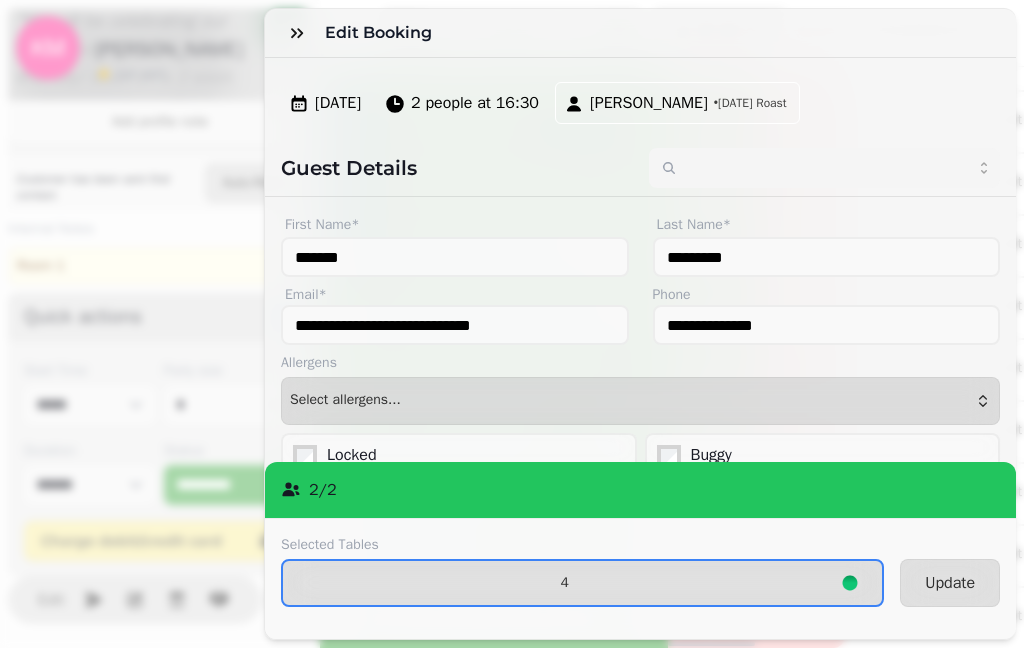 click on "Update" at bounding box center (950, 583) 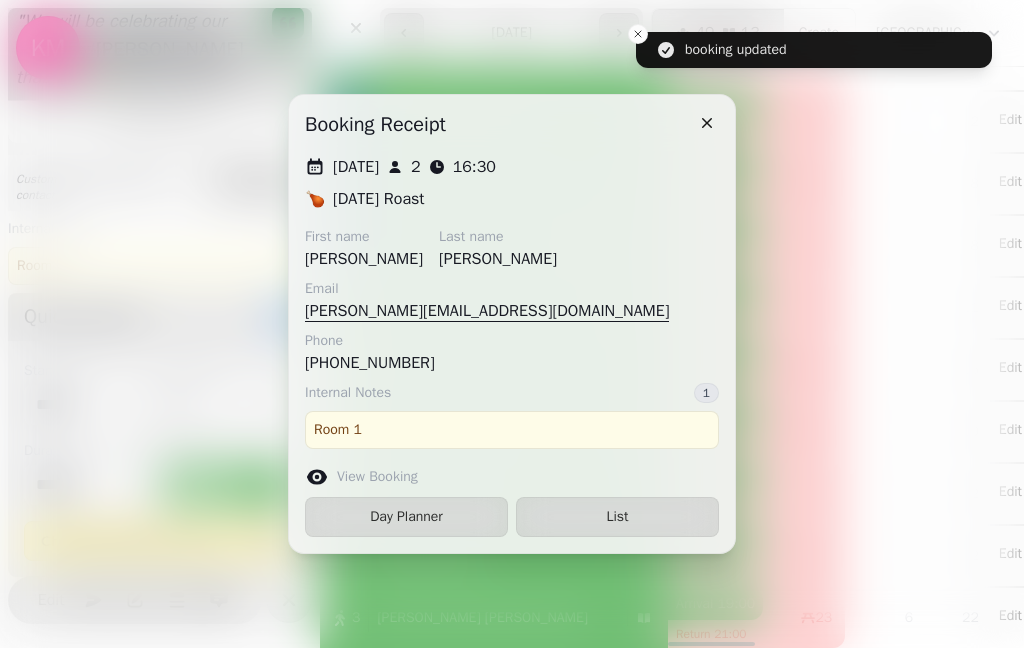 click 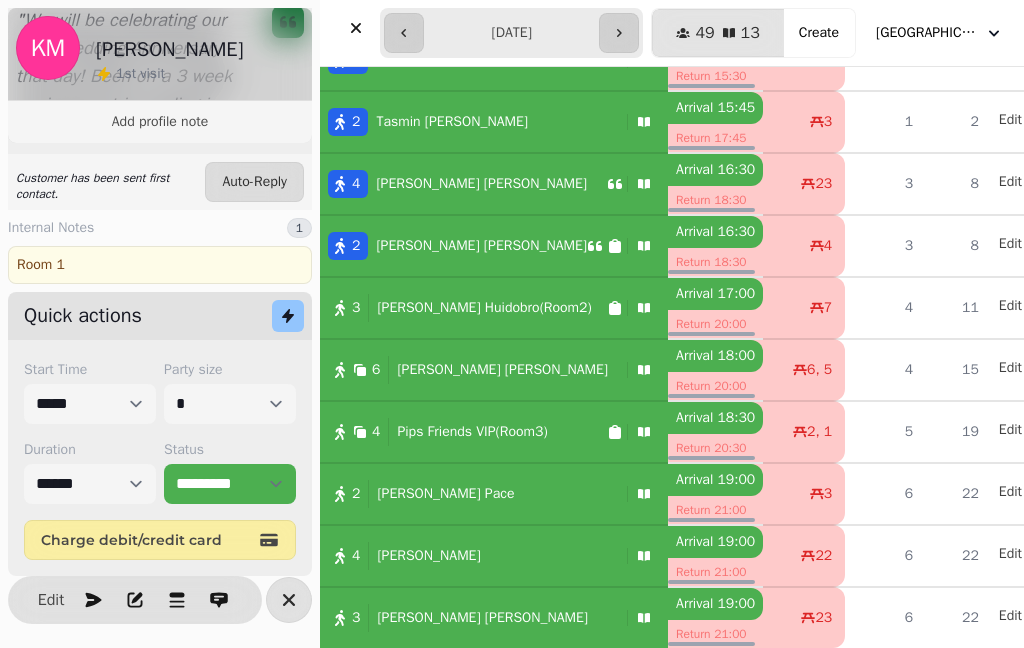scroll, scrollTop: 464, scrollLeft: 0, axis: vertical 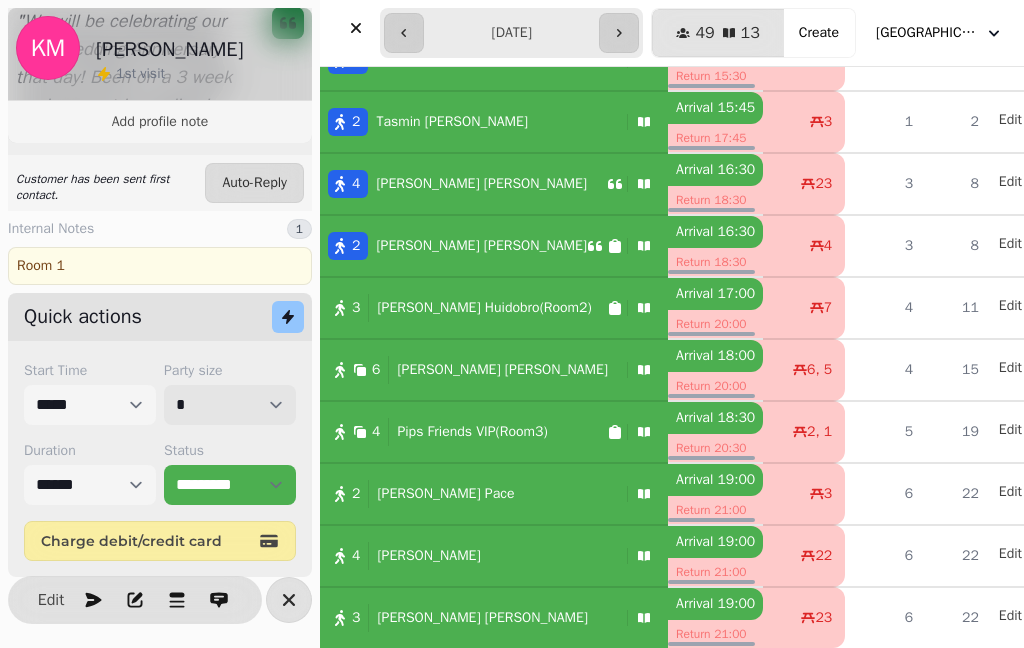click on "* * * * * * * * * ** ** ** ** ** ** ** ** ** ** ** ** ** ** ** ** ** ** ** ** ** ** ** ** ** ** ** ** ** ** ** ** ** ** ** ** ** ** ** ** ** ** ** ** ** ** ** ** ** ** ** ** ** ** ** ** ** ** ** ** ** ** ** ** ** ** ** ** ** ** ** ** ** ** ** ** ** ** ** ** ** ** ** ** ** ** ** ** ** ** *** *** *** *** *** *** *** *** *** *** *** *** *** *** *** *** *** *** *** *** *** *** *** *** *** *** *** *** *** *** *** *** *** *** *** *** *** *** *** *** *** *** *** *** *** *** *** *** *** *** *** *** *** *** *** *** *** *** *** *** *** *** *** *** *** *** *** *** *** *** *** *** *** *** *** *** *** *** *** *** *** *** *** *** *** *** *** *** *** *** *** *** *** *** *** *** *** *** *** *** *** *** *** *** *** *** *** *** *** *** *** *** *** *** *** *** *** *** *** *** *** *** *** *** *** *** *** *** *** *** *** *** *** *** *** *** *** *** *** *** *** *** *** *** *** *** *** *** *** *** ***" at bounding box center [230, 405] 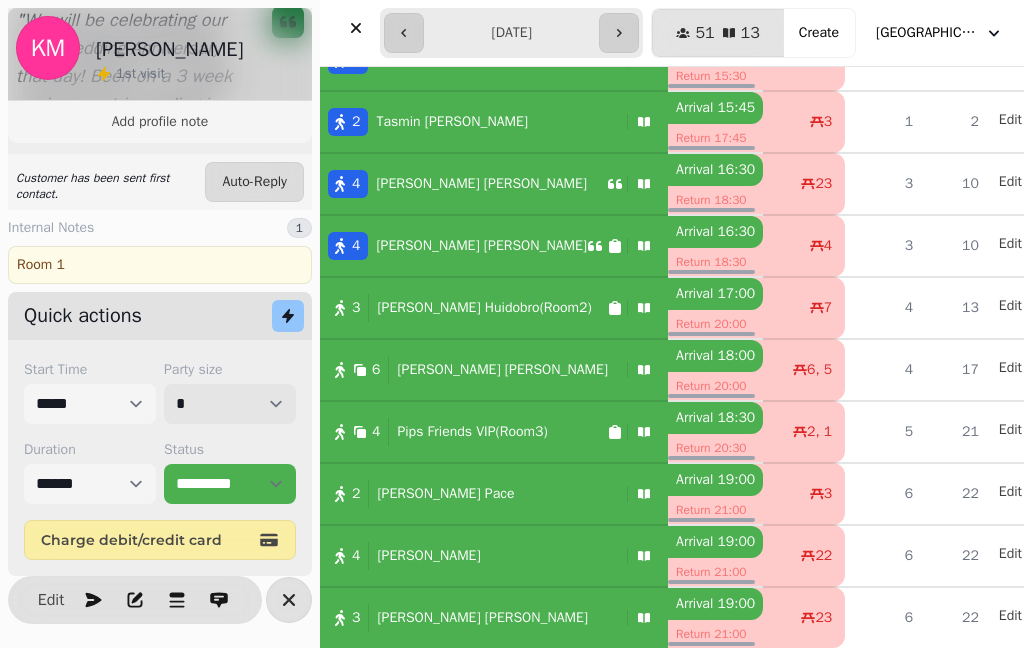 scroll, scrollTop: 464, scrollLeft: 0, axis: vertical 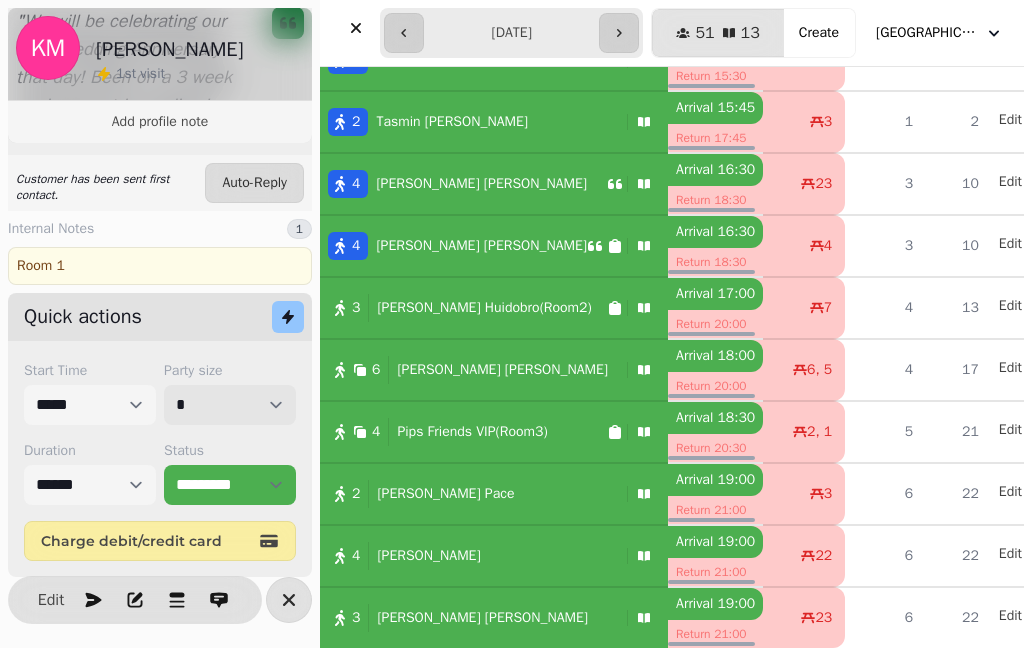 click on "* * * * * * * * * ** ** ** ** ** ** ** ** ** ** ** ** ** ** ** ** ** ** ** ** ** ** ** ** ** ** ** ** ** ** ** ** ** ** ** ** ** ** ** ** ** ** ** ** ** ** ** ** ** ** ** ** ** ** ** ** ** ** ** ** ** ** ** ** ** ** ** ** ** ** ** ** ** ** ** ** ** ** ** ** ** ** ** ** ** ** ** ** ** ** *** *** *** *** *** *** *** *** *** *** *** *** *** *** *** *** *** *** *** *** *** *** *** *** *** *** *** *** *** *** *** *** *** *** *** *** *** *** *** *** *** *** *** *** *** *** *** *** *** *** *** *** *** *** *** *** *** *** *** *** *** *** *** *** *** *** *** *** *** *** *** *** *** *** *** *** *** *** *** *** *** *** *** *** *** *** *** *** *** *** *** *** *** *** *** *** *** *** *** *** *** *** *** *** *** *** *** *** *** *** *** *** *** *** *** *** *** *** *** *** *** *** *** *** *** *** *** *** *** *** *** *** *** *** *** *** *** *** *** *** *** *** *** *** *** *** *** *** *** *** ***" at bounding box center [230, 405] 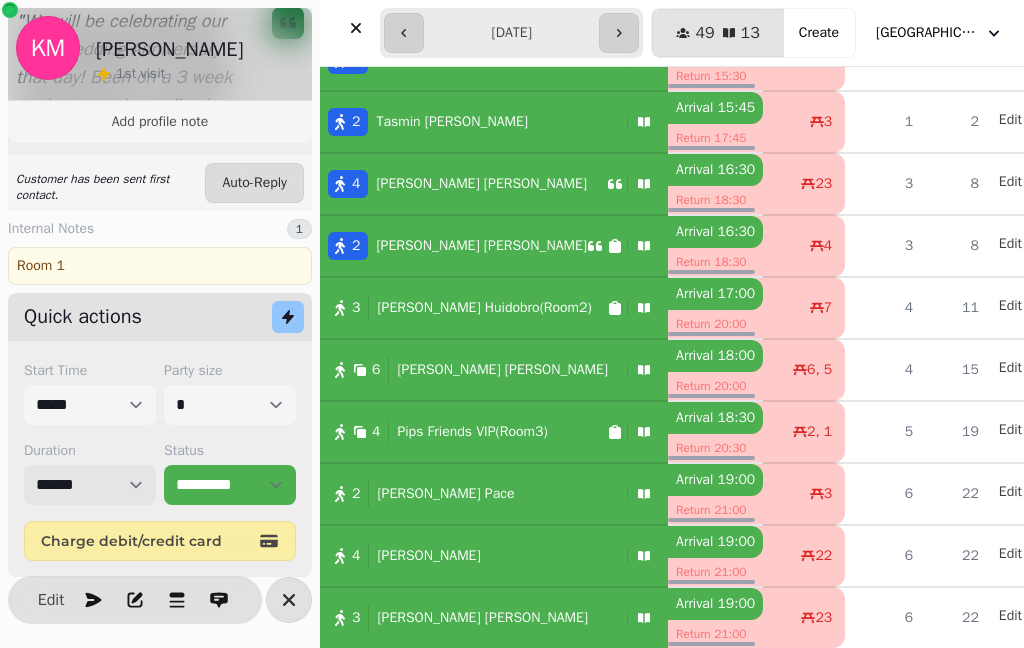 click on "****** ****** ****** ***** ****** ****** ****** ***** ****** ****** ****** ***** ****** ****** ****** ***** ****** ****** ****** ***** ****** ****** ****** ***** ****** ****** ****** ***** ****** ****** ****** ***** ****** ****** ****** ***** ****** ****** ****** ****** ******* ******* ******* ****** ******* ******* ******* ****** ******* ******* ******* ****** ******* ******* ******* ****** ******* ******* ******* ****** ******* ******* ******* ****** ******* ******* ******* ****** ******* ******* ******* ****** ******* ******* ******* ****** ******* ******* ******* ****** ******* ******* ******* ****** ******* ******* ******* ****** ******* ******* ******* ****** ******* ******* ******* ******" at bounding box center [90, 485] 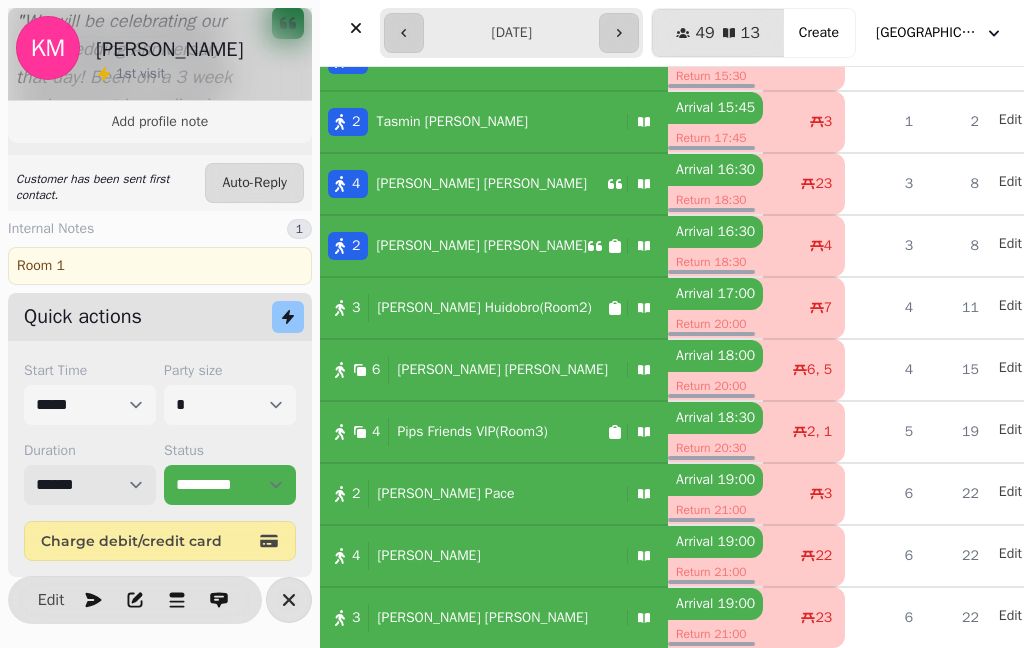 select on "*****" 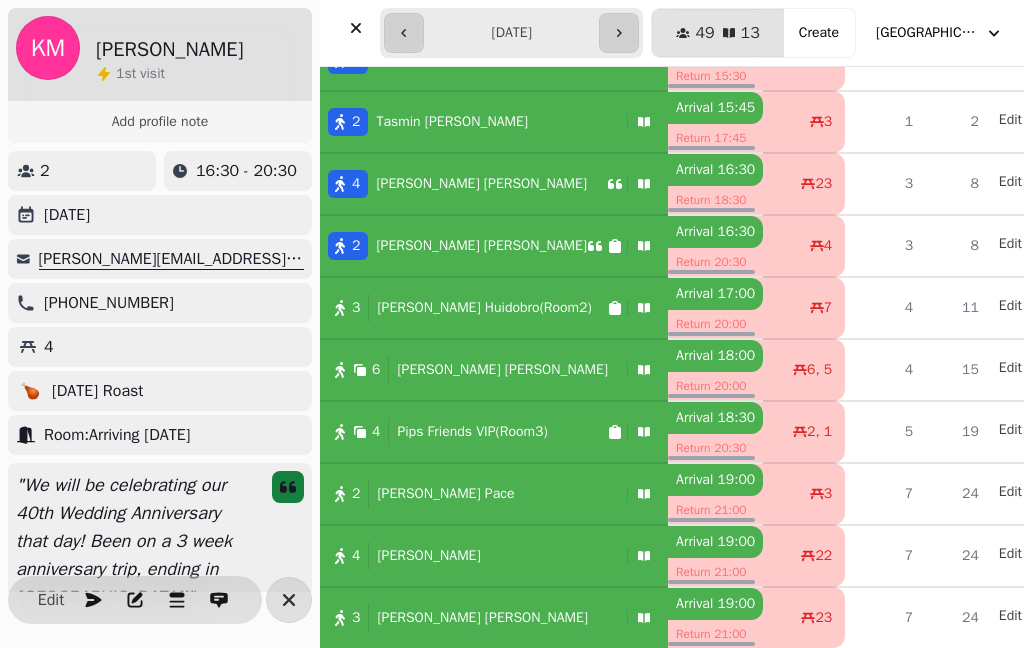scroll, scrollTop: 0, scrollLeft: 0, axis: both 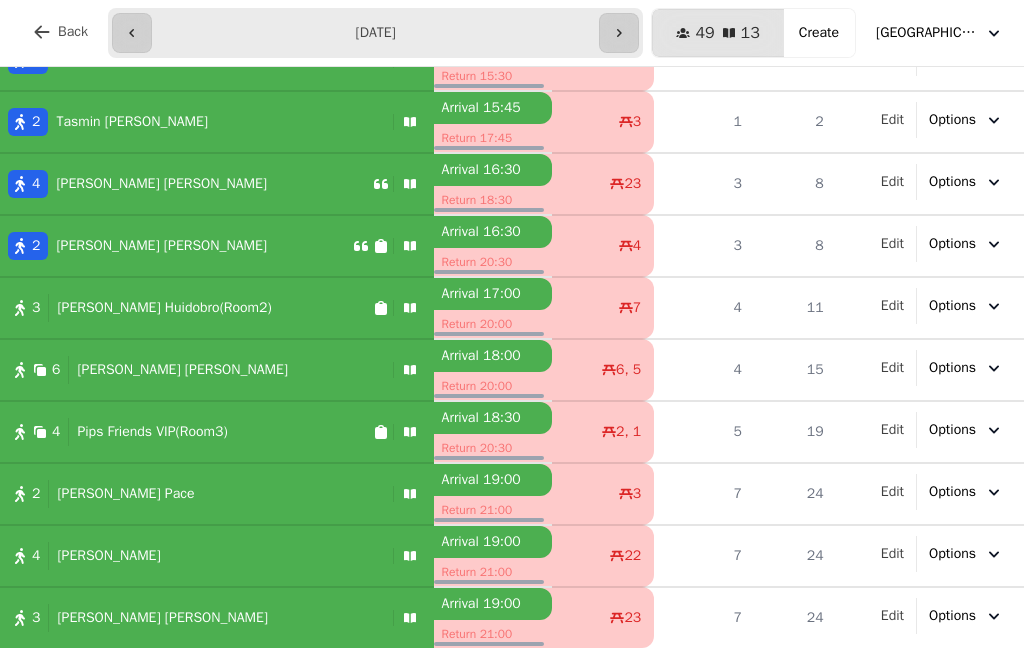 click on "2 [PERSON_NAME]" at bounding box center (176, 246) 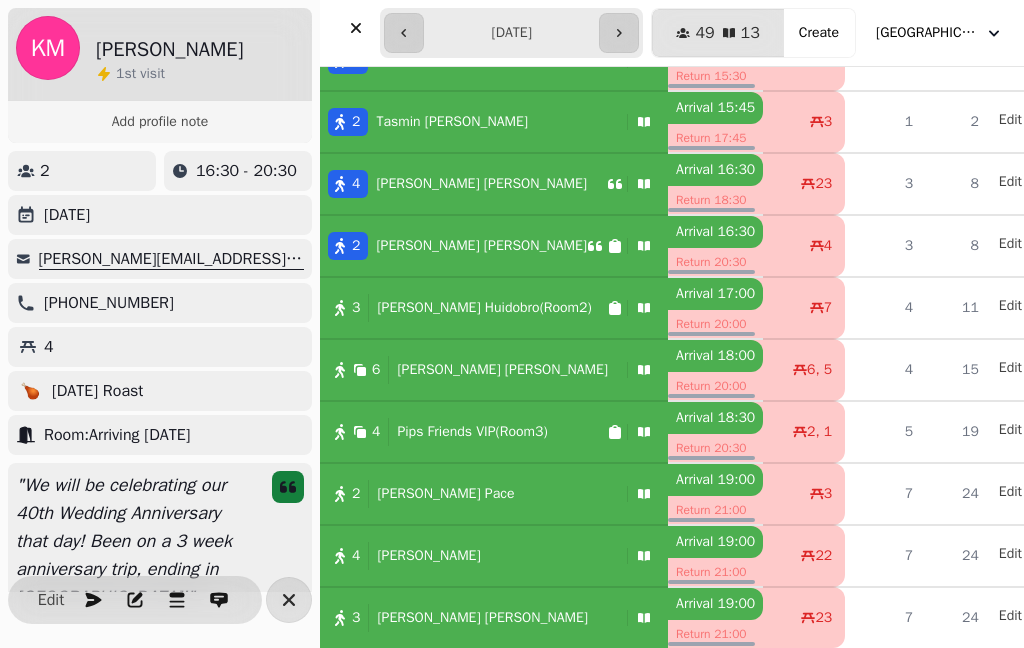 click on "Edit" at bounding box center (51, 600) 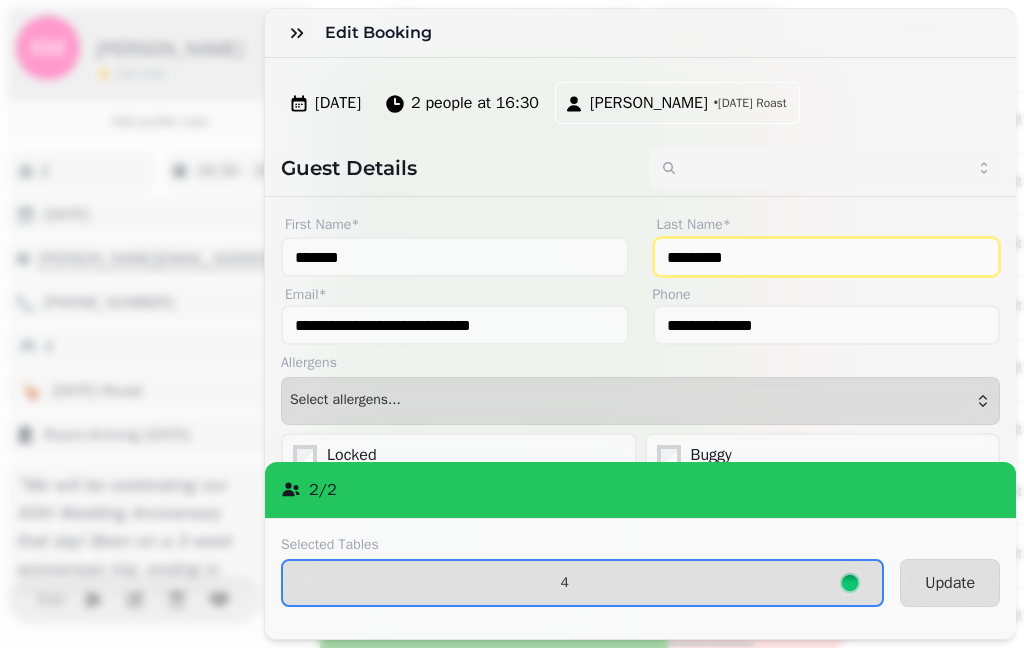 click on "*********" at bounding box center (827, 257) 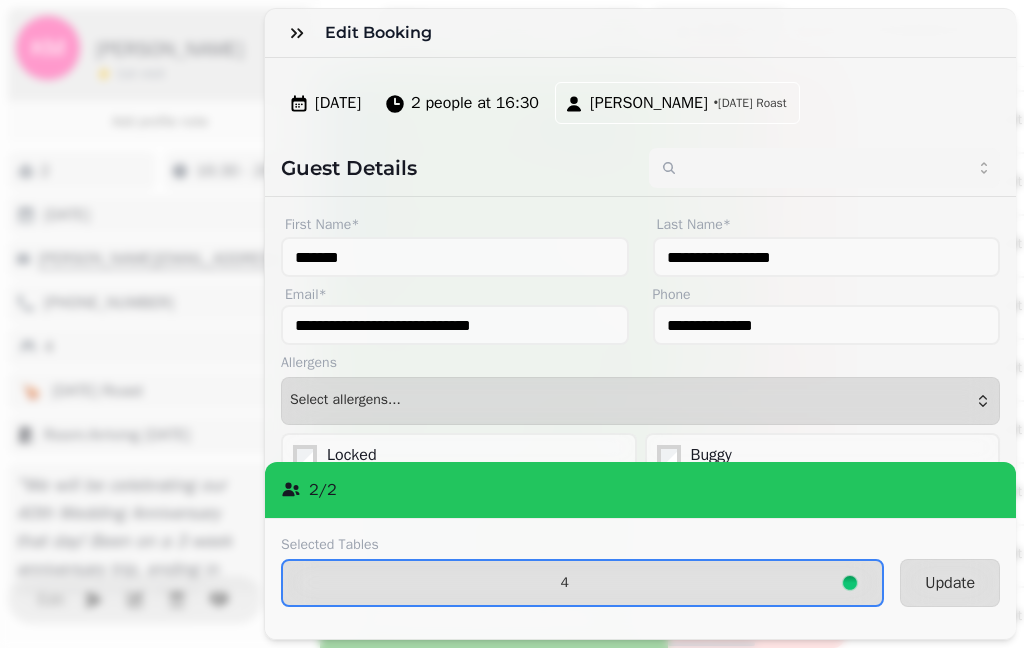 click on "Update" at bounding box center (950, 583) 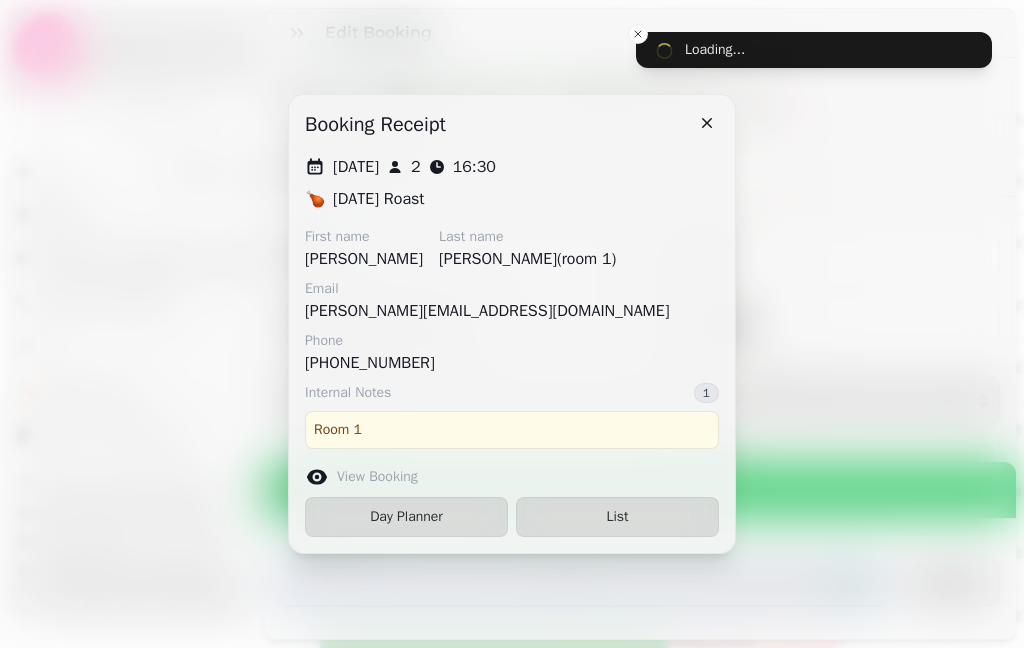 type on "**********" 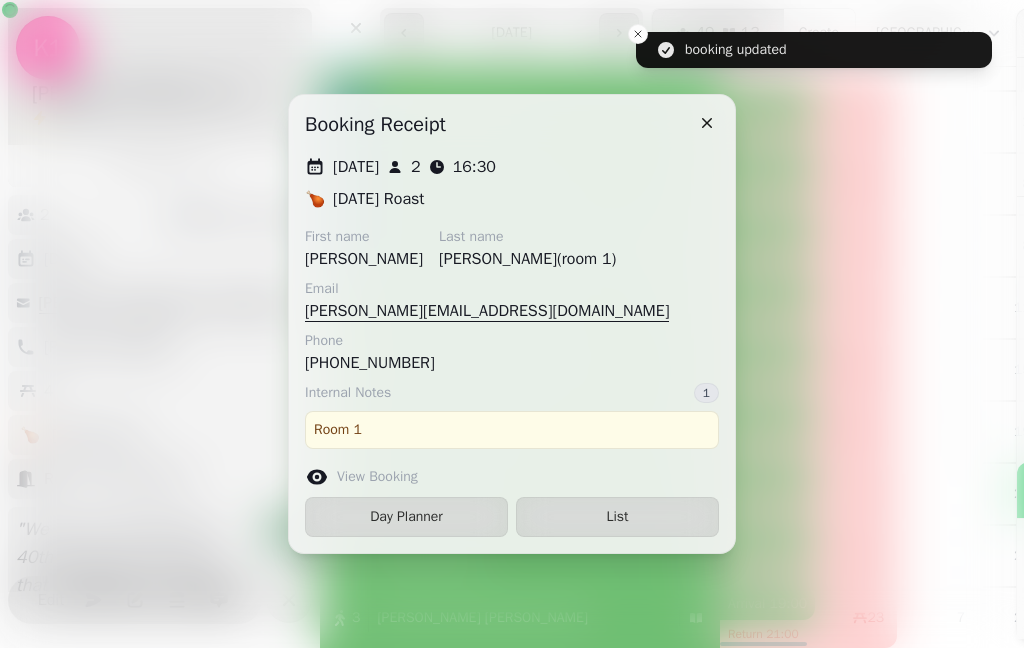 click 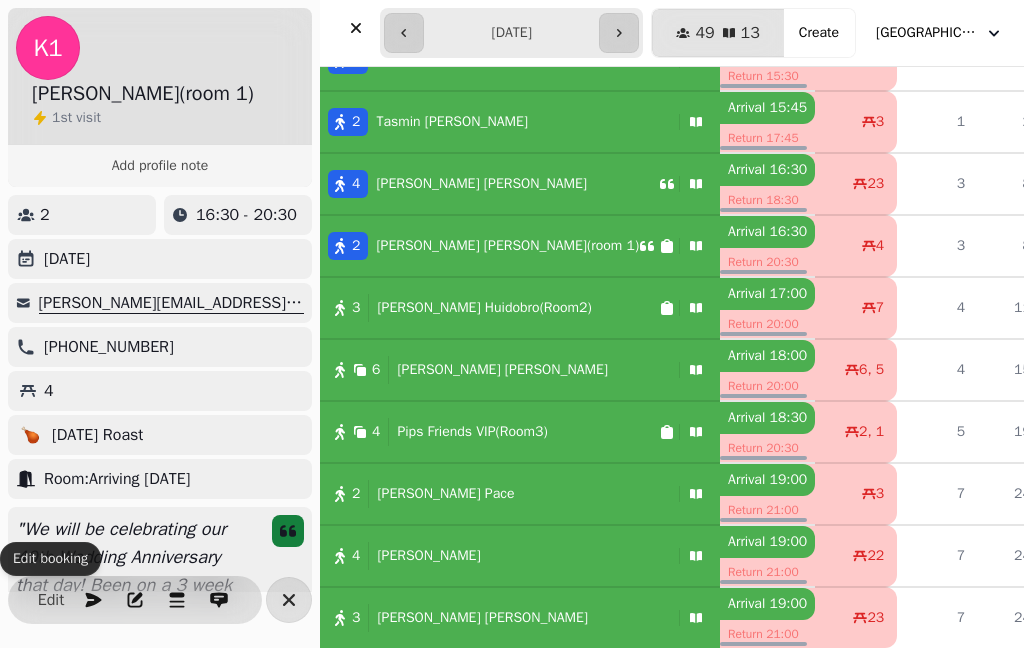 click 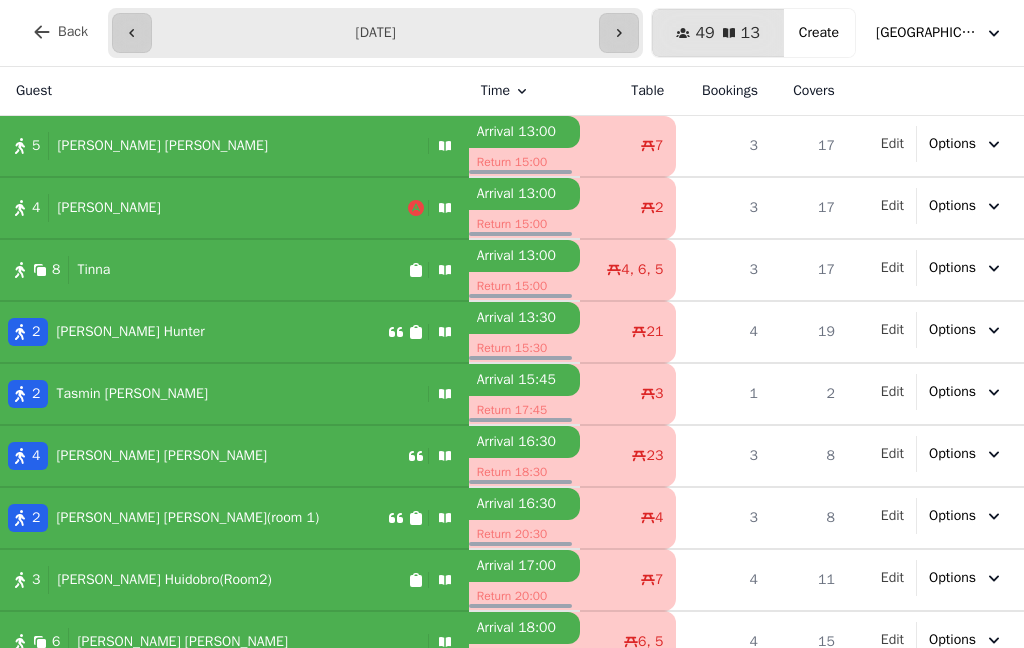 scroll, scrollTop: 0, scrollLeft: 0, axis: both 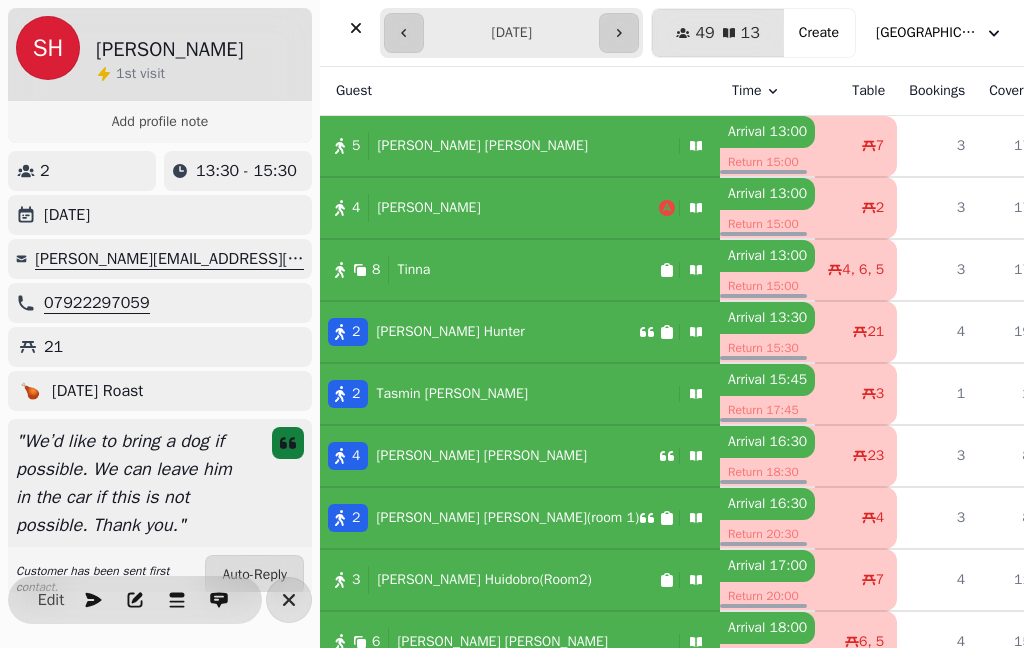 click on "2 [PERSON_NAME]" at bounding box center (495, 394) 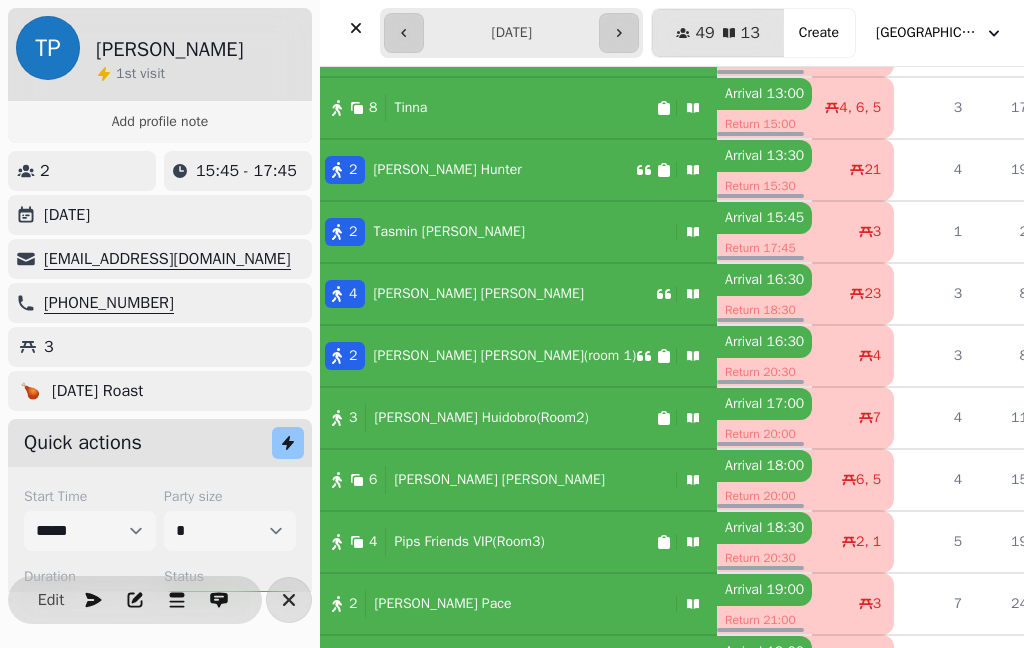 scroll, scrollTop: 191, scrollLeft: 4, axis: both 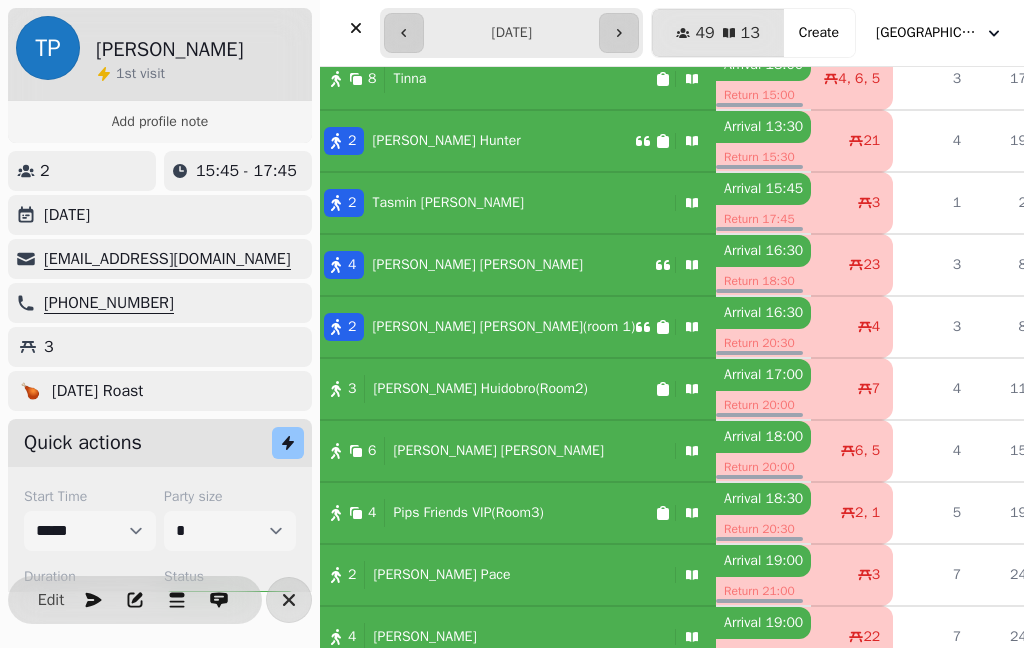 click on "4 [PERSON_NAME]   [PERSON_NAME]" at bounding box center (485, 265) 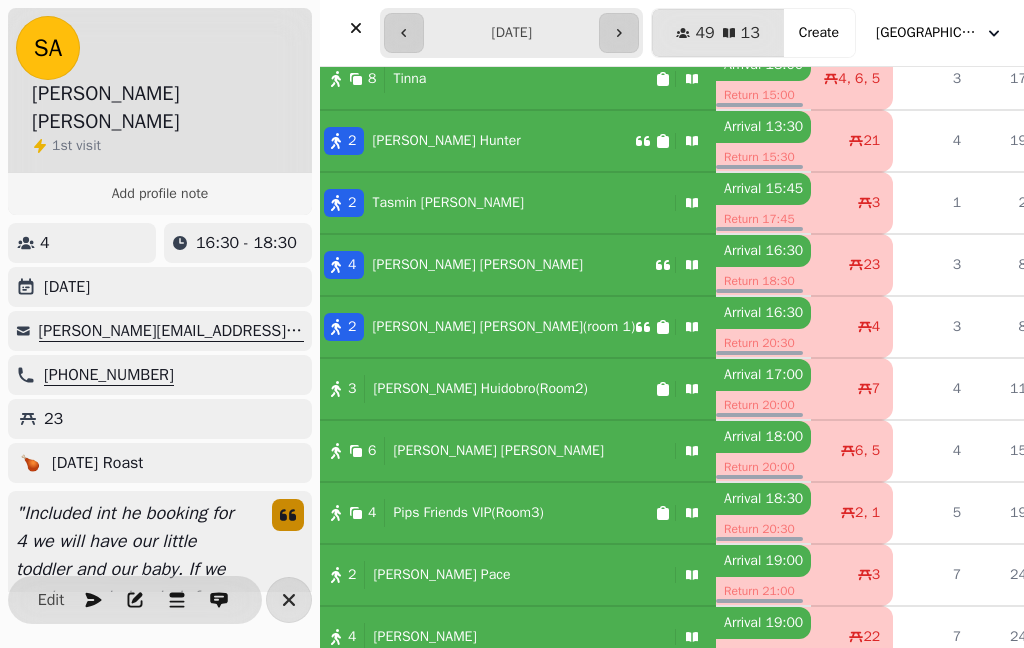 click at bounding box center [356, 28] 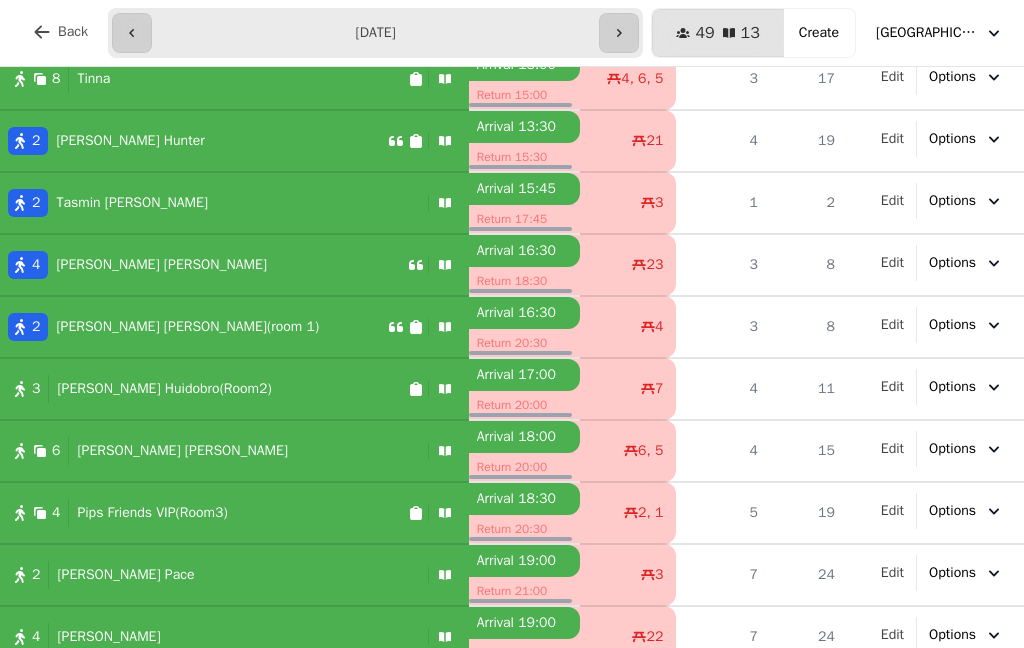 scroll, scrollTop: 191, scrollLeft: 0, axis: vertical 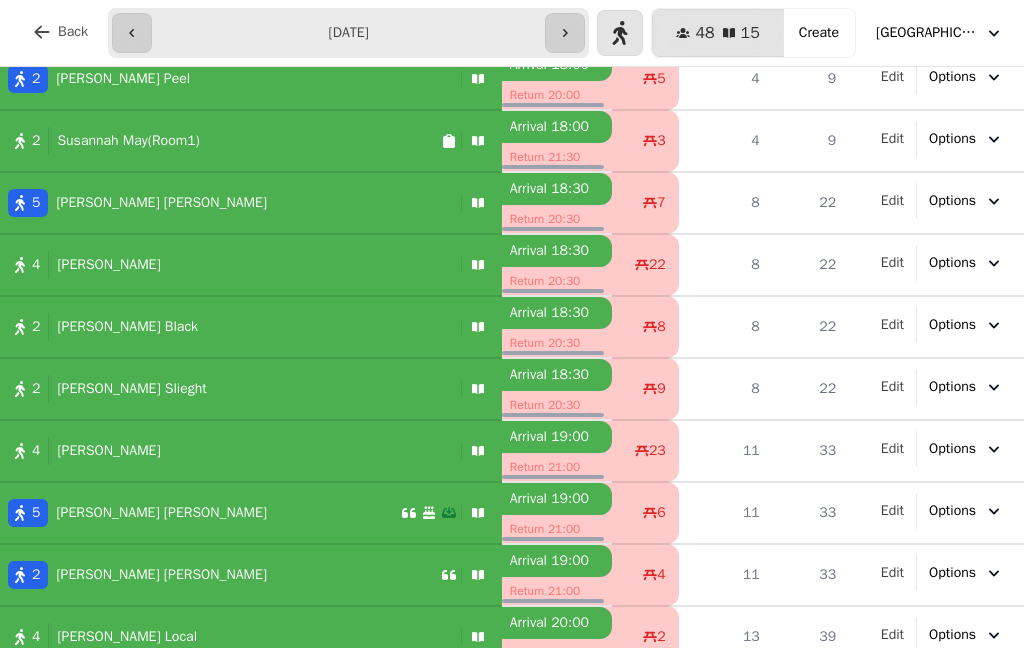 click on "2 [PERSON_NAME]" at bounding box center (220, 575) 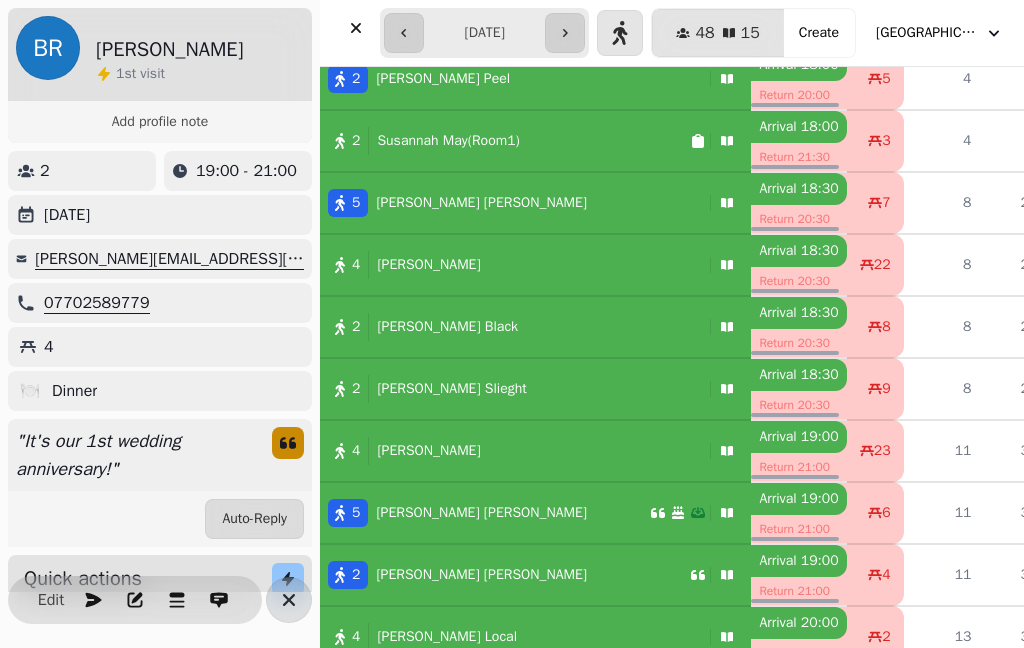 click on "Auto-Reply" at bounding box center (254, 519) 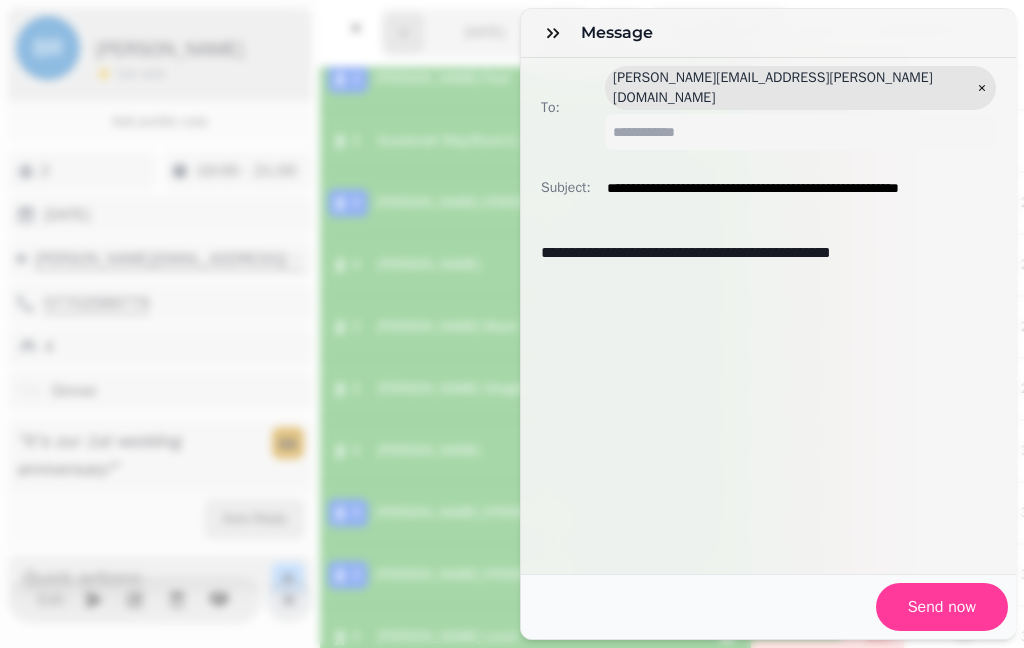 click 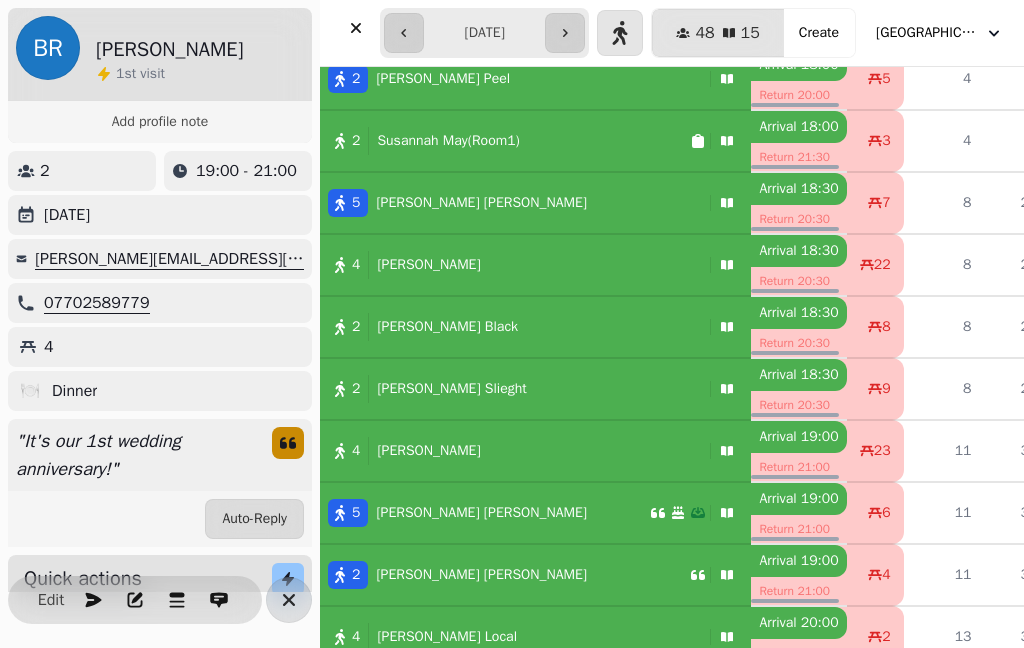 click at bounding box center [356, 28] 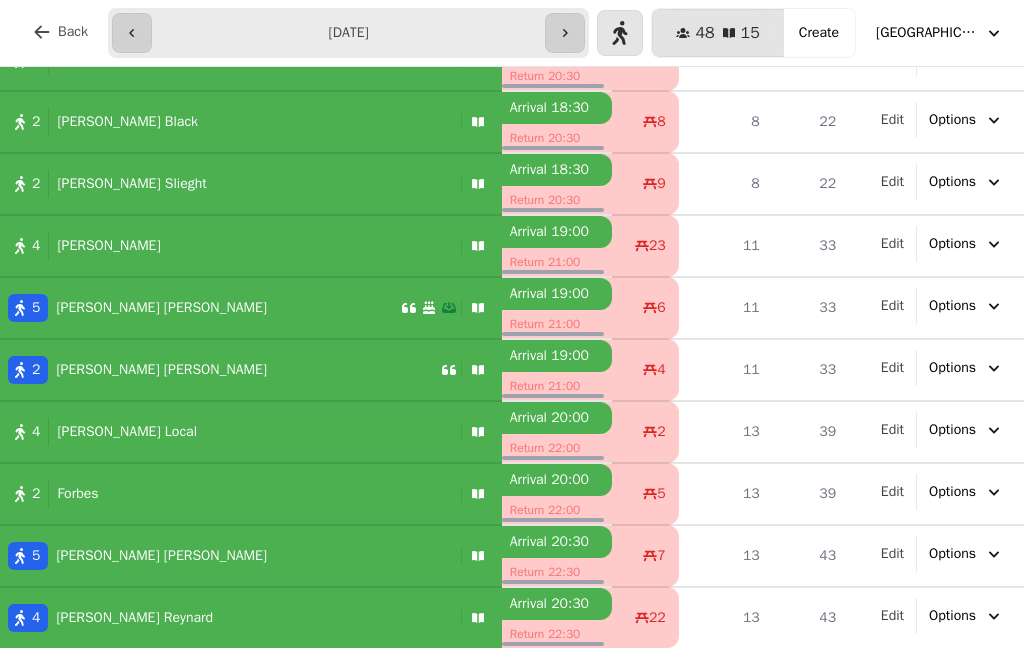 scroll, scrollTop: 396, scrollLeft: 0, axis: vertical 